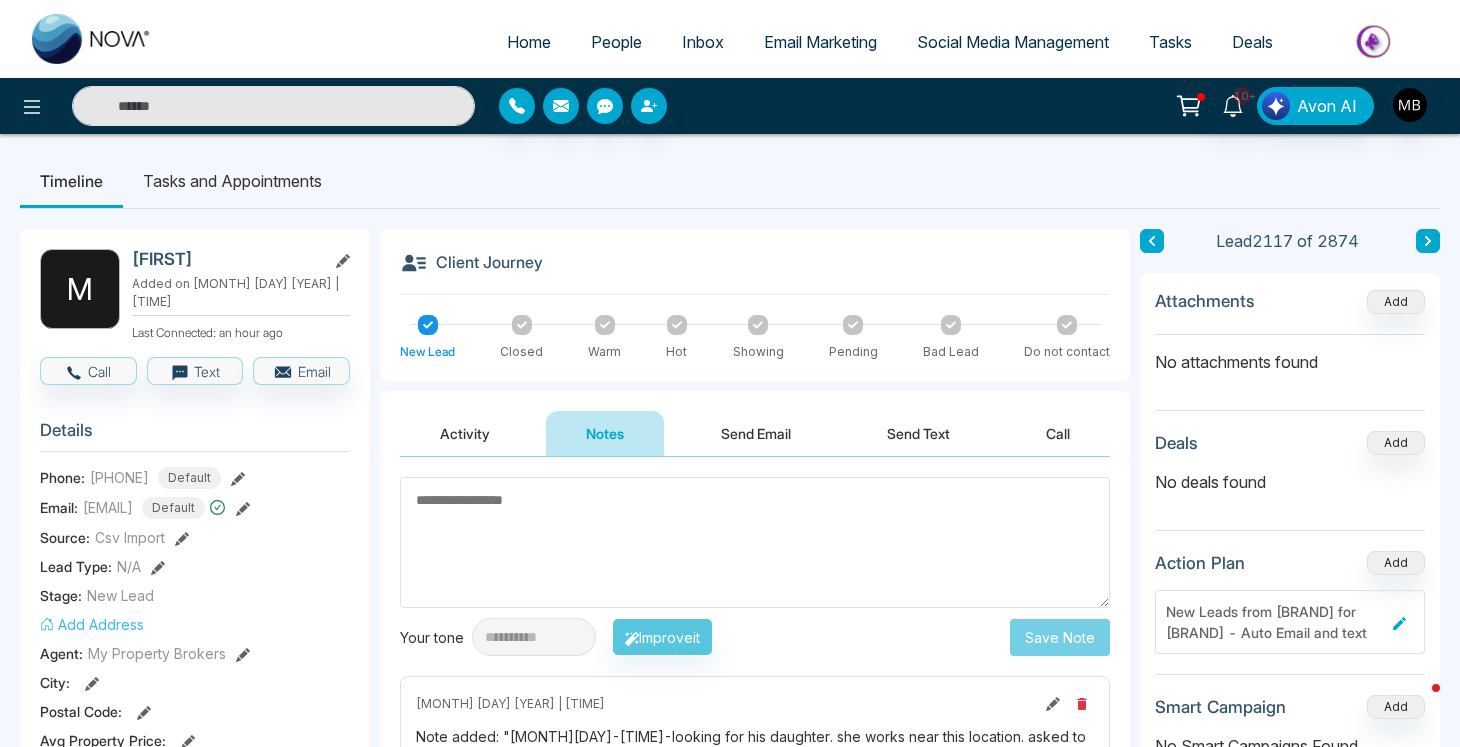 scroll, scrollTop: 11, scrollLeft: 0, axis: vertical 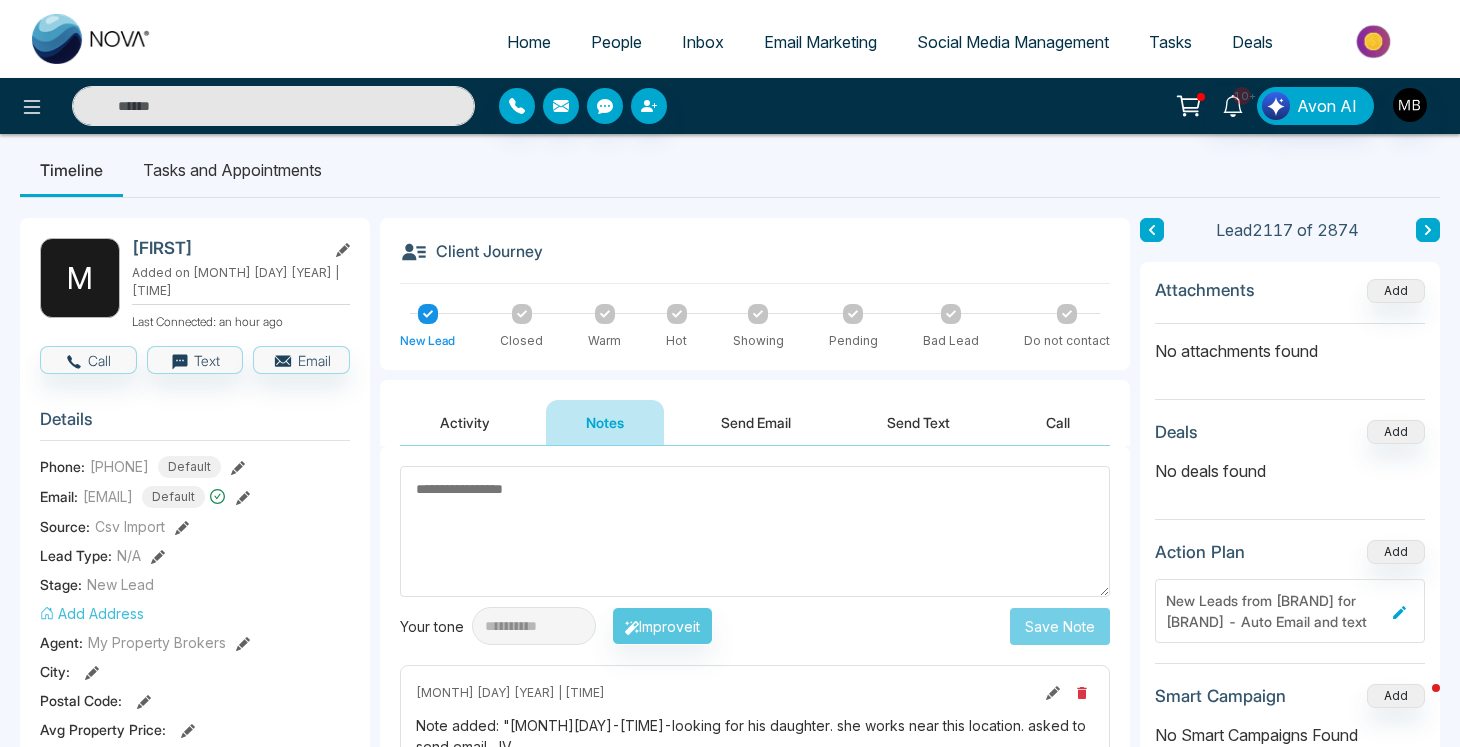click at bounding box center (273, 106) 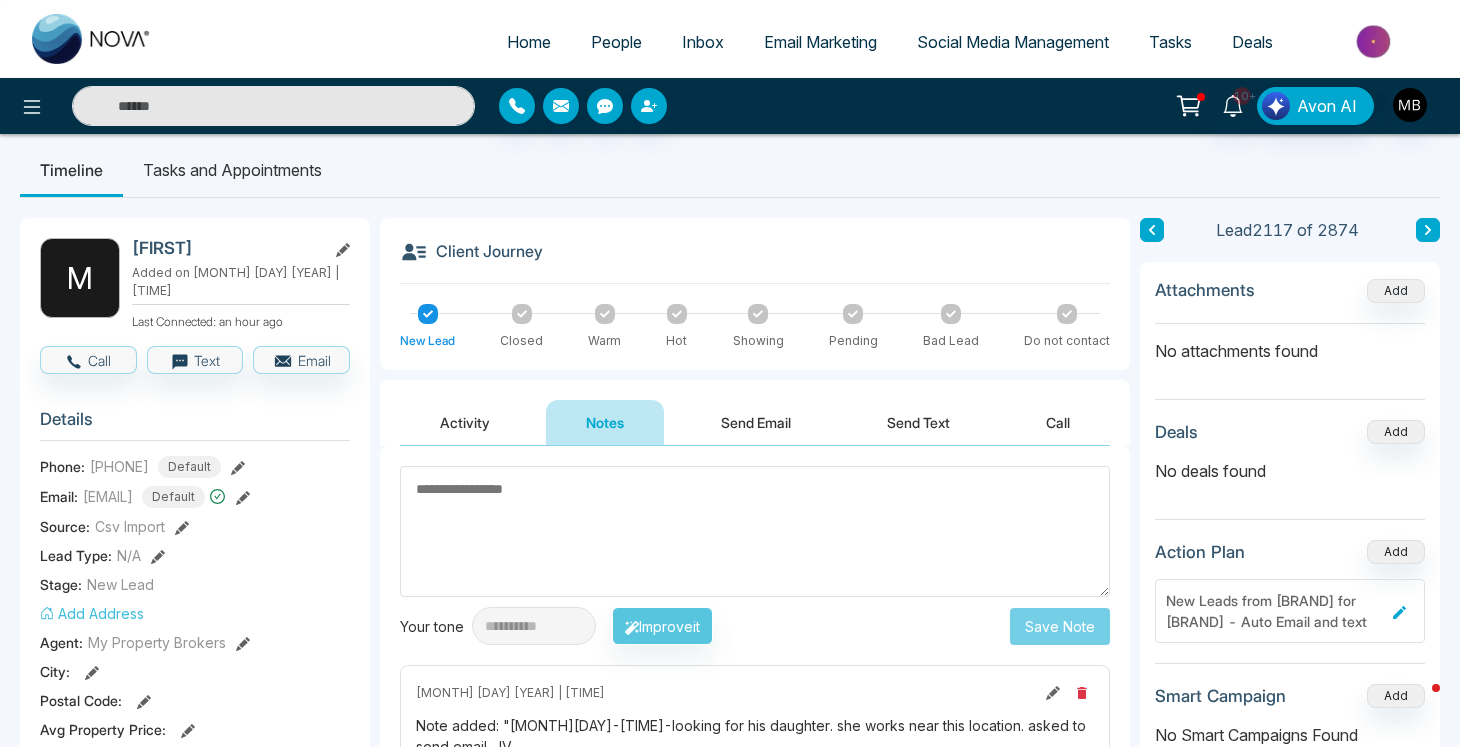 paste on "**********" 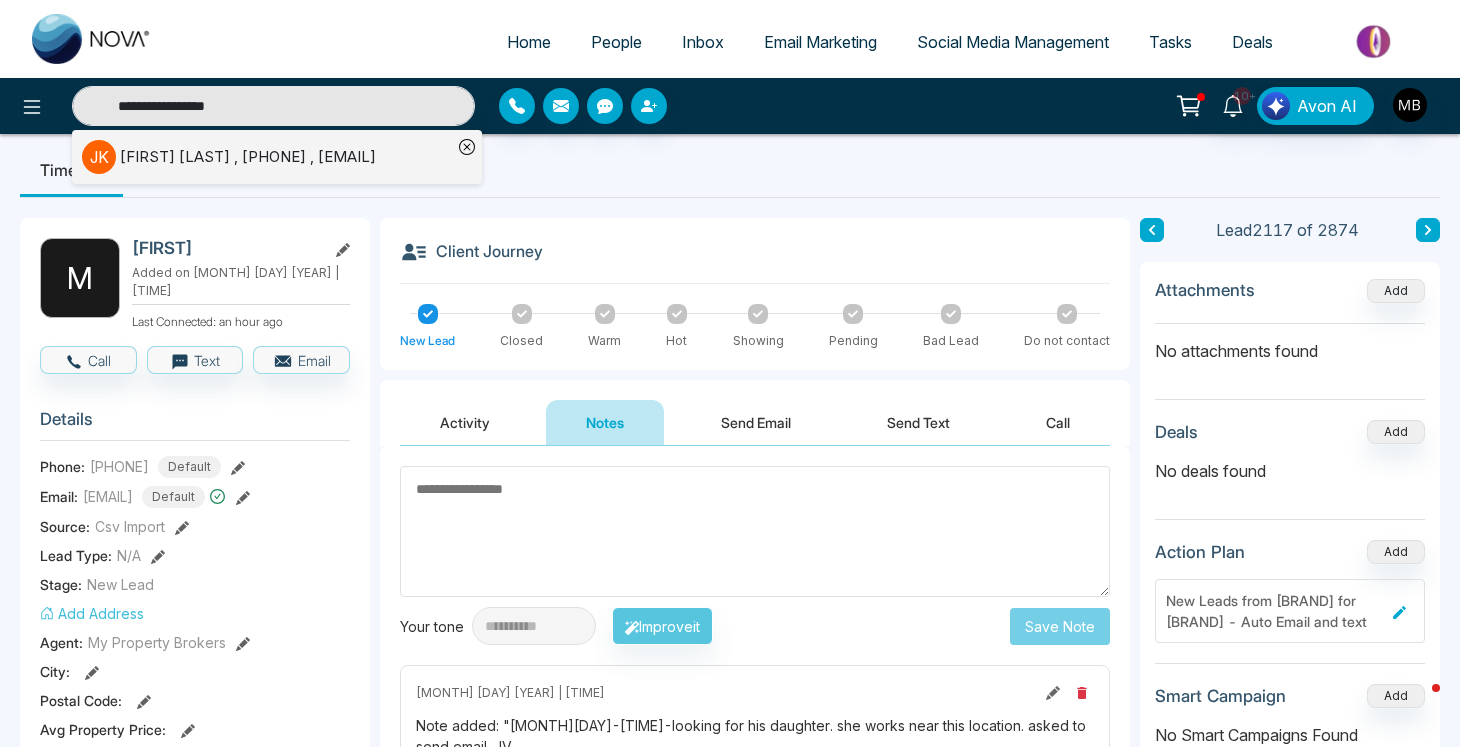type on "**********" 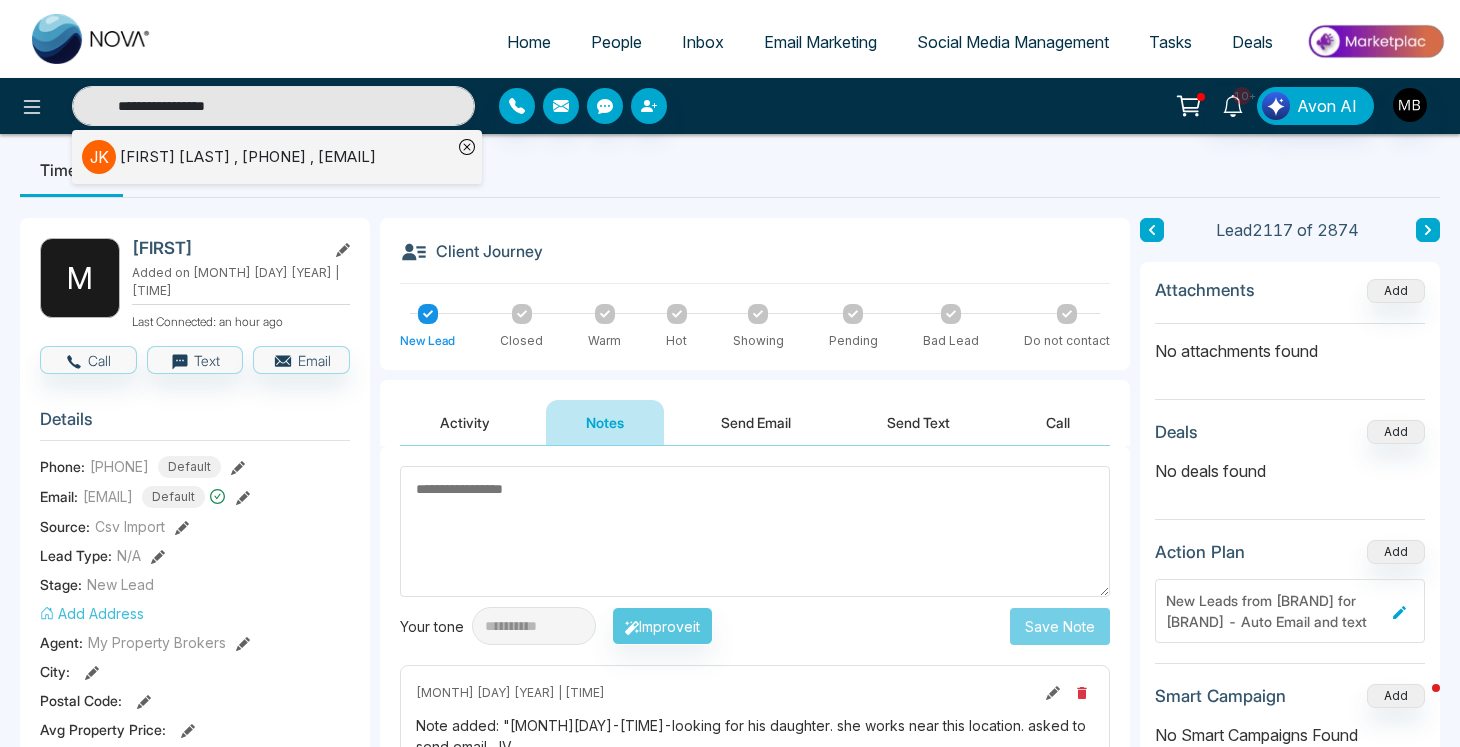 click on "[FIRST] [LAST] , [PHONE] , [EMAIL]" at bounding box center [248, 157] 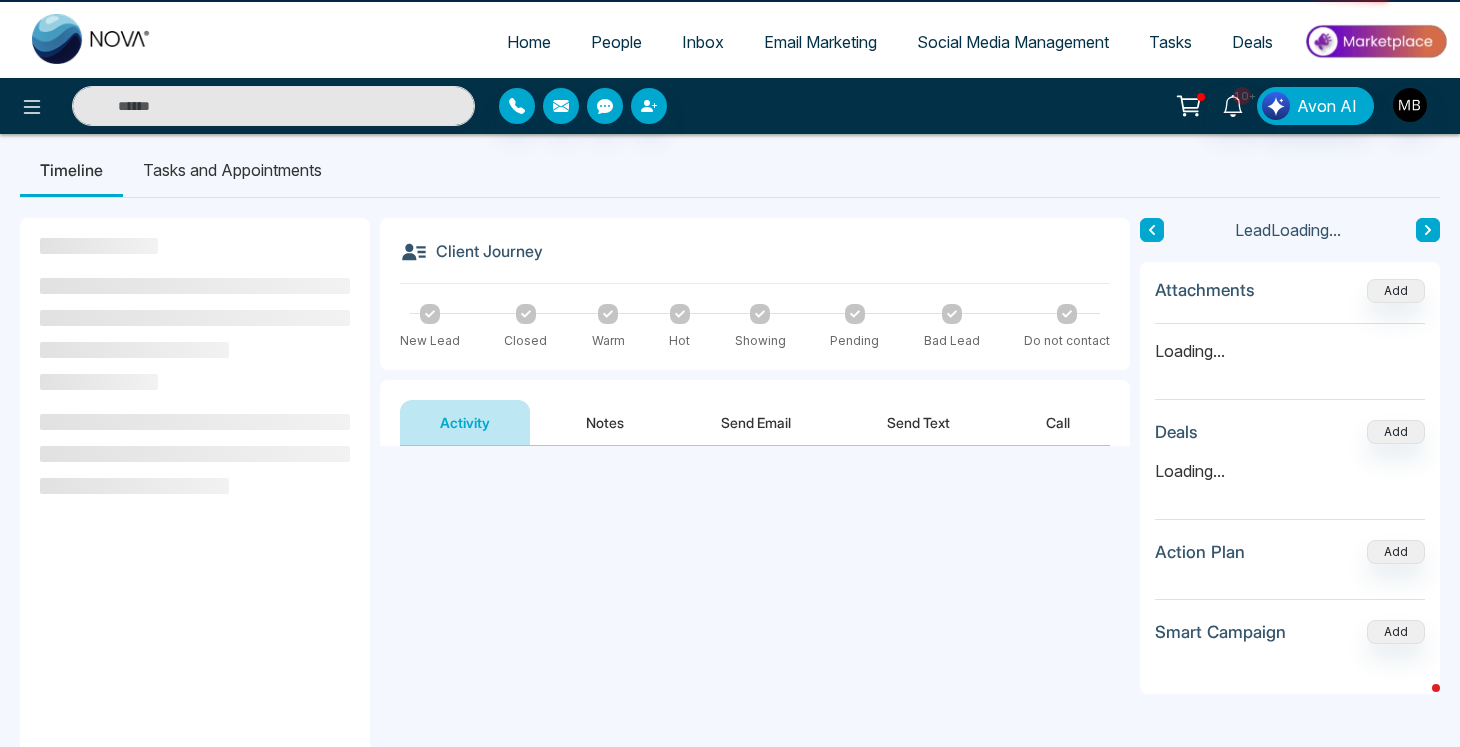 scroll, scrollTop: 0, scrollLeft: 0, axis: both 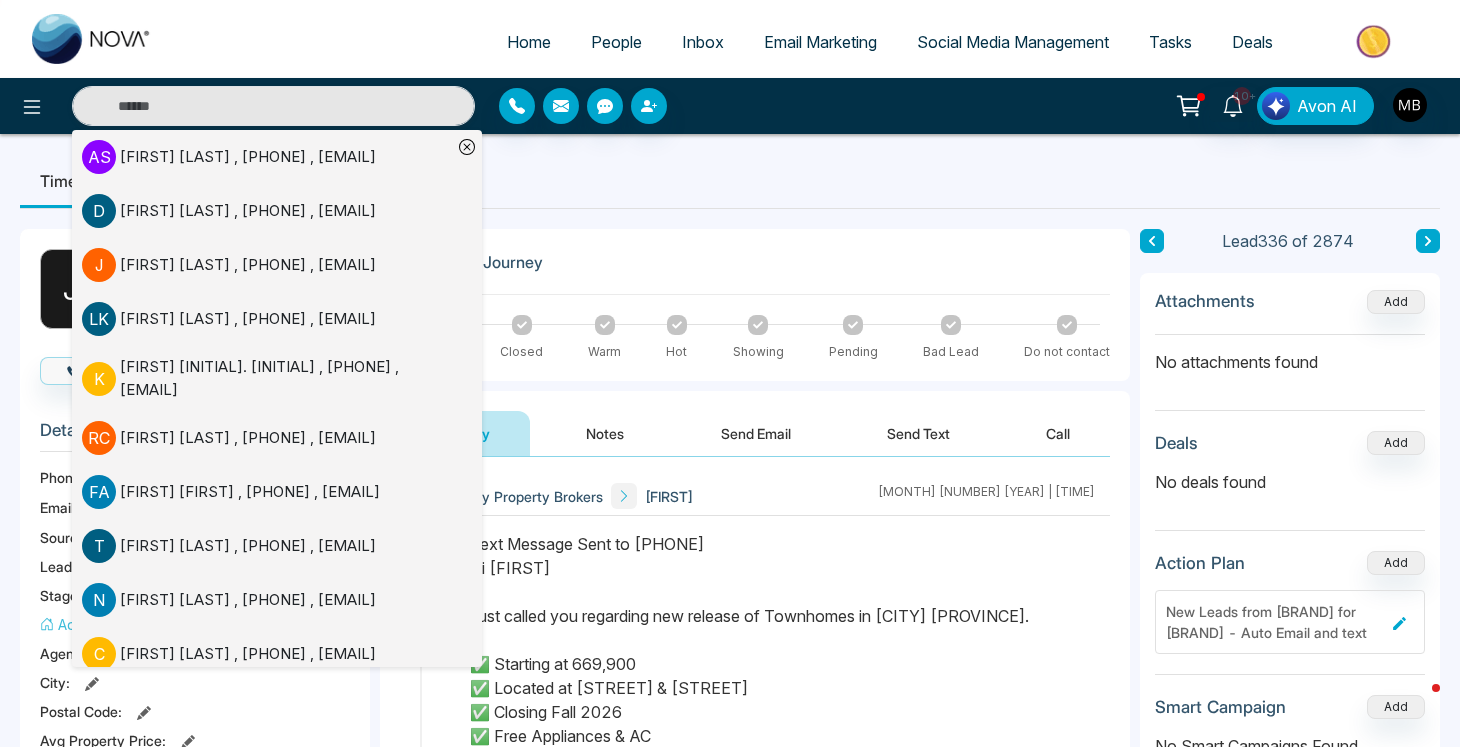 click on "Timeline Tasks and Appointments" at bounding box center [730, 181] 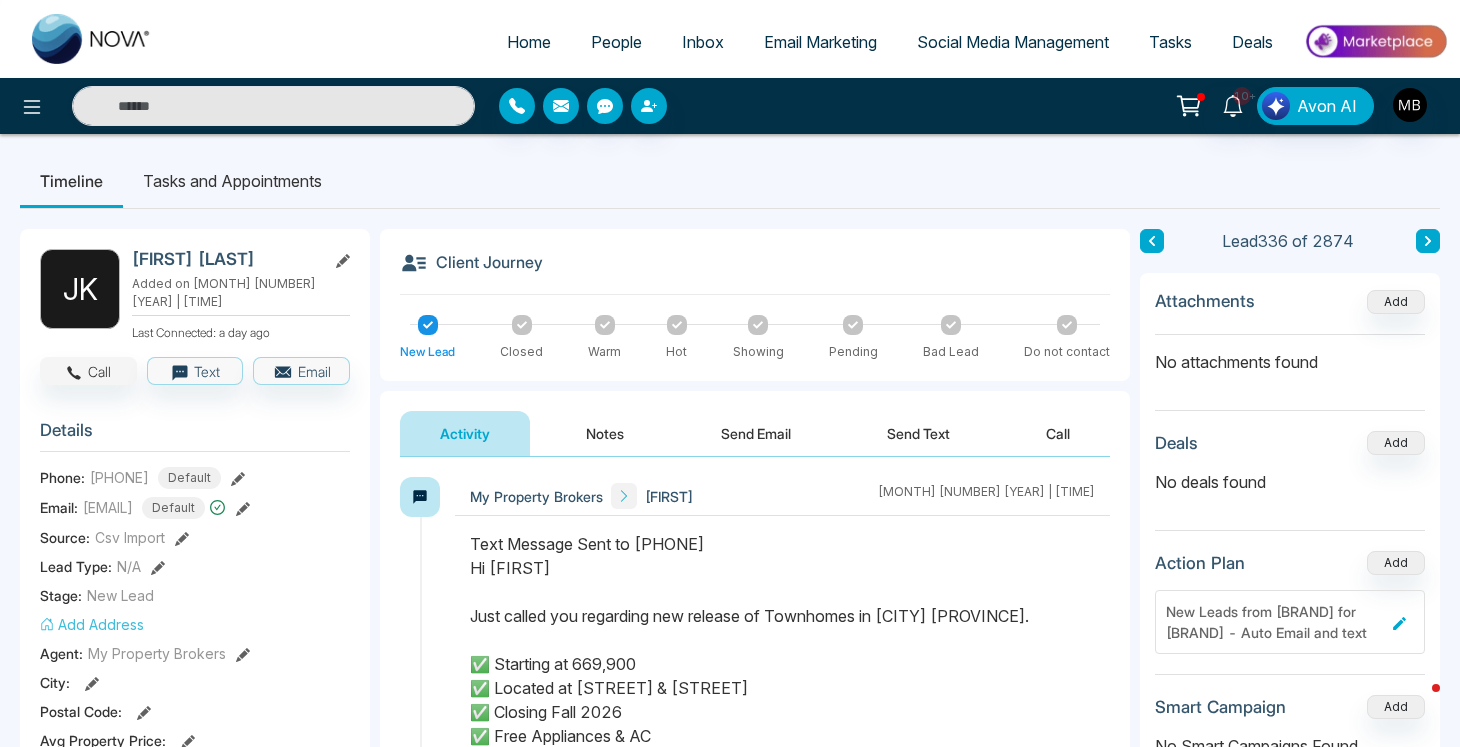 click on "Call" at bounding box center (88, 371) 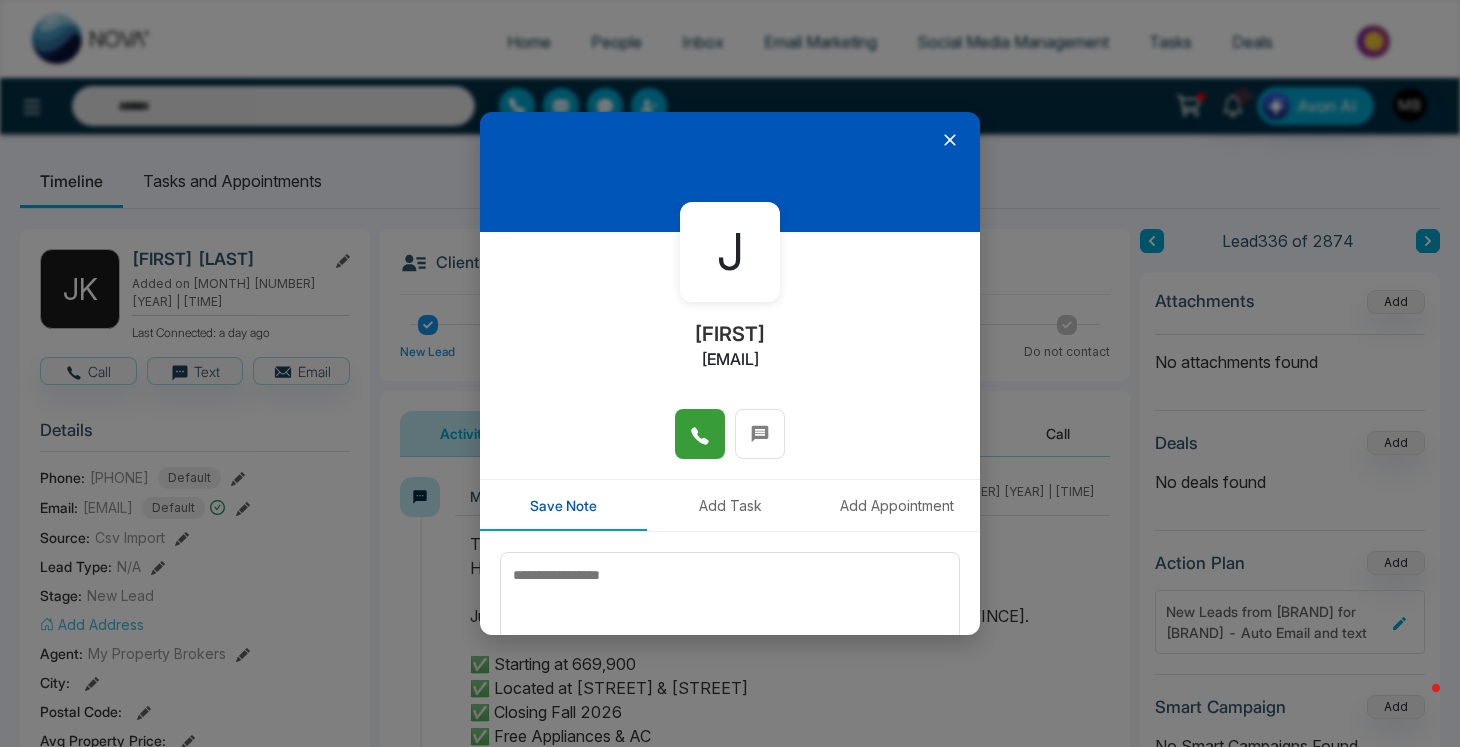 click 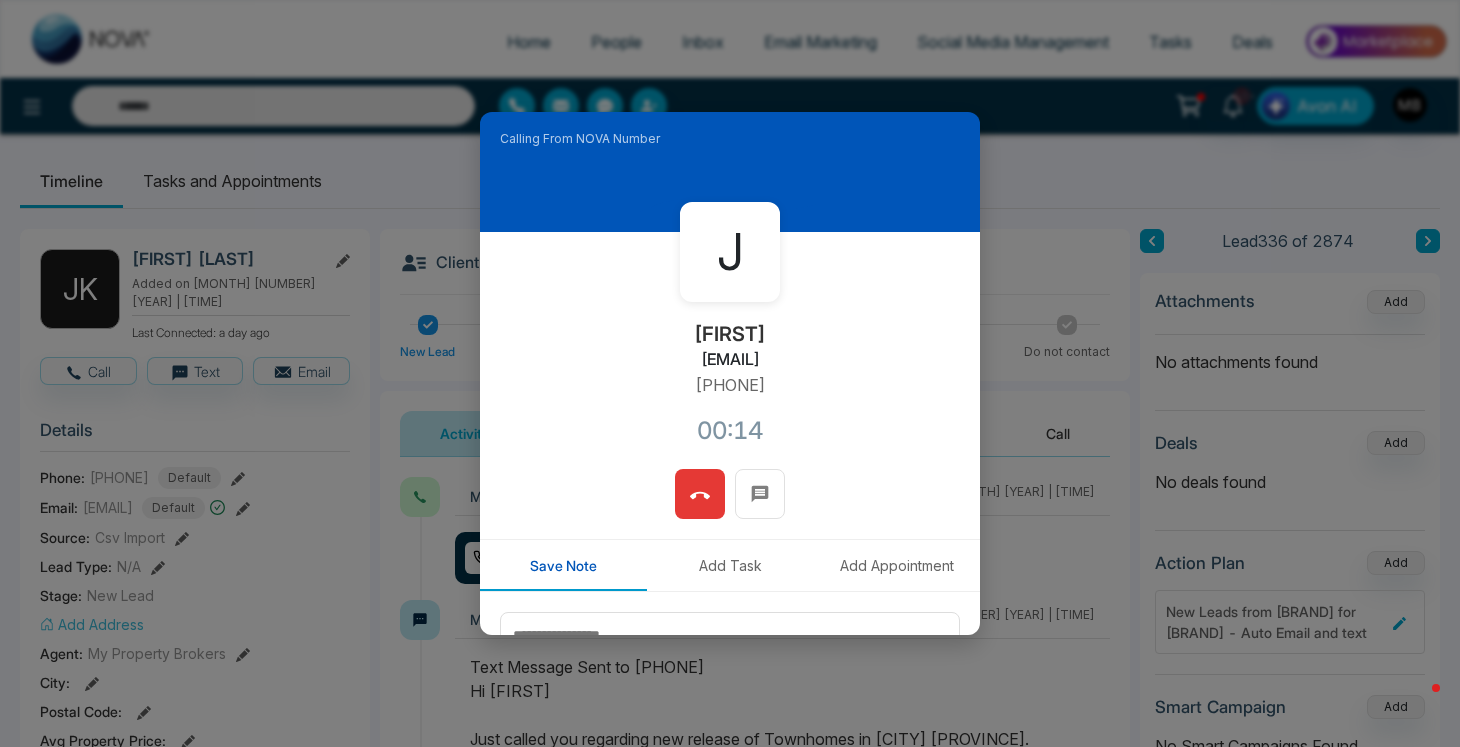 click 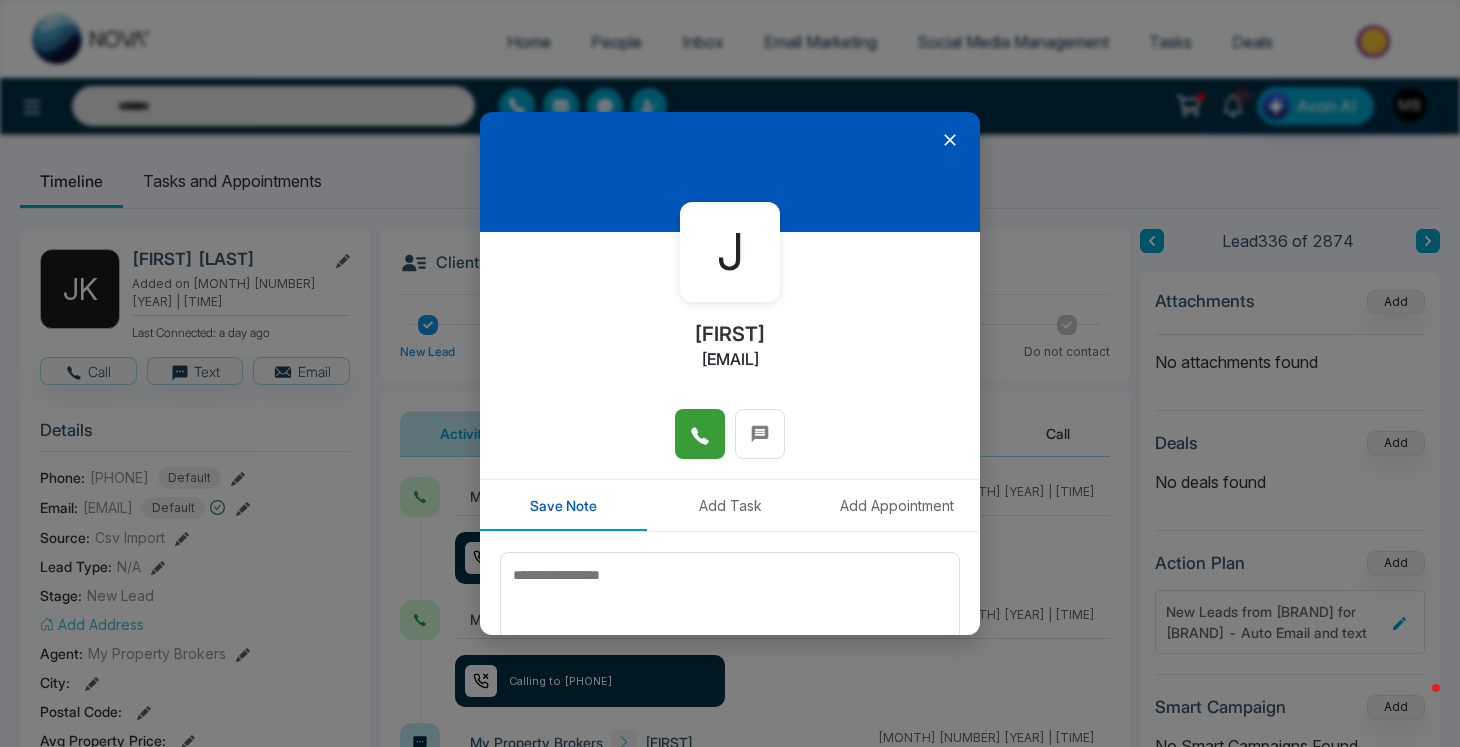 click 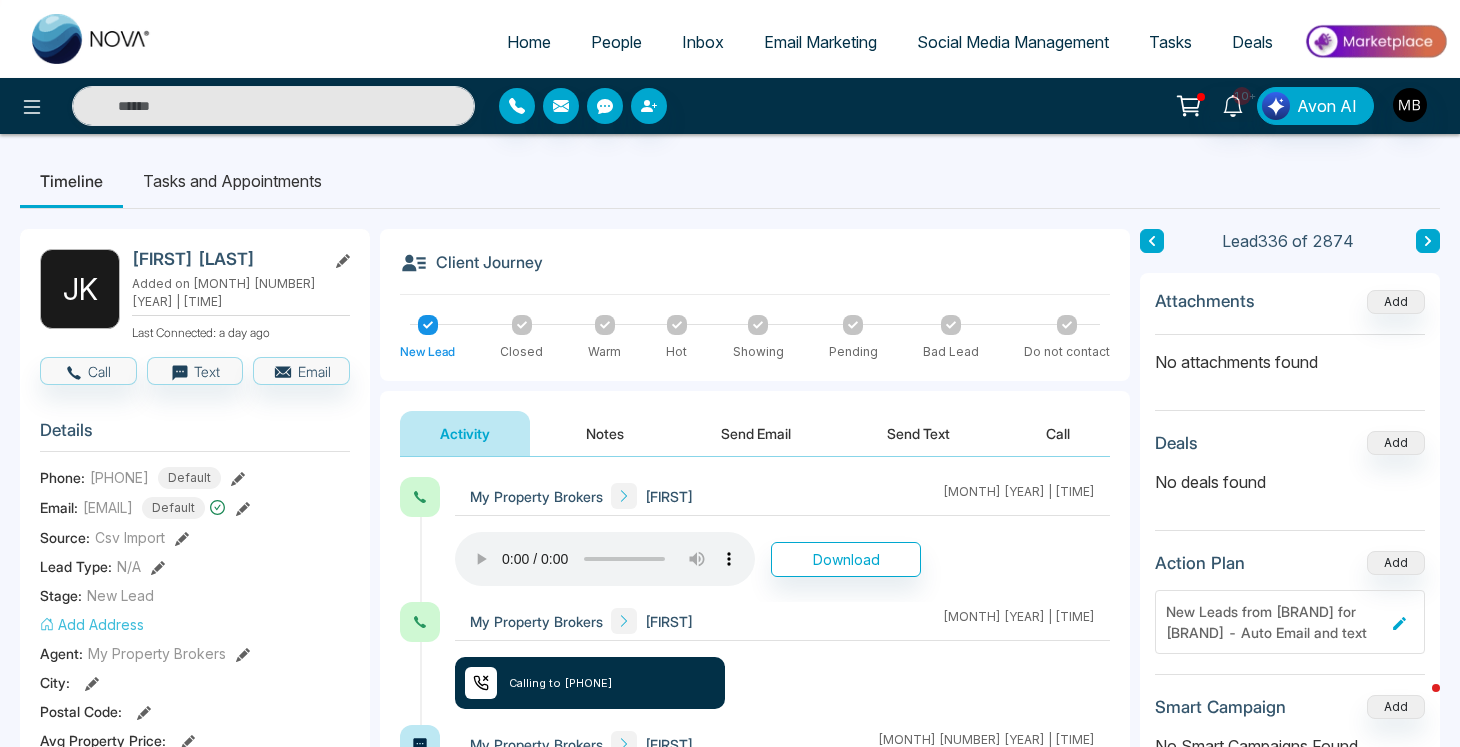 click on "Timeline Tasks and Appointments" at bounding box center (730, 181) 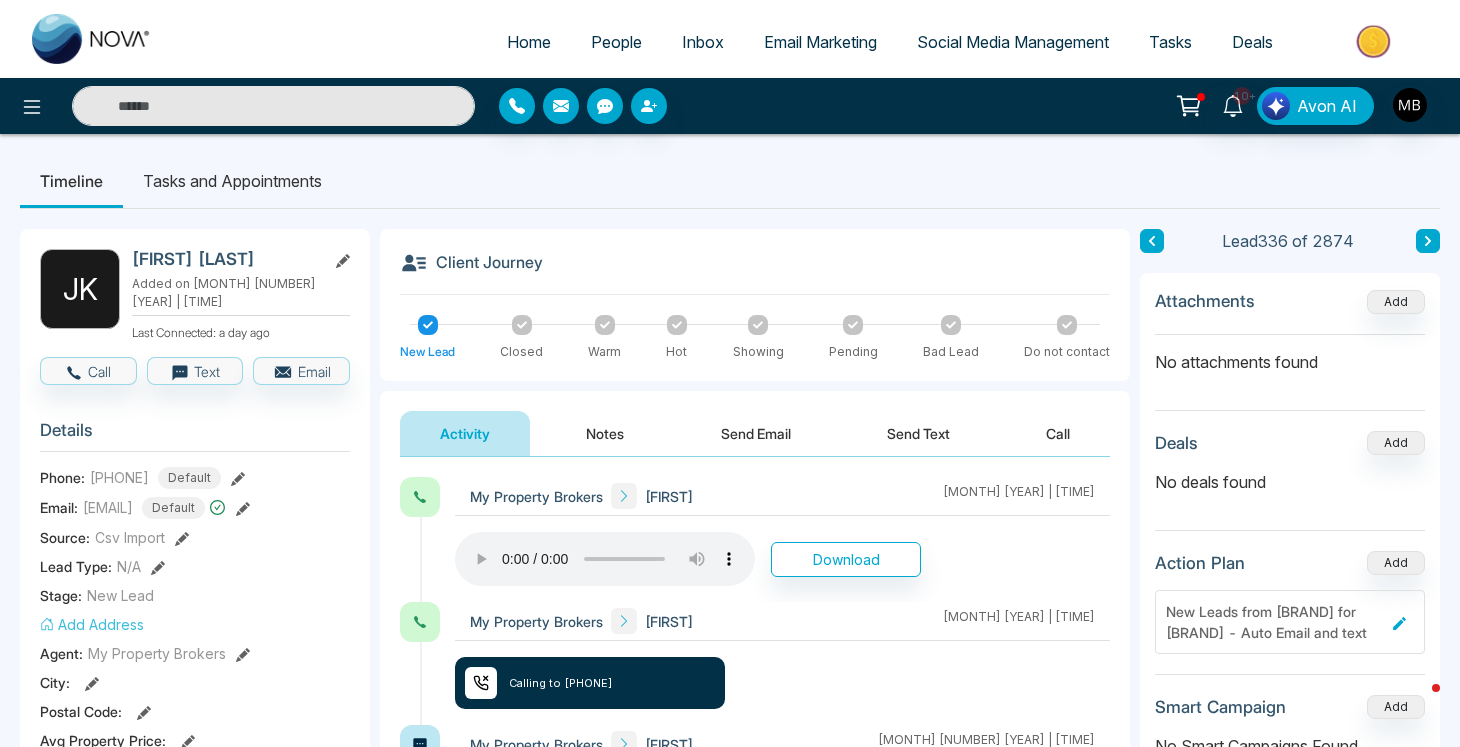click at bounding box center (273, 106) 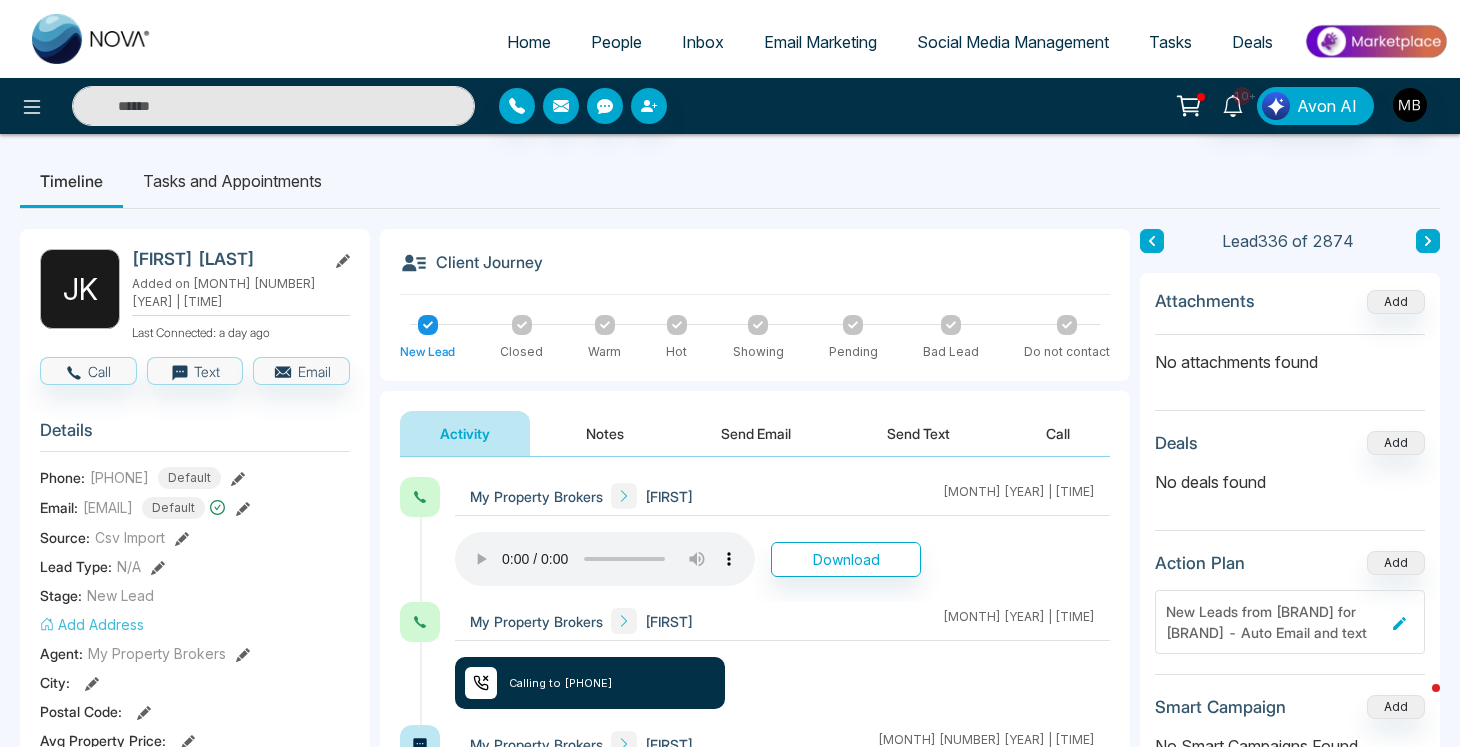 click at bounding box center [273, 106] 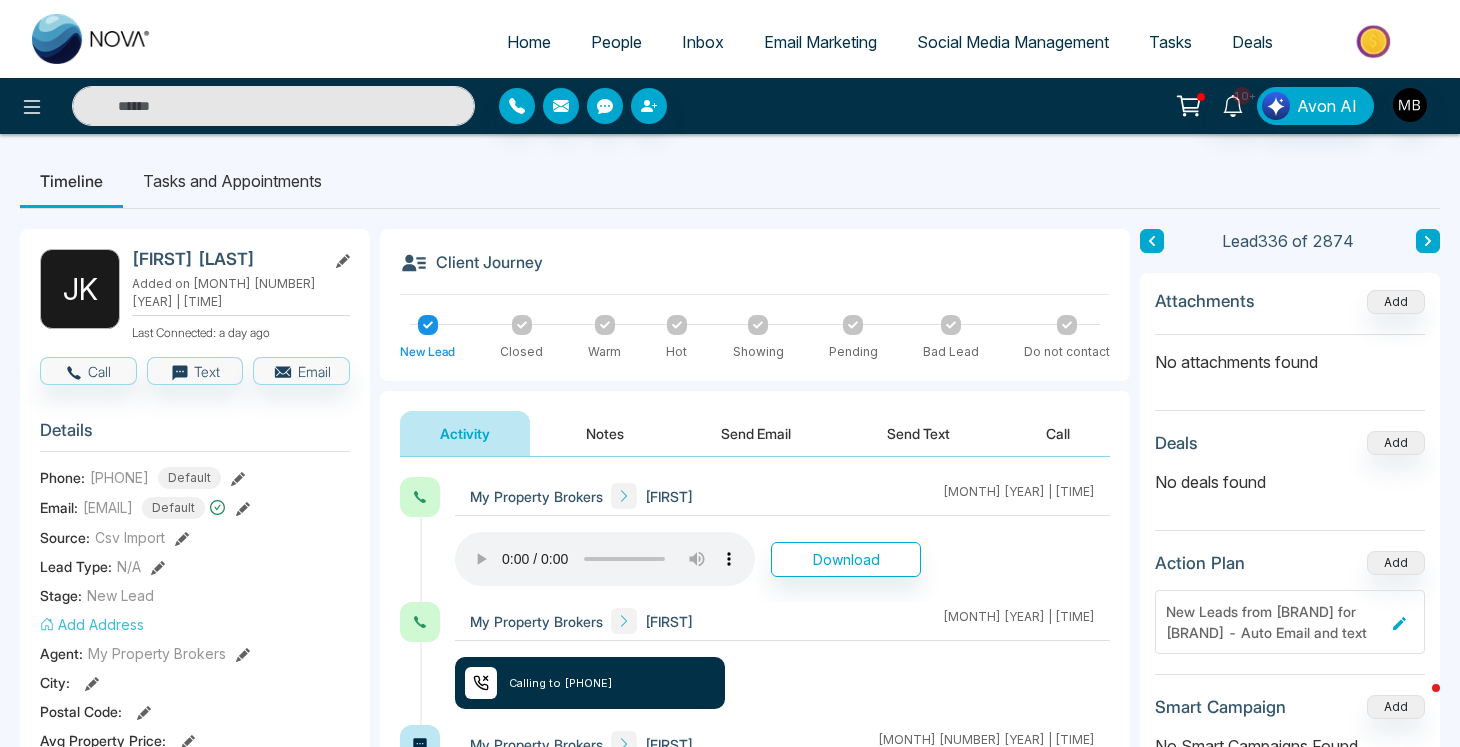 paste on "**********" 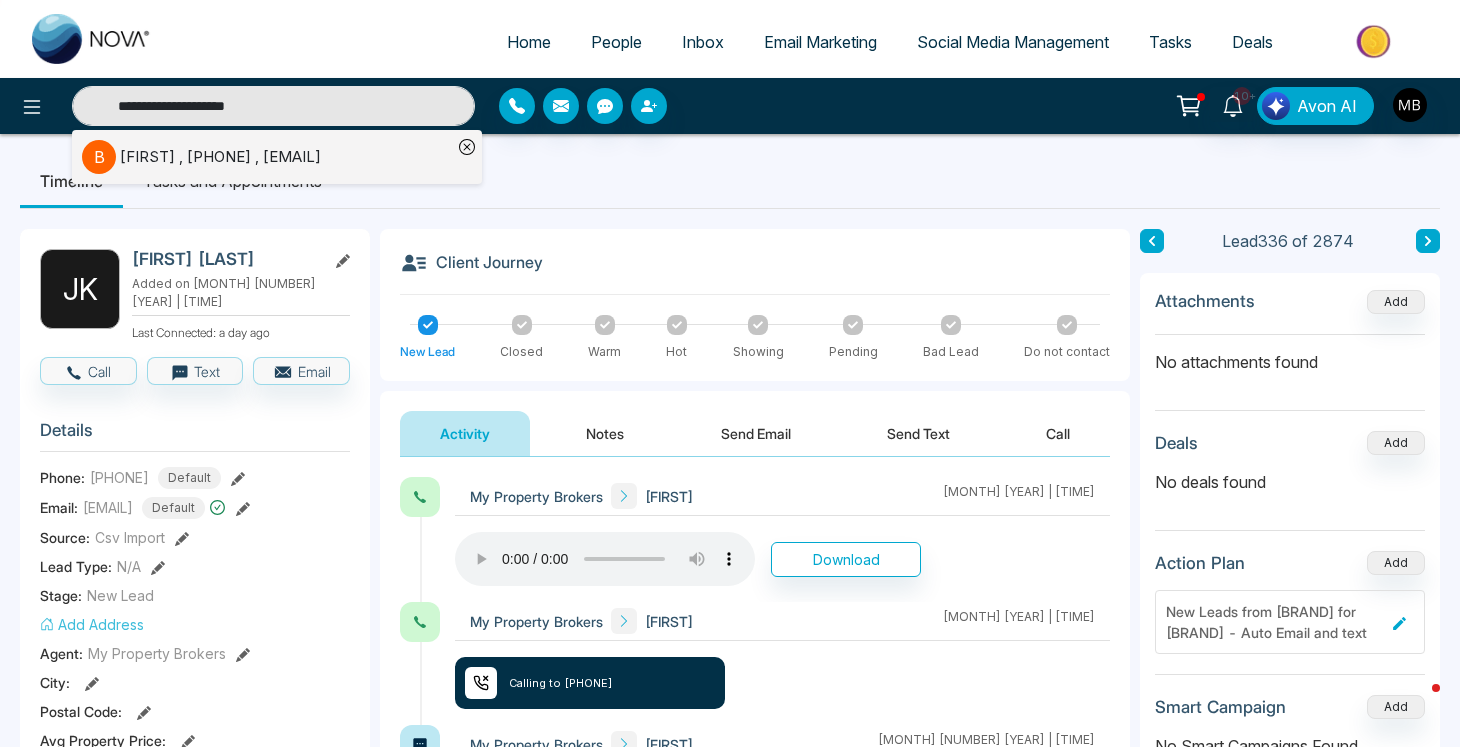 type on "**********" 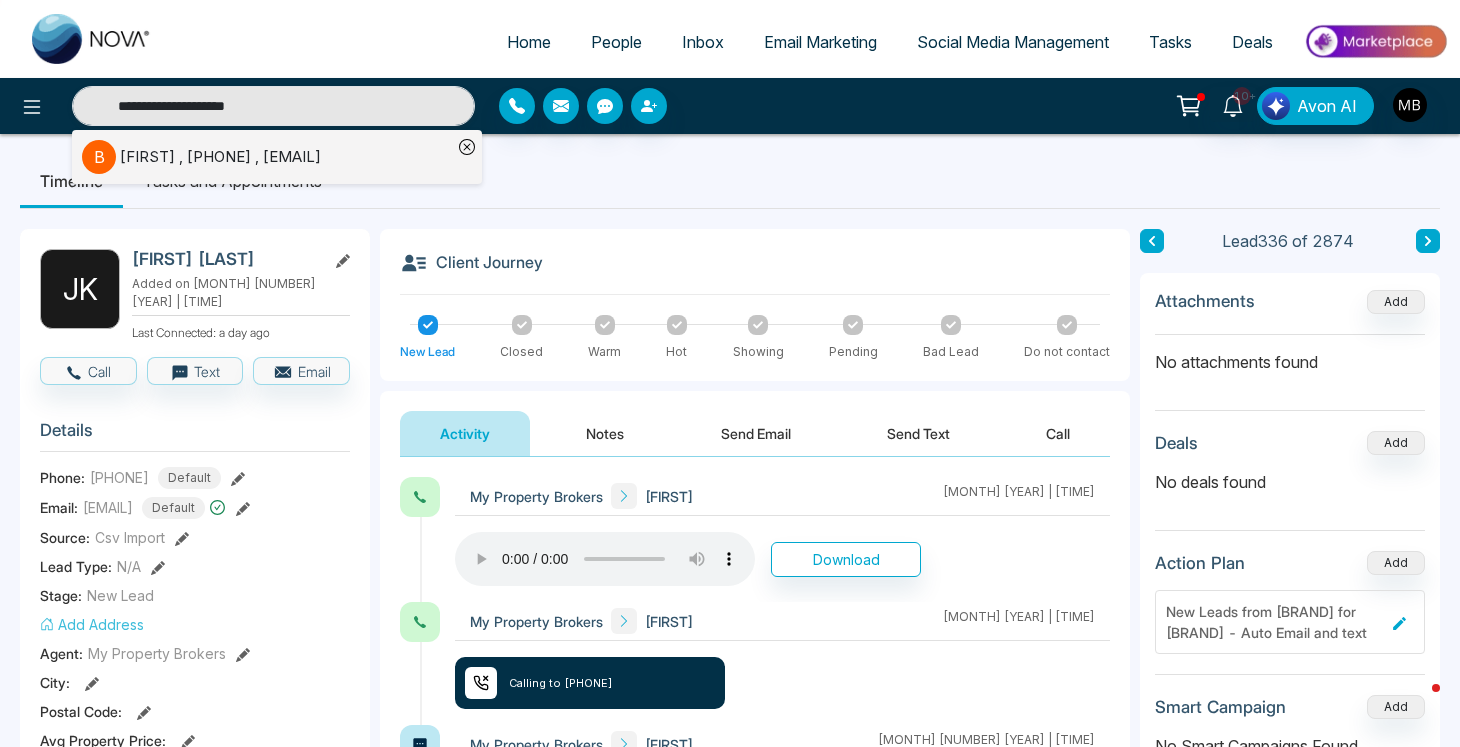click on "[FIRST] , [PHONE] , [EMAIL]" at bounding box center (220, 157) 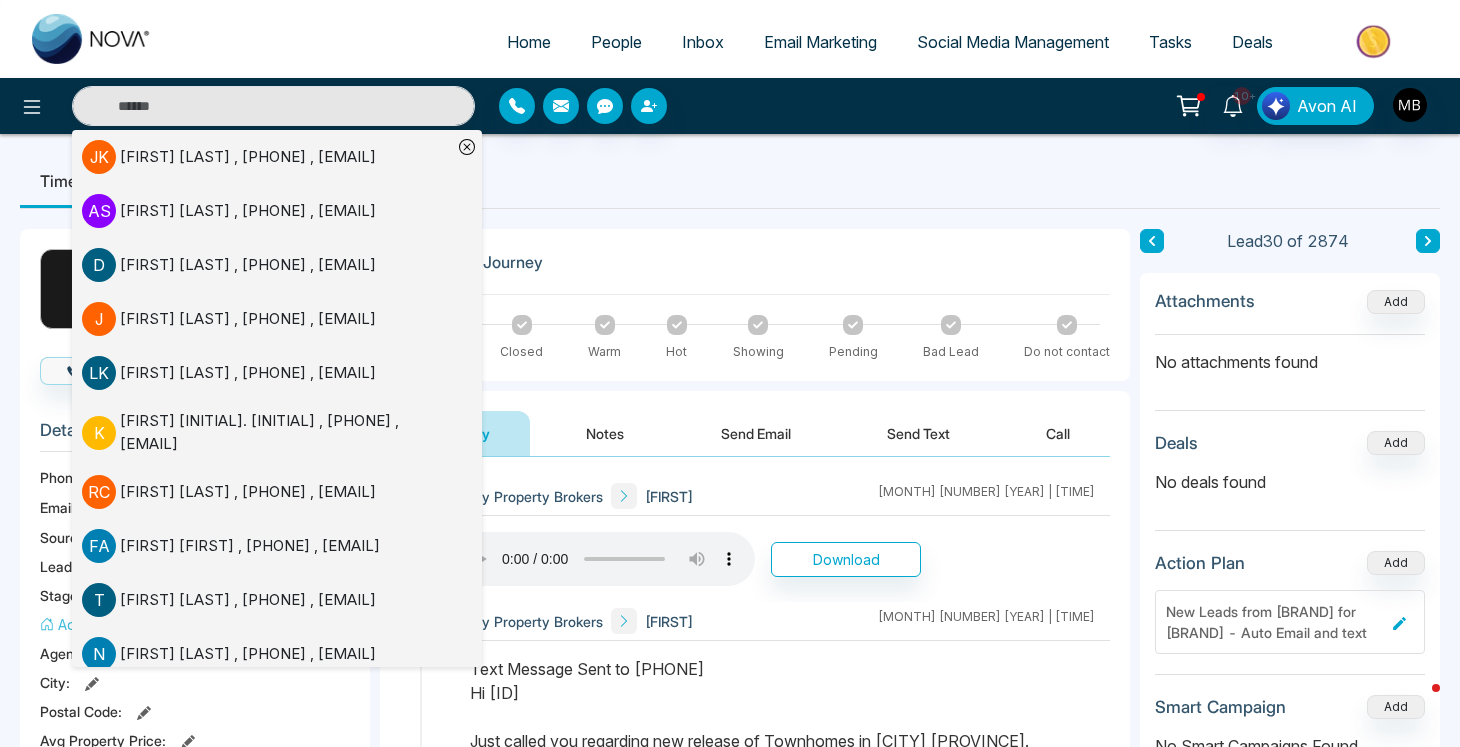 click on "Timeline Tasks and Appointments" at bounding box center (730, 181) 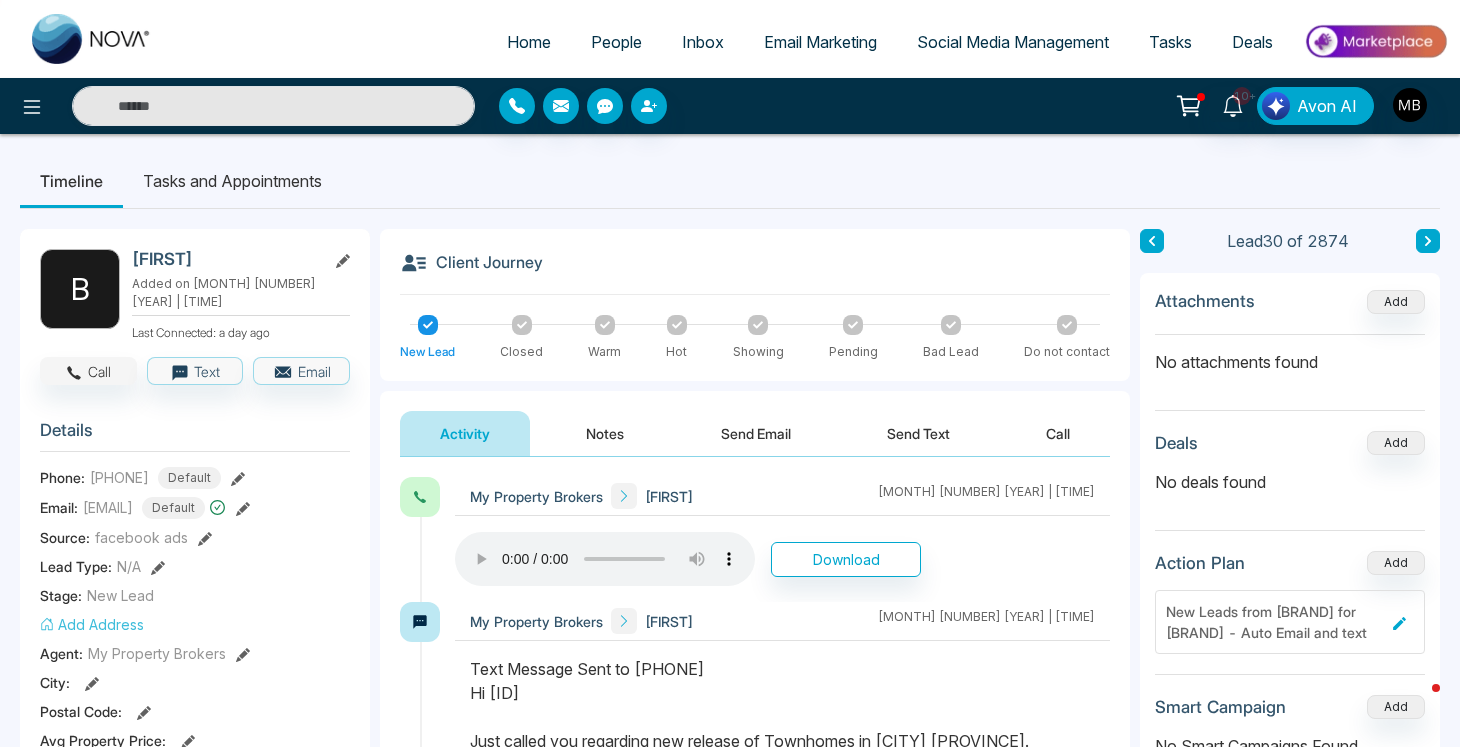 click on "Call" at bounding box center (88, 371) 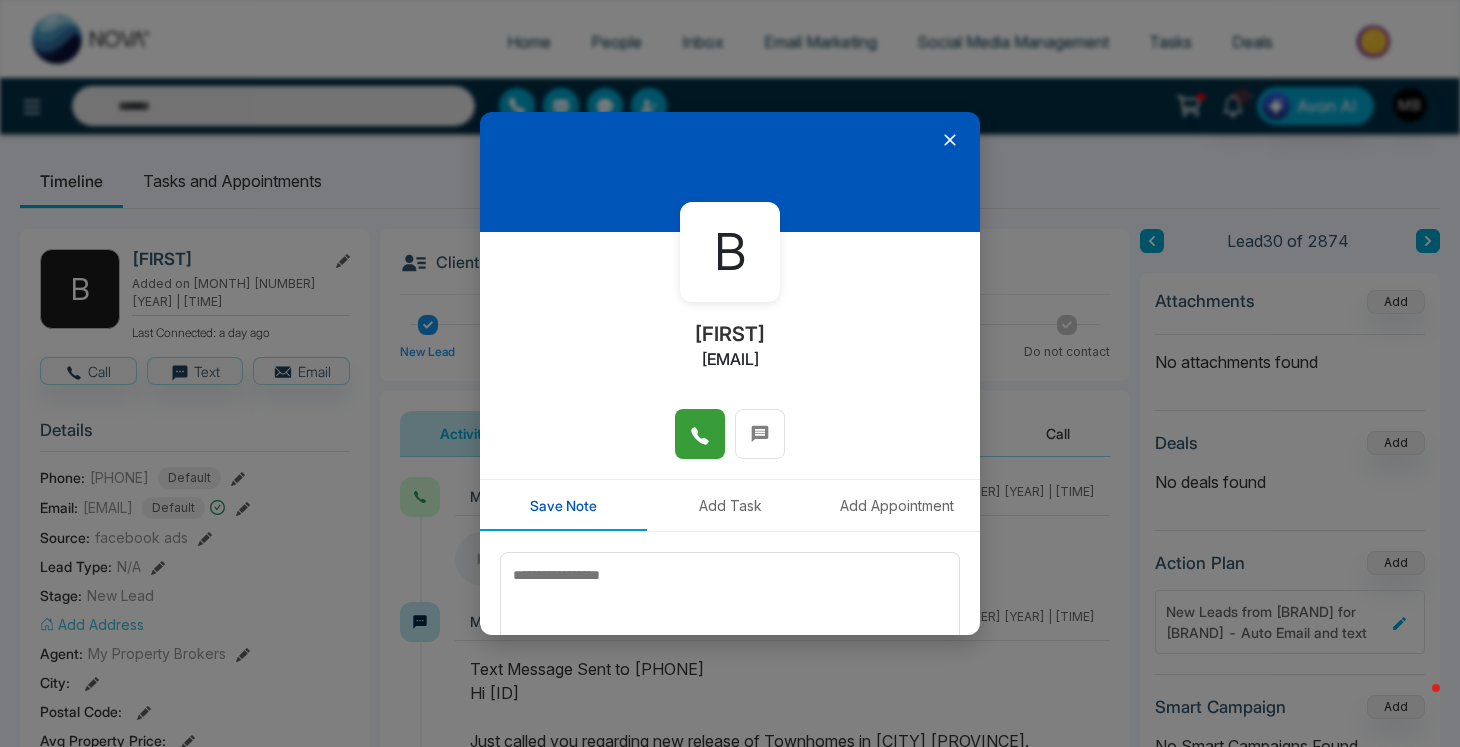 click 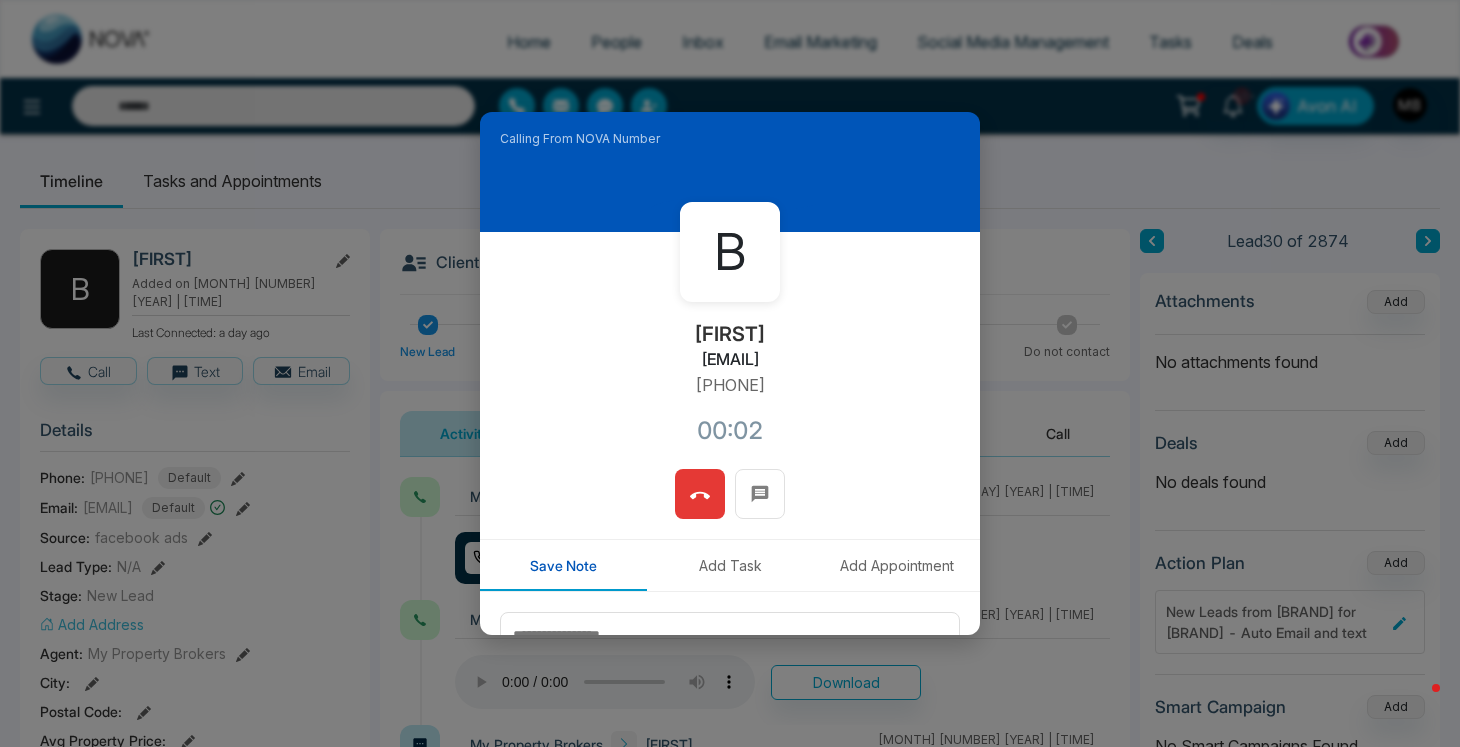 click 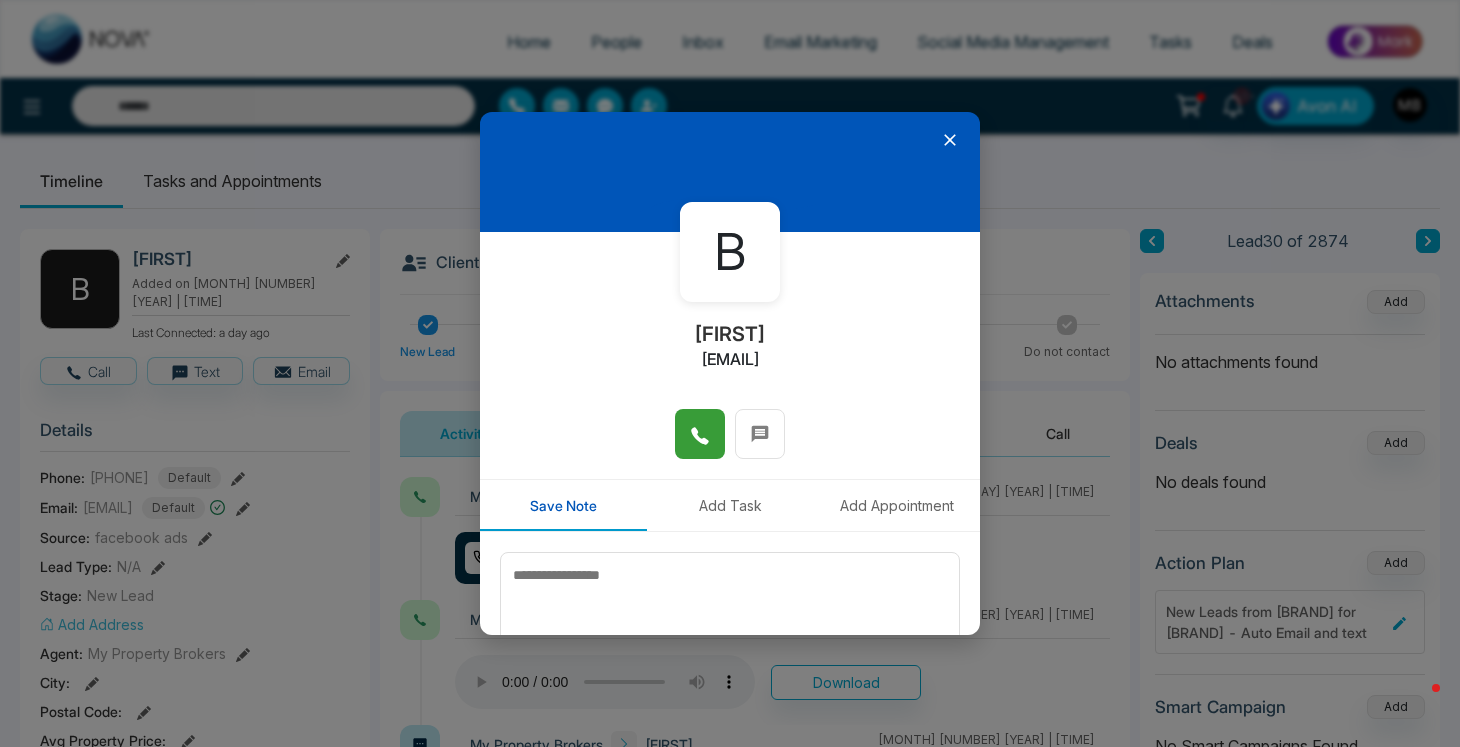 click 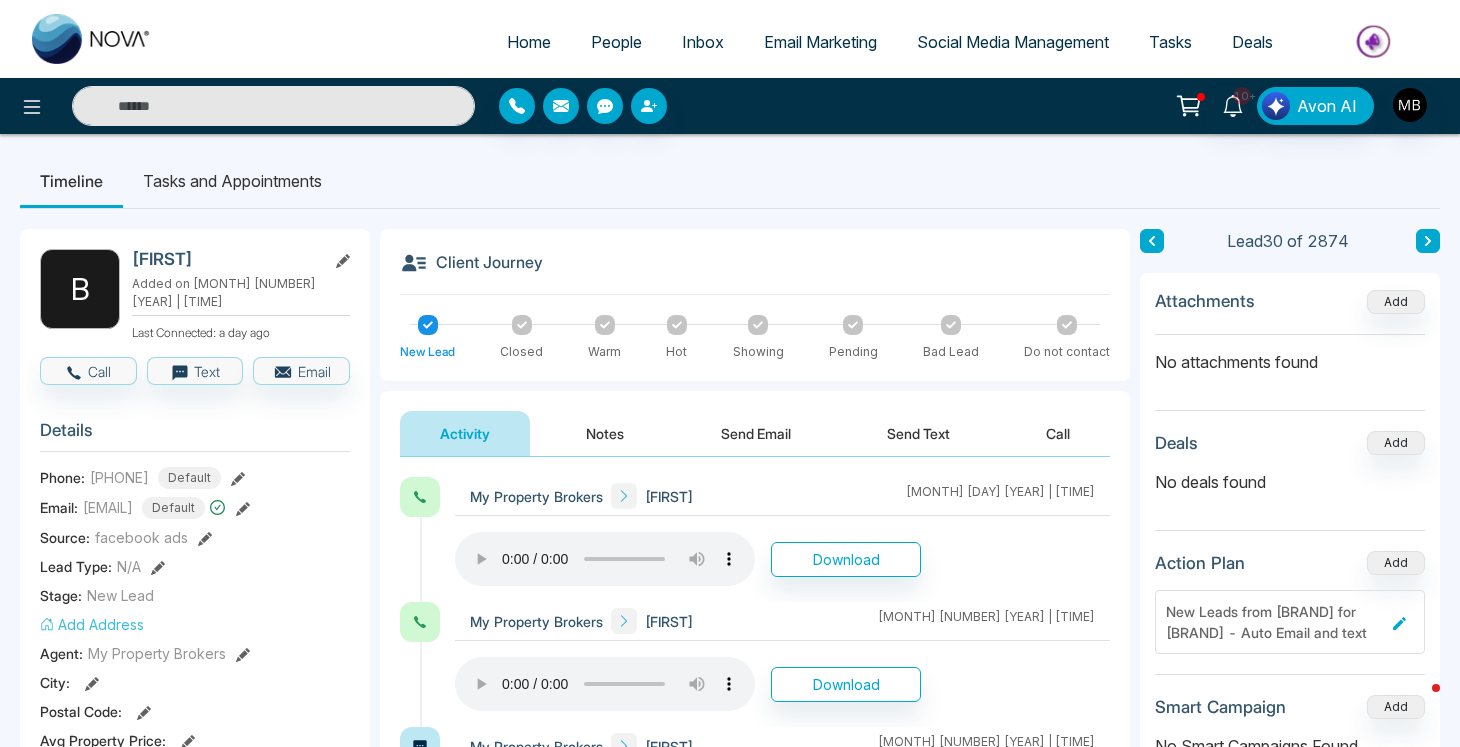 click at bounding box center [273, 106] 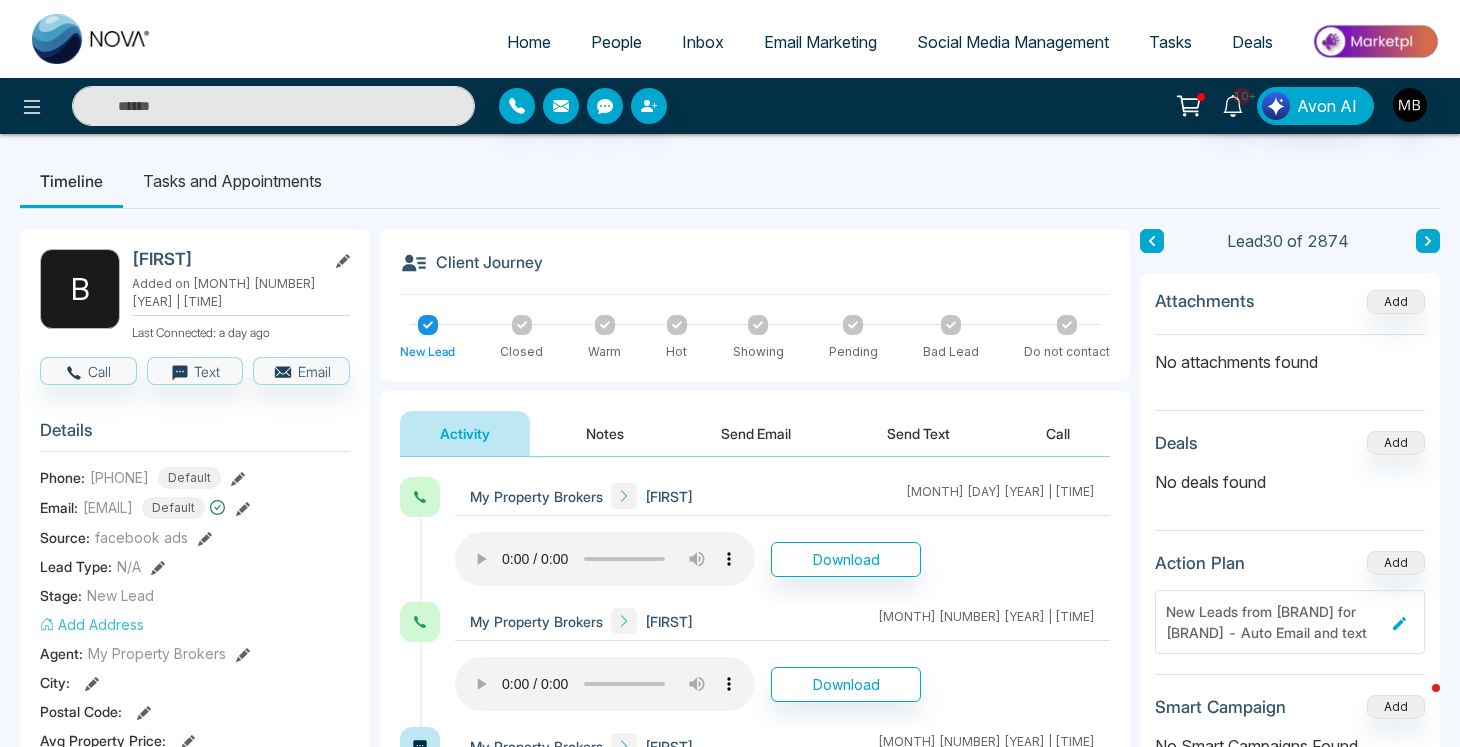 paste on "**********" 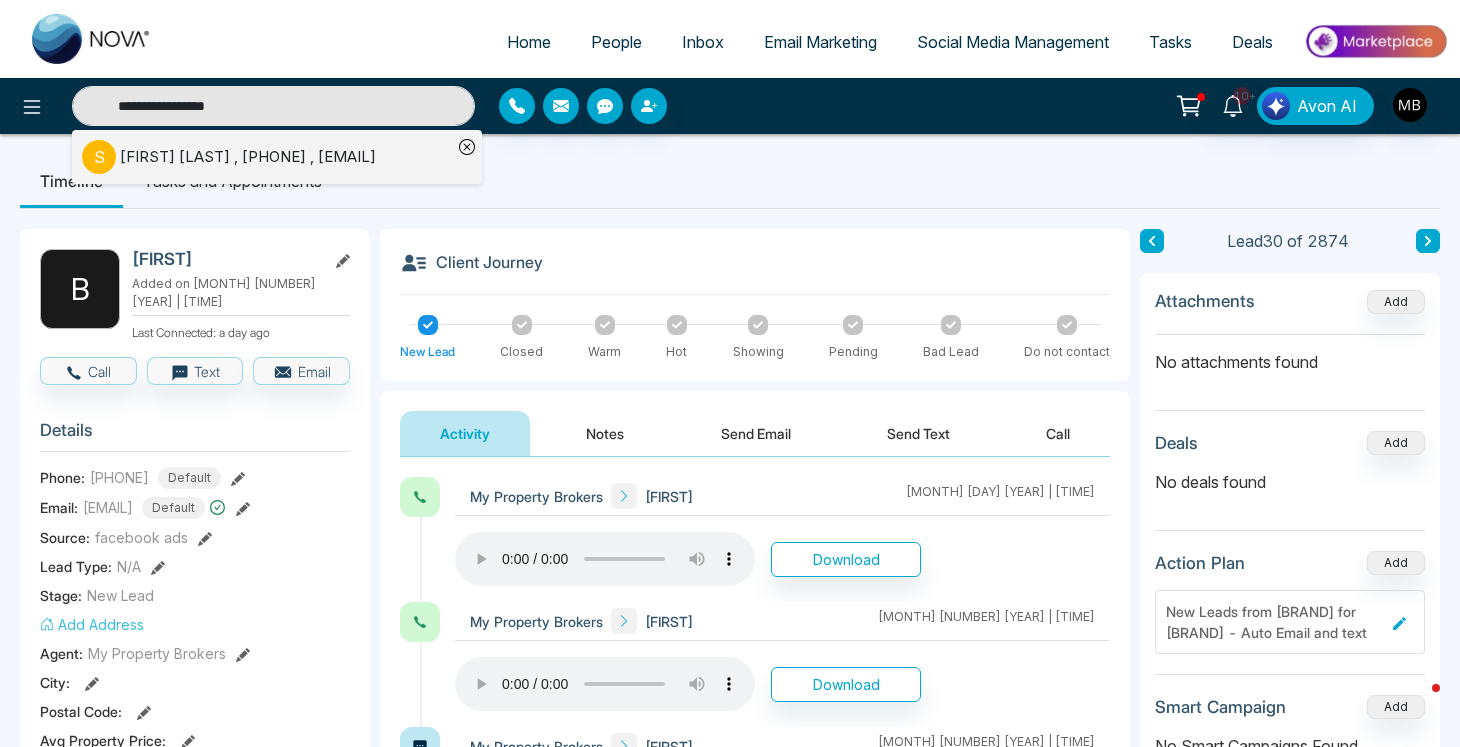 type on "**********" 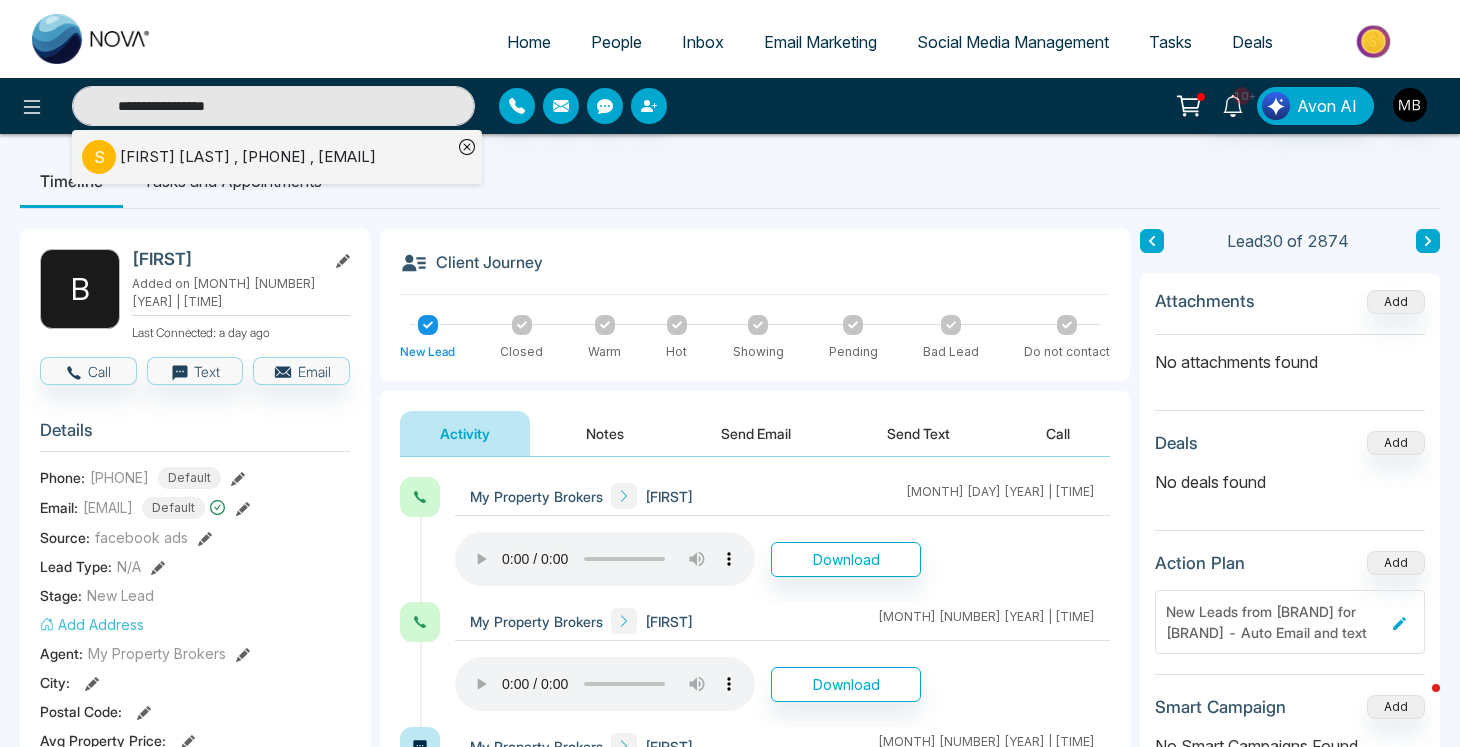 click on "[FIRST] [LAST] , [PHONE] , [EMAIL]" at bounding box center (248, 157) 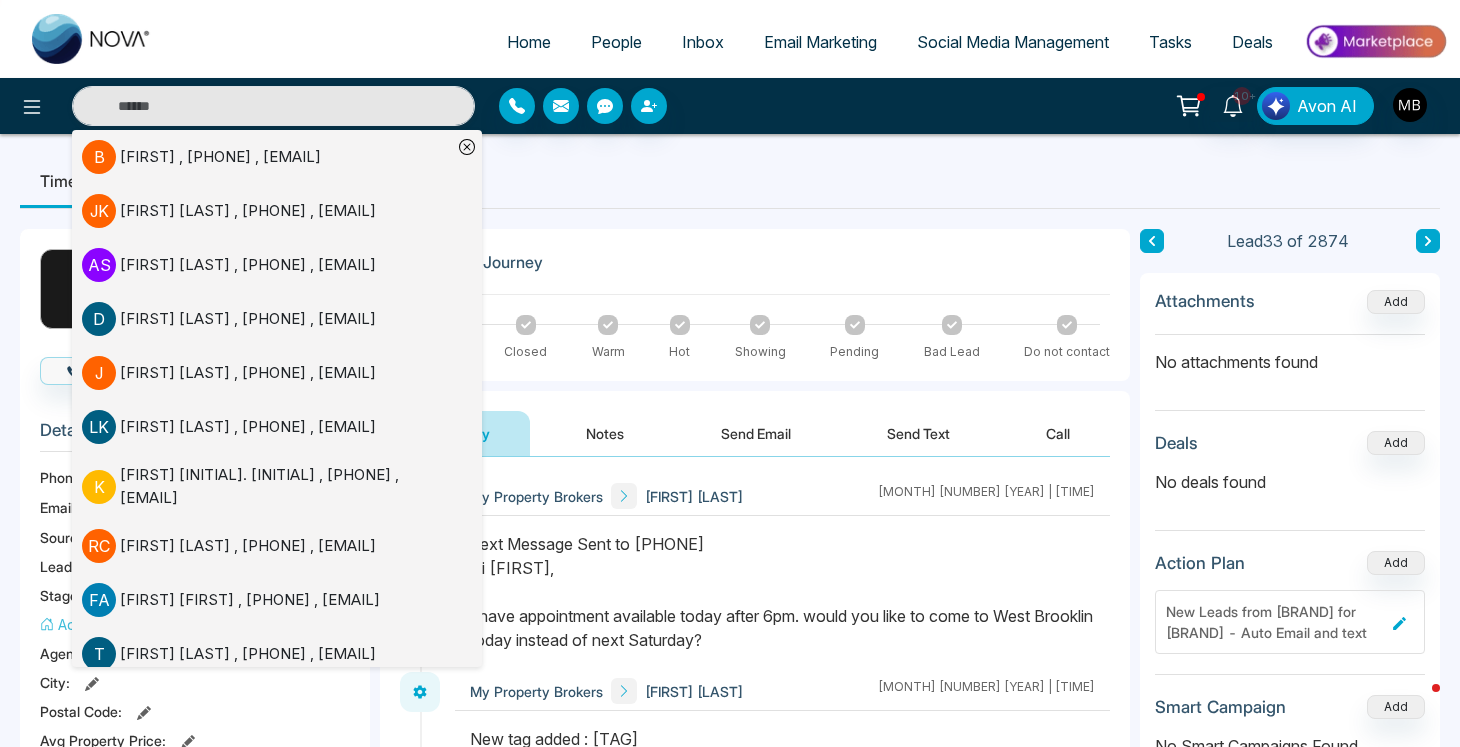 click on "Timeline Tasks and Appointments" at bounding box center [730, 181] 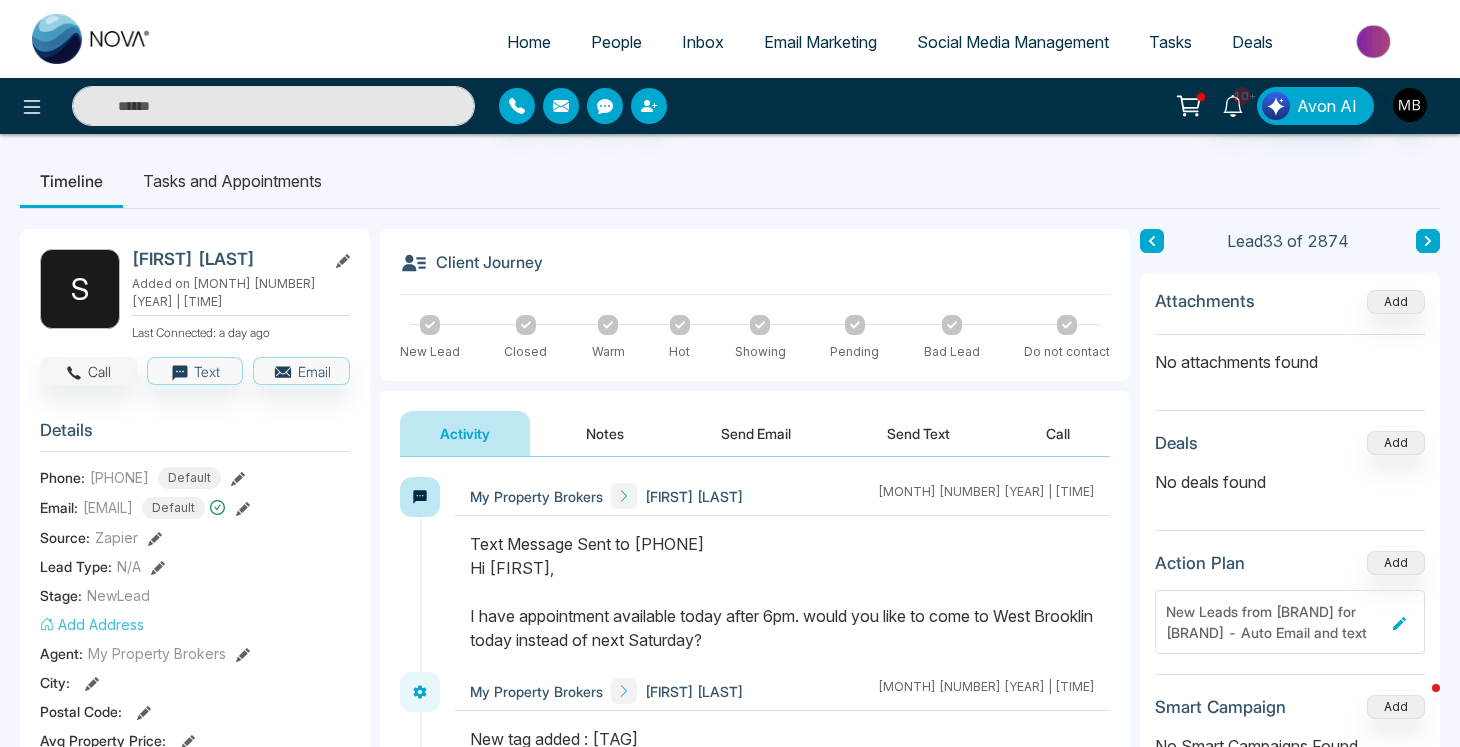 click on "Call" at bounding box center [88, 371] 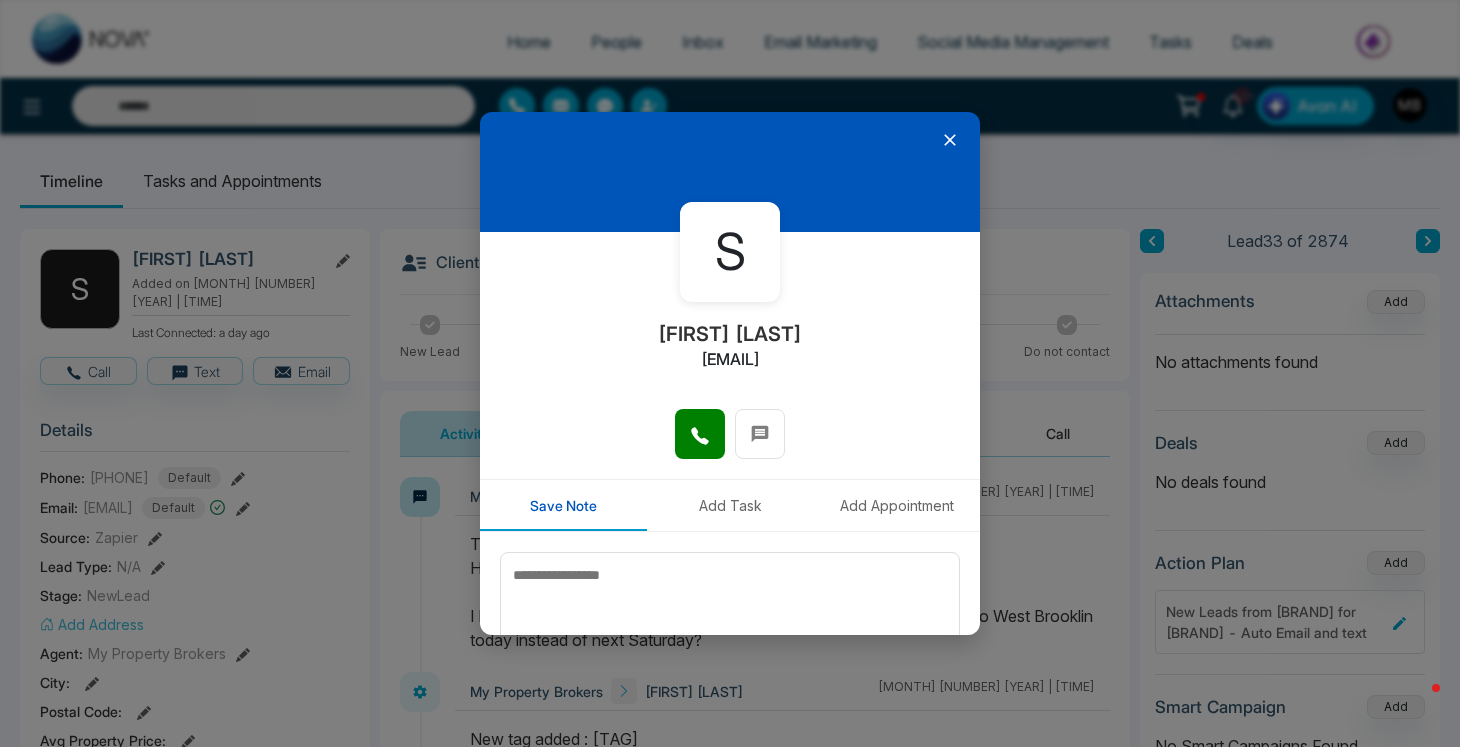 click 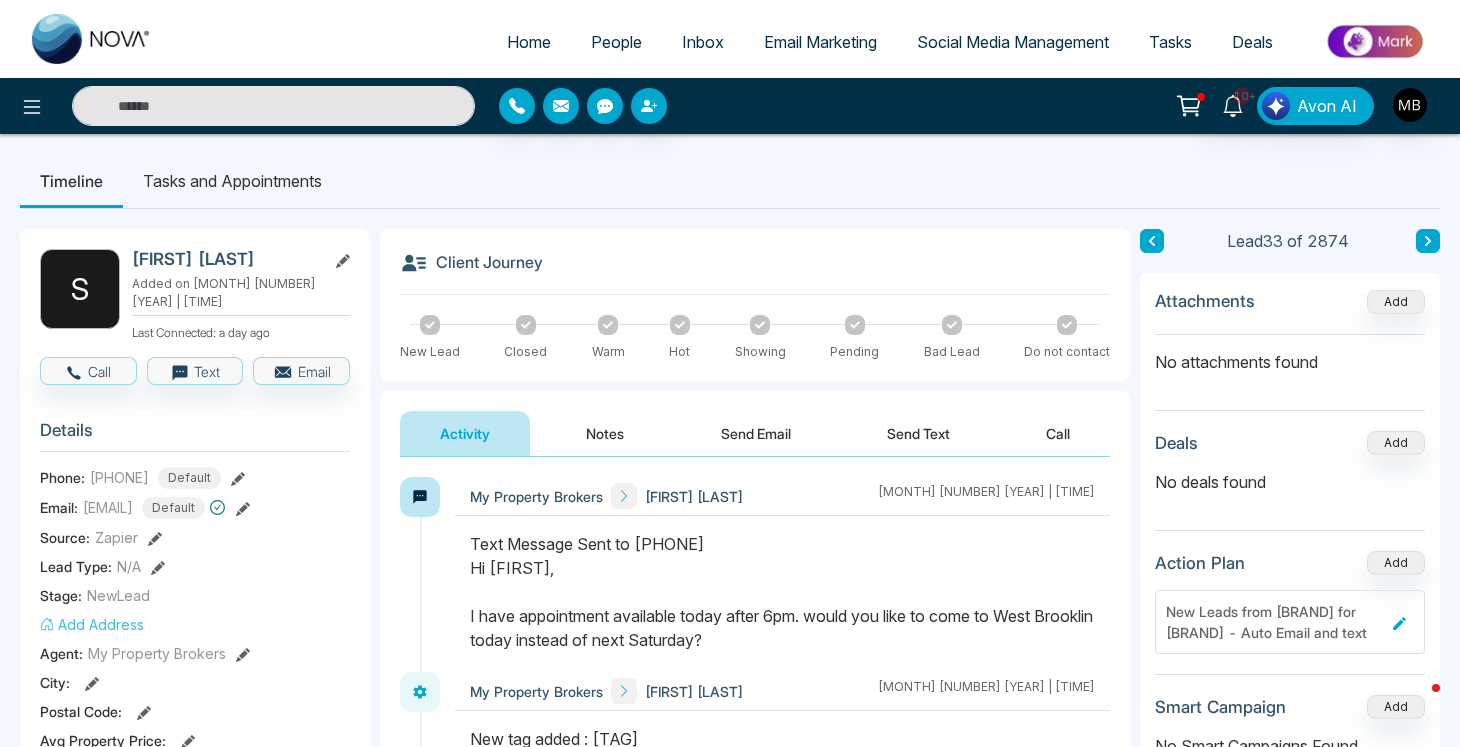 click at bounding box center (273, 106) 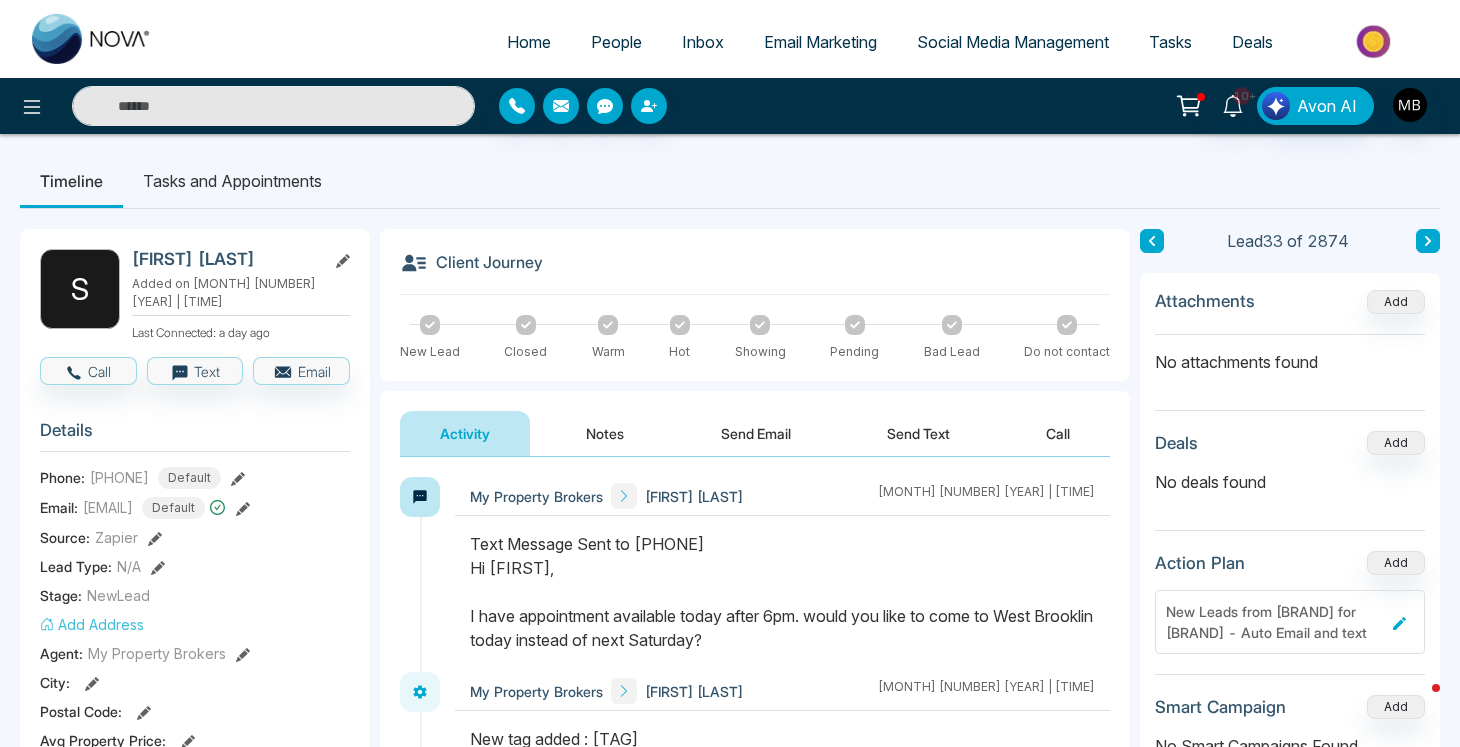 paste on "**********" 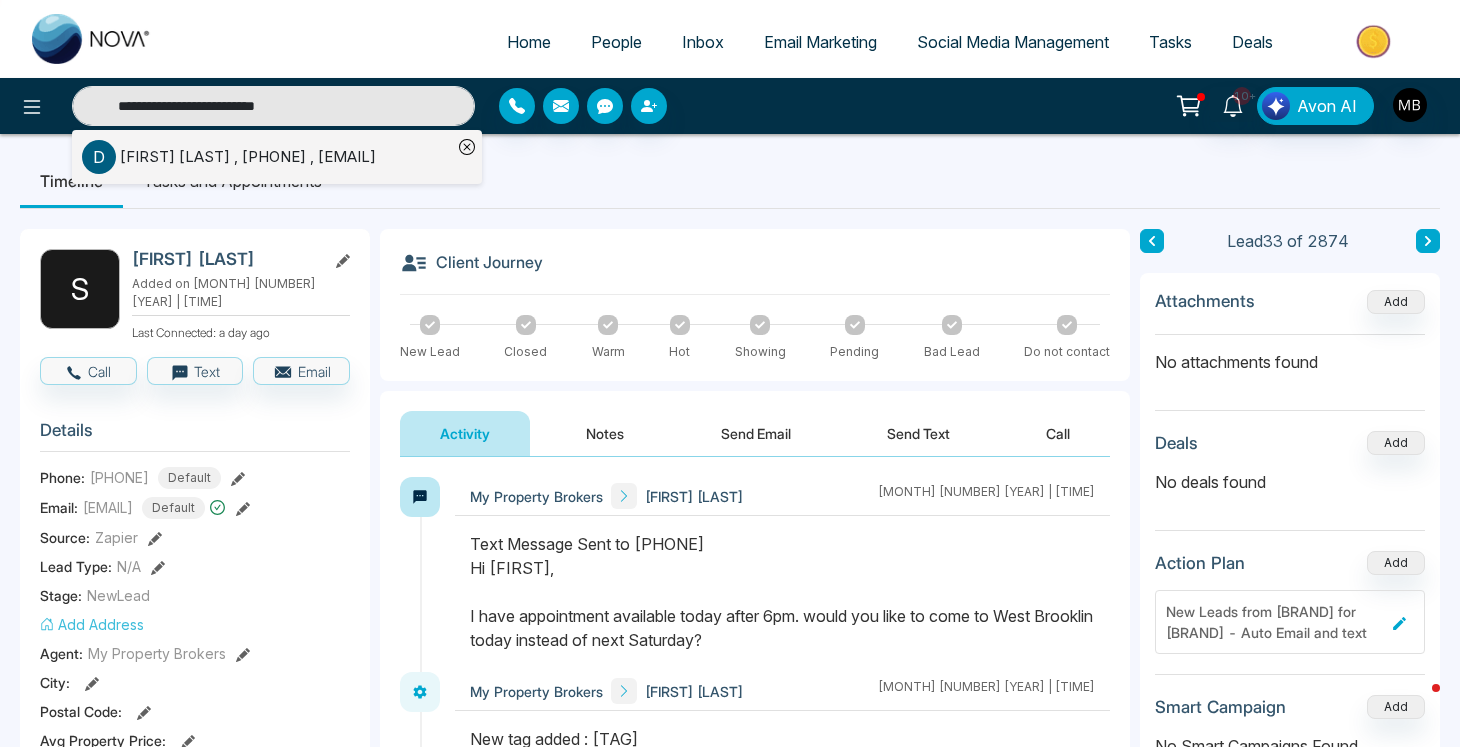 type on "**********" 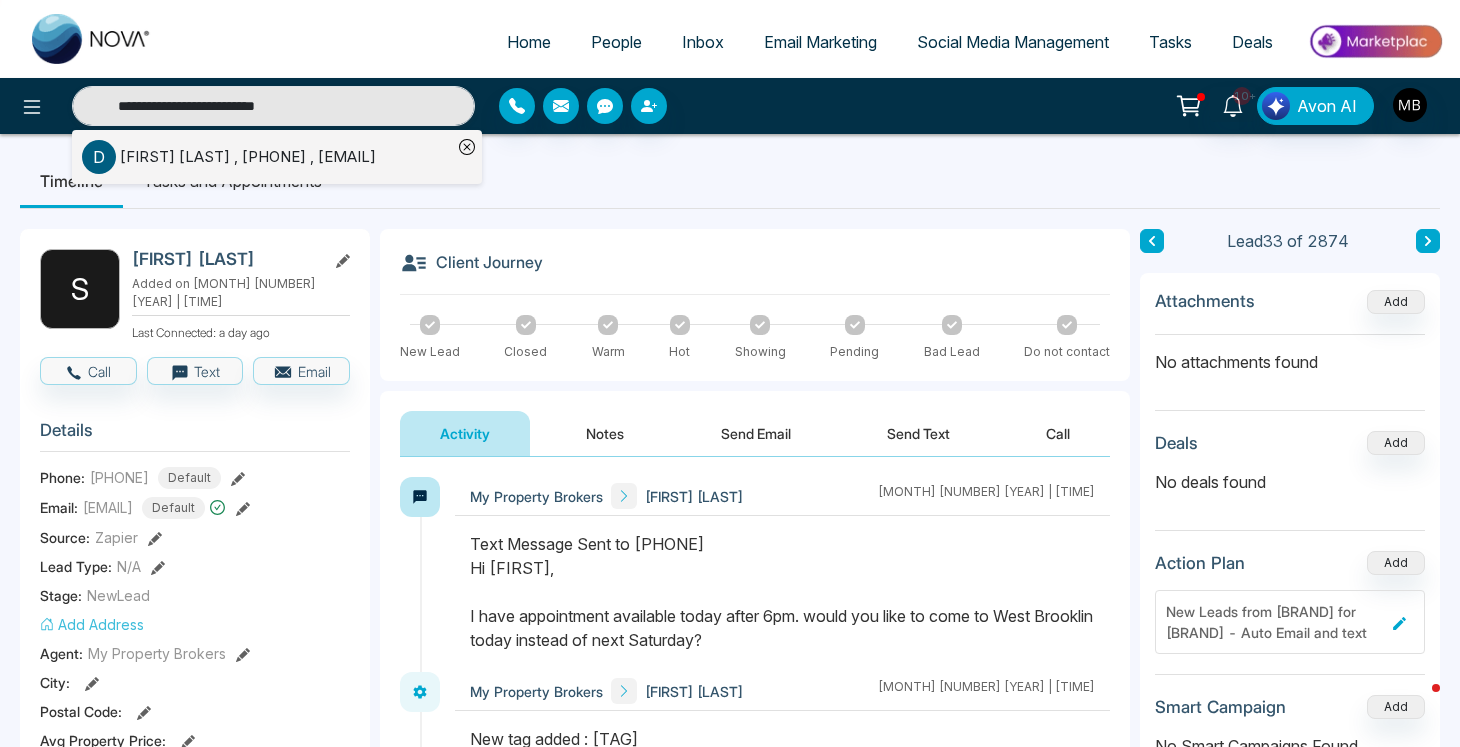 click on "[FIRST] [LAST] , [PHONE] , [EMAIL]" at bounding box center (248, 157) 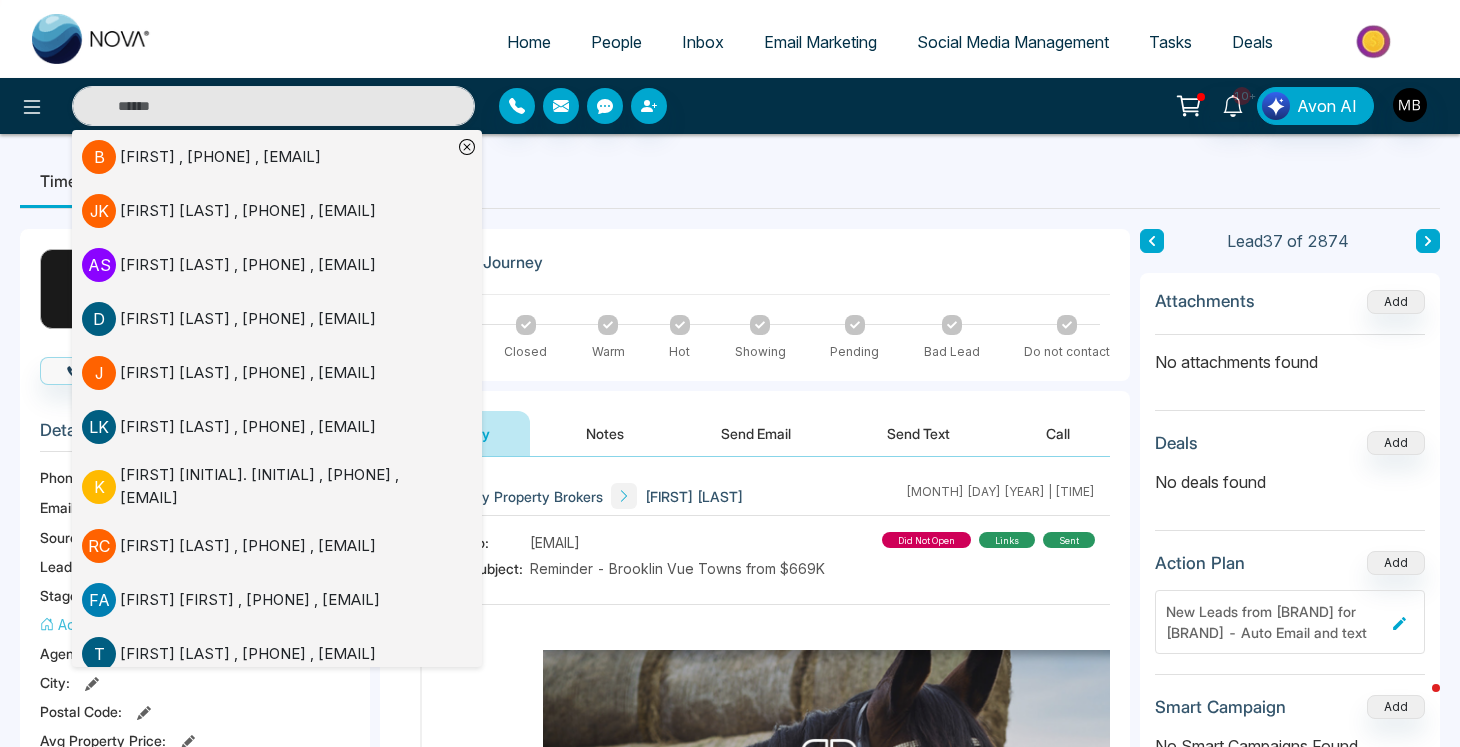 click on "[FIRST] [LAST] Added on [MONTH] [NUMBER] [YEAR] | [TIME] Last Connected: [DURATION] Call Text Email Details Phone: [PHONE] Default Email: [EMAIL] Default Source: [BRAND] Lead Type: N/A Stage: NewLead Add Address Agent: [BRAND] City : Postal Code : Avg Property Price : Buy Area : Home Type : Start Date : Last Contact Date : Province : Timeframe : Urgency : Tags [BRAND] × Is this lead a Realtor? Lead Summary [NUMBER] Calls [NUMBER] Texts [NUMBER] Emails Social Profile Not found Not found Not found Custom Lead Data Delete lead Client Journey New Lead Closed Warm Hot Showing Pending Bad Lead Do not contact Activity Notes Send Email Send Text Call [BRAND] [FIRST] [LAST] [MONTH] [NUMBER] [YEAR] | [TIME] To: [EMAIL] Subject: Reminder - [BRAND] Towns from $[PRICE] did not open links sent [FIRST] [LAST] [BRAND] [MONTH] [NUMBER] [YEAR] | [TIME] Calling to [PHONE] [BRAND] [FIRST] [LAST] [MONTH] [NUMBER] [YEAR] | [TIME] Download To:" at bounding box center (730, 930) 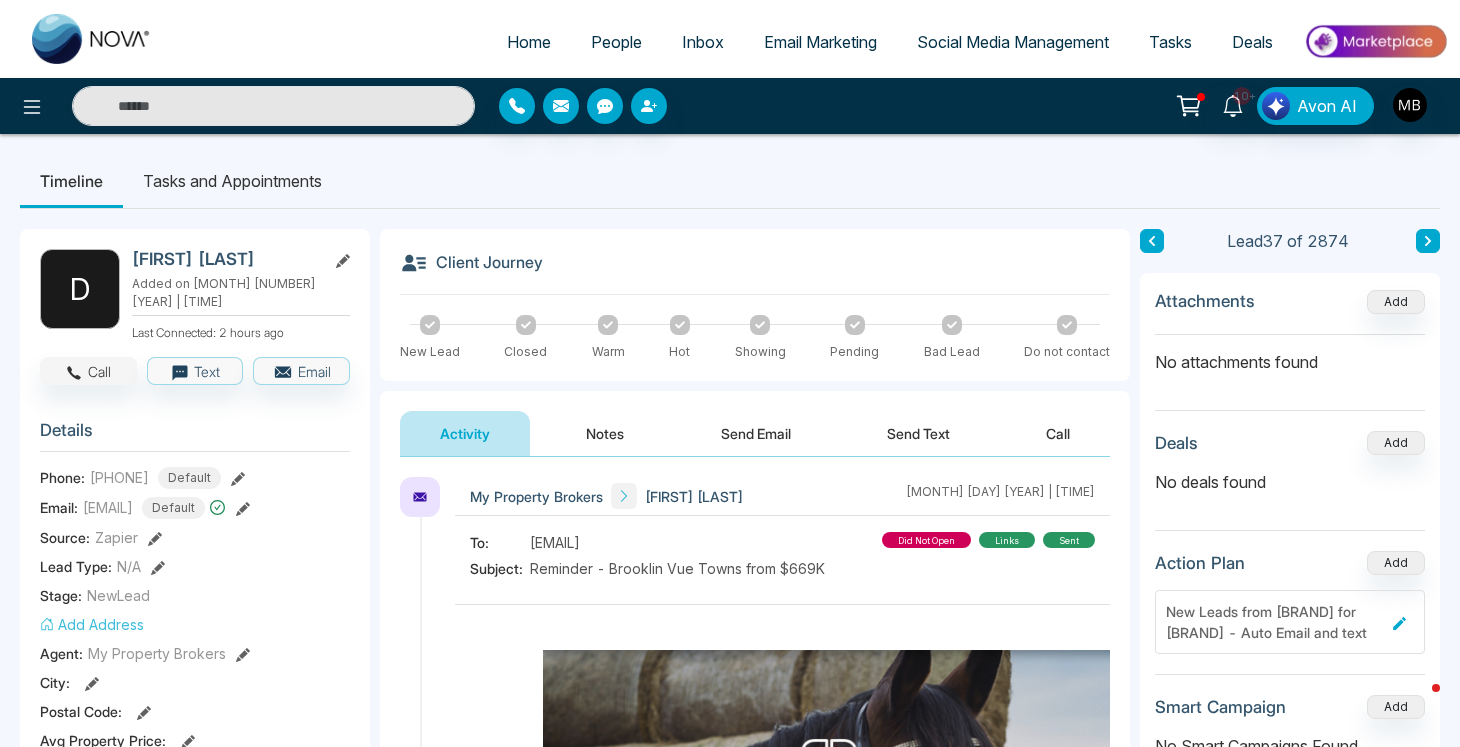 click on "Call" at bounding box center (88, 371) 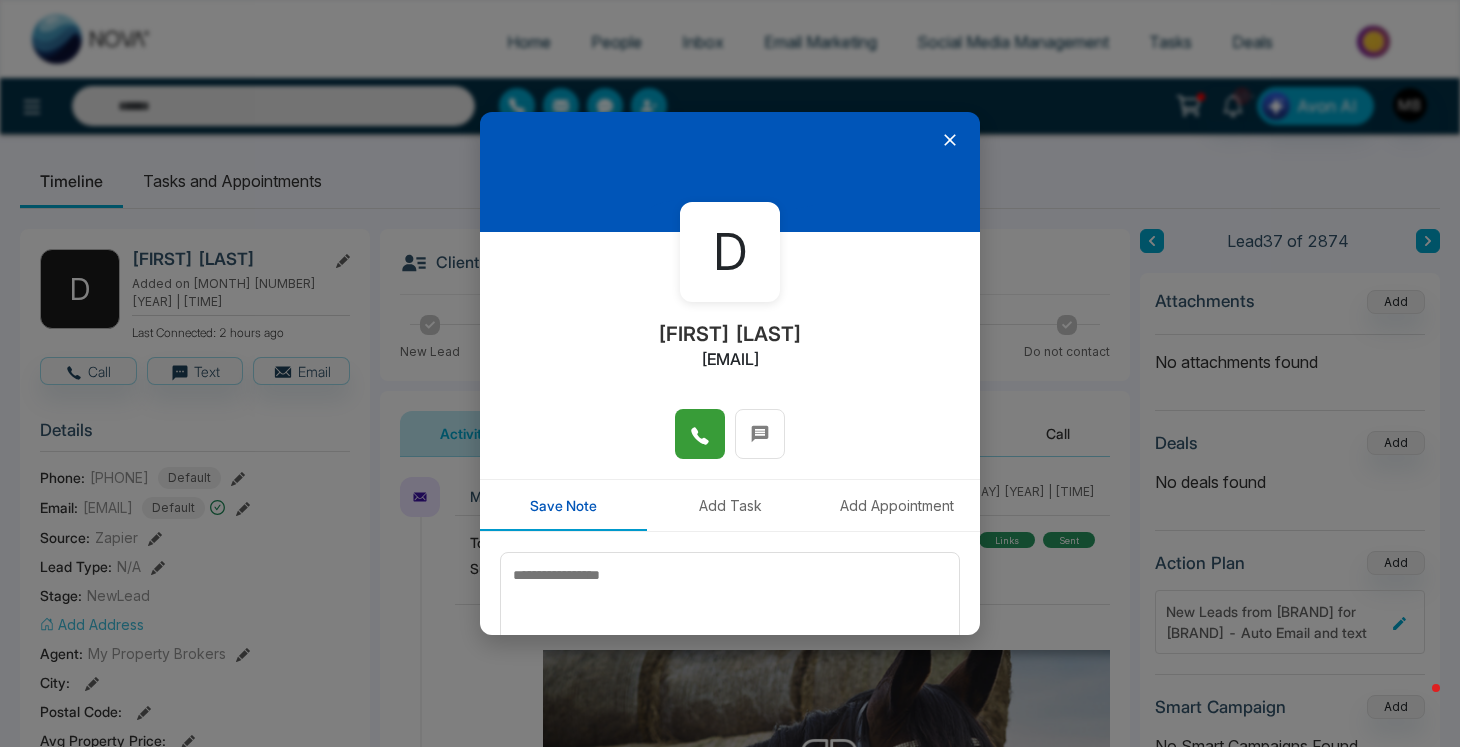 click at bounding box center [700, 434] 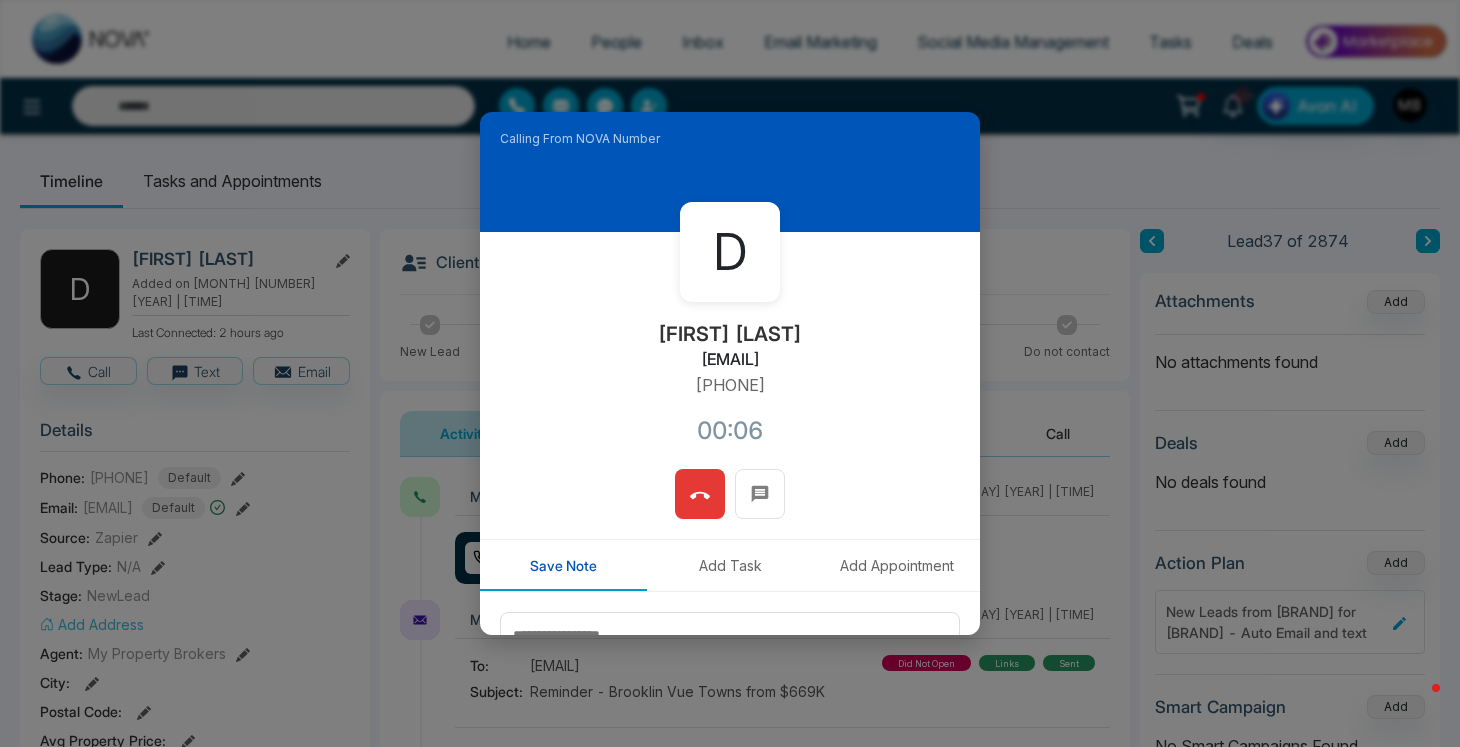 click at bounding box center [700, 494] 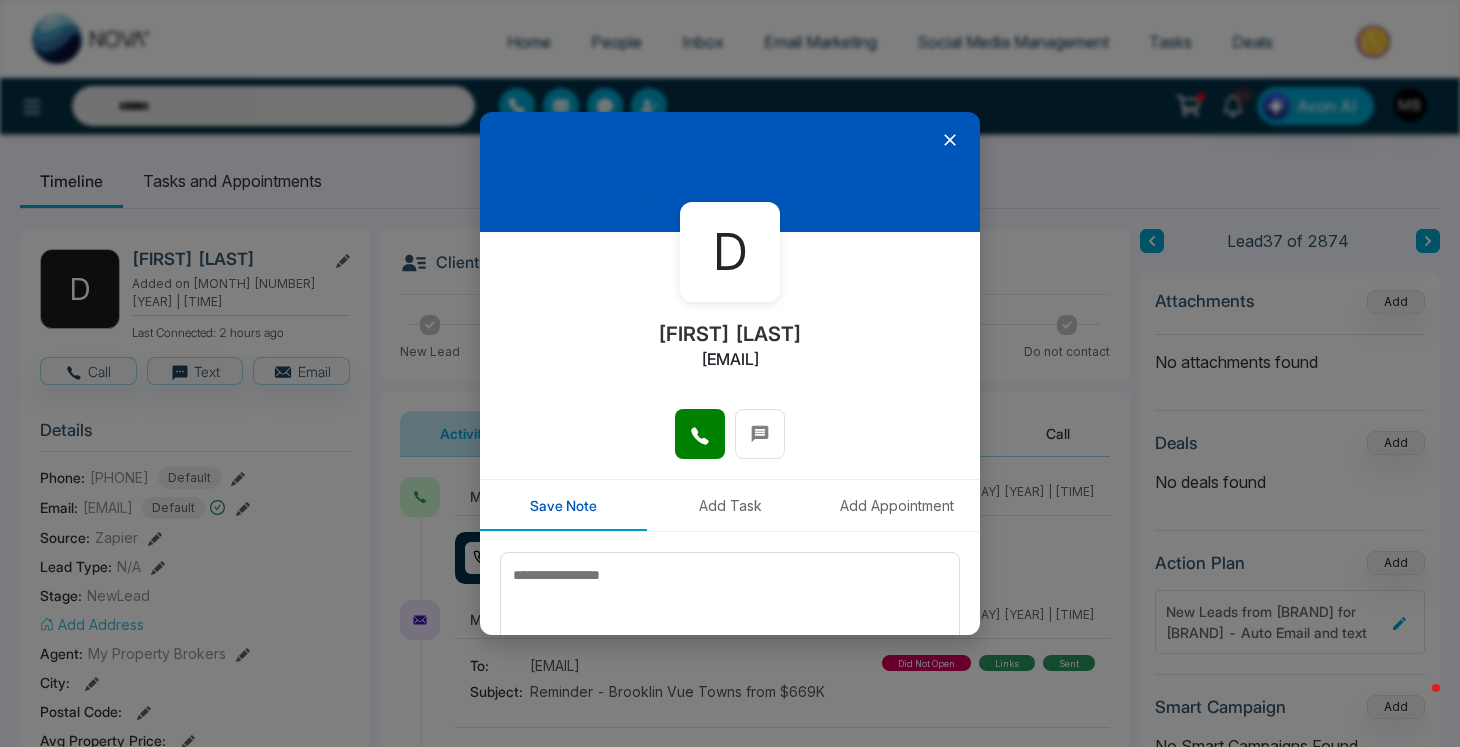 click 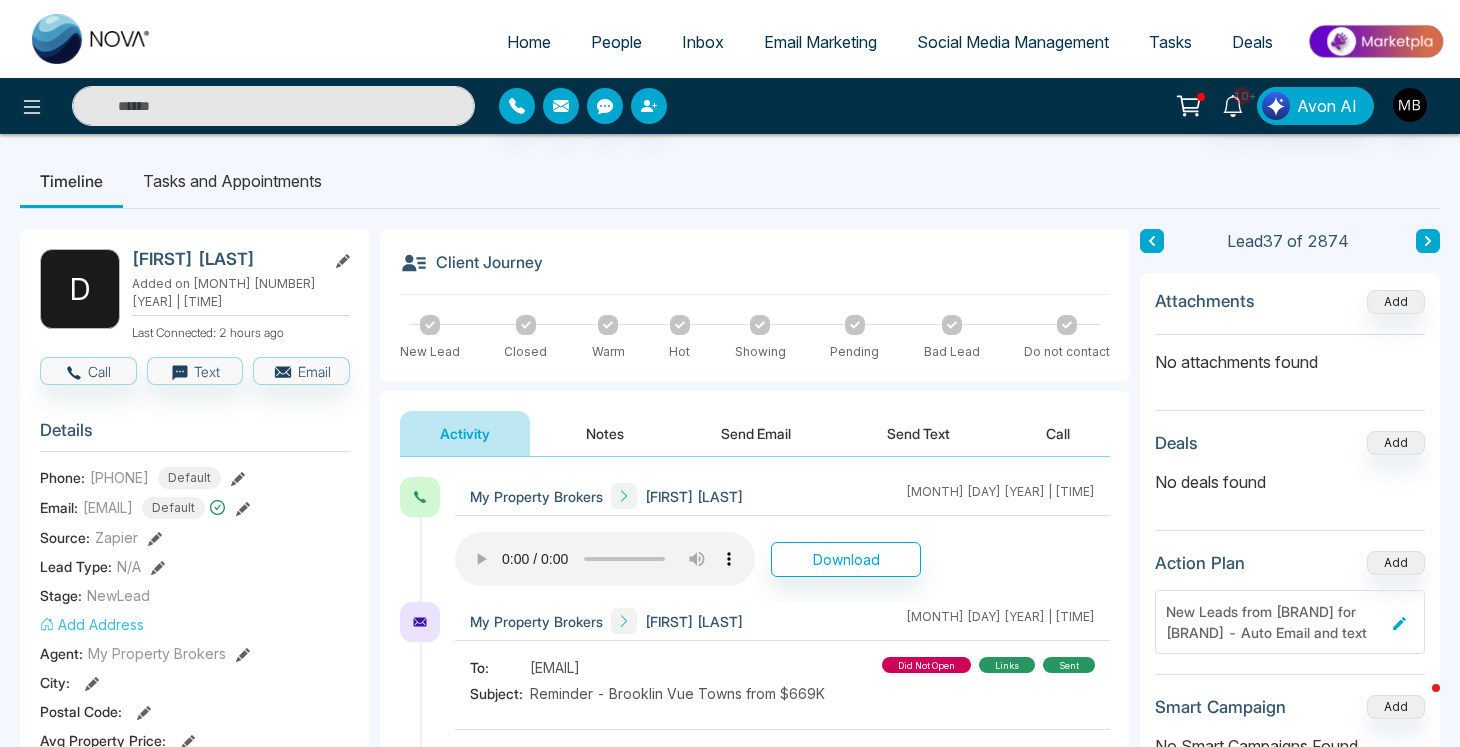 click at bounding box center [273, 106] 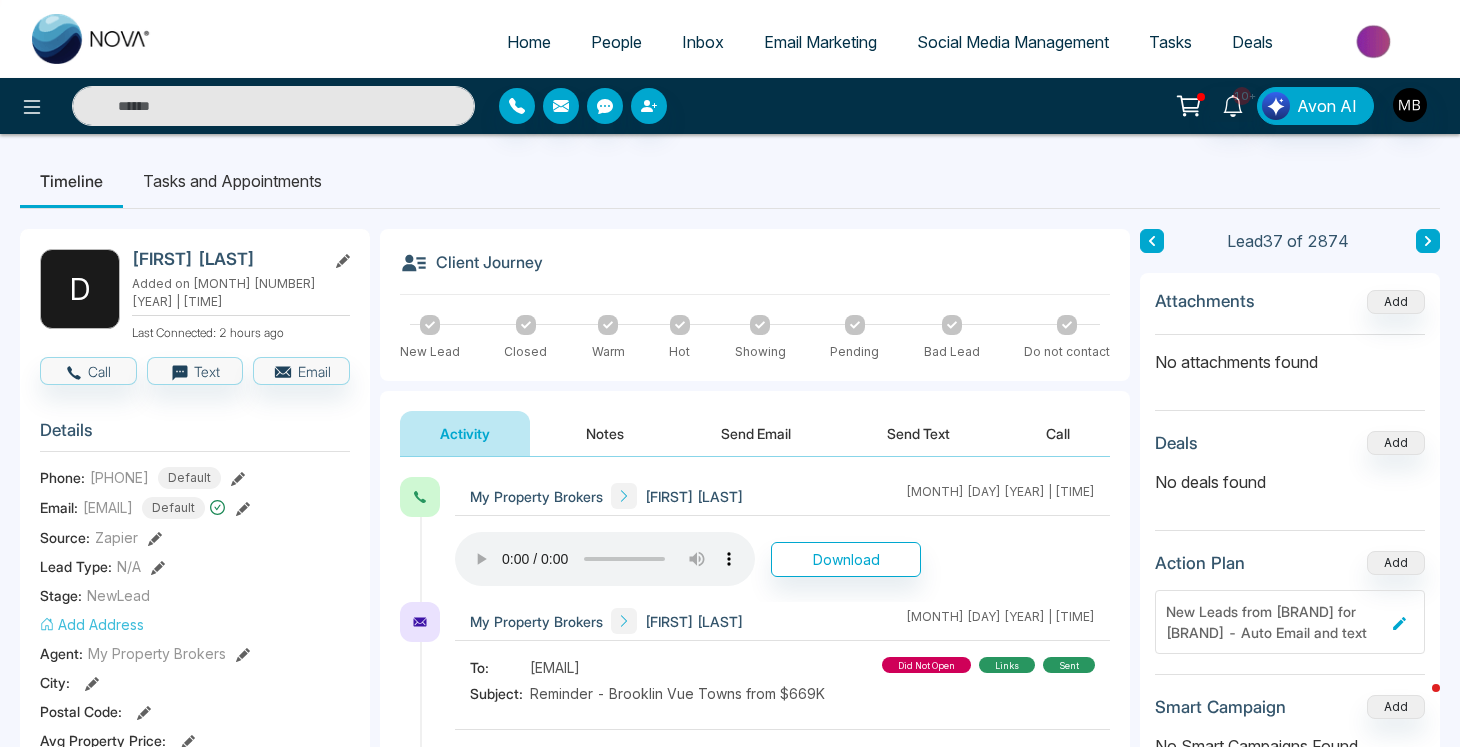 paste on "**********" 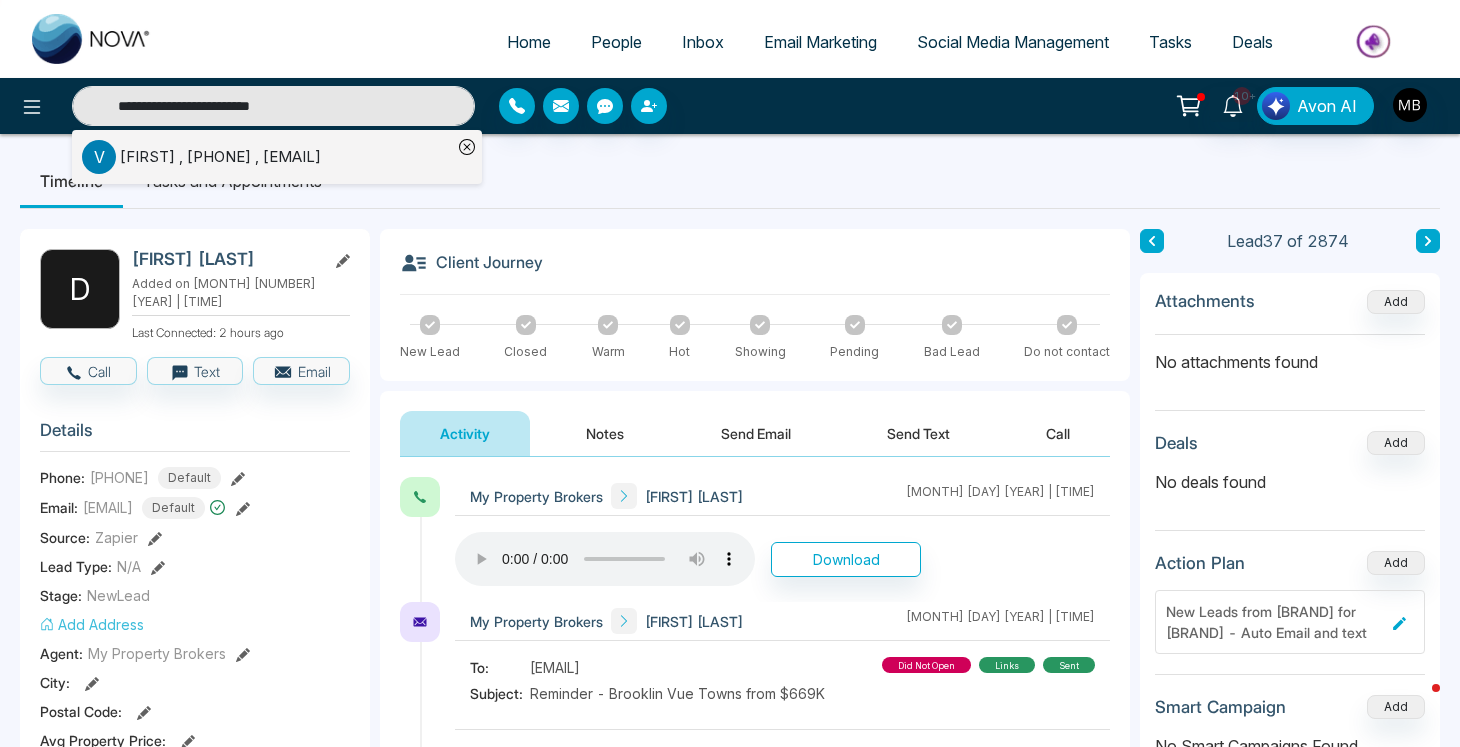 type on "**********" 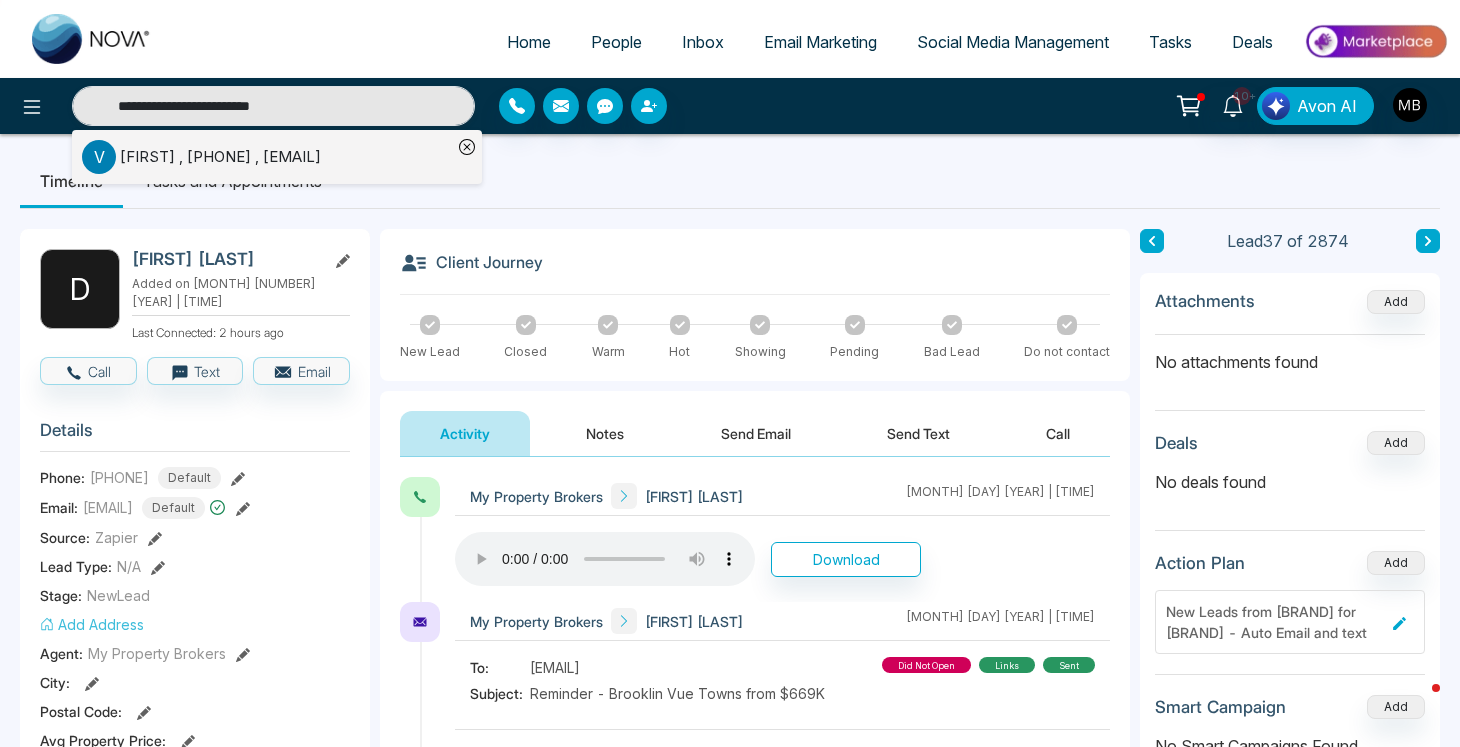 click on "[FIRST] , [PHONE] , [EMAIL]" at bounding box center (220, 157) 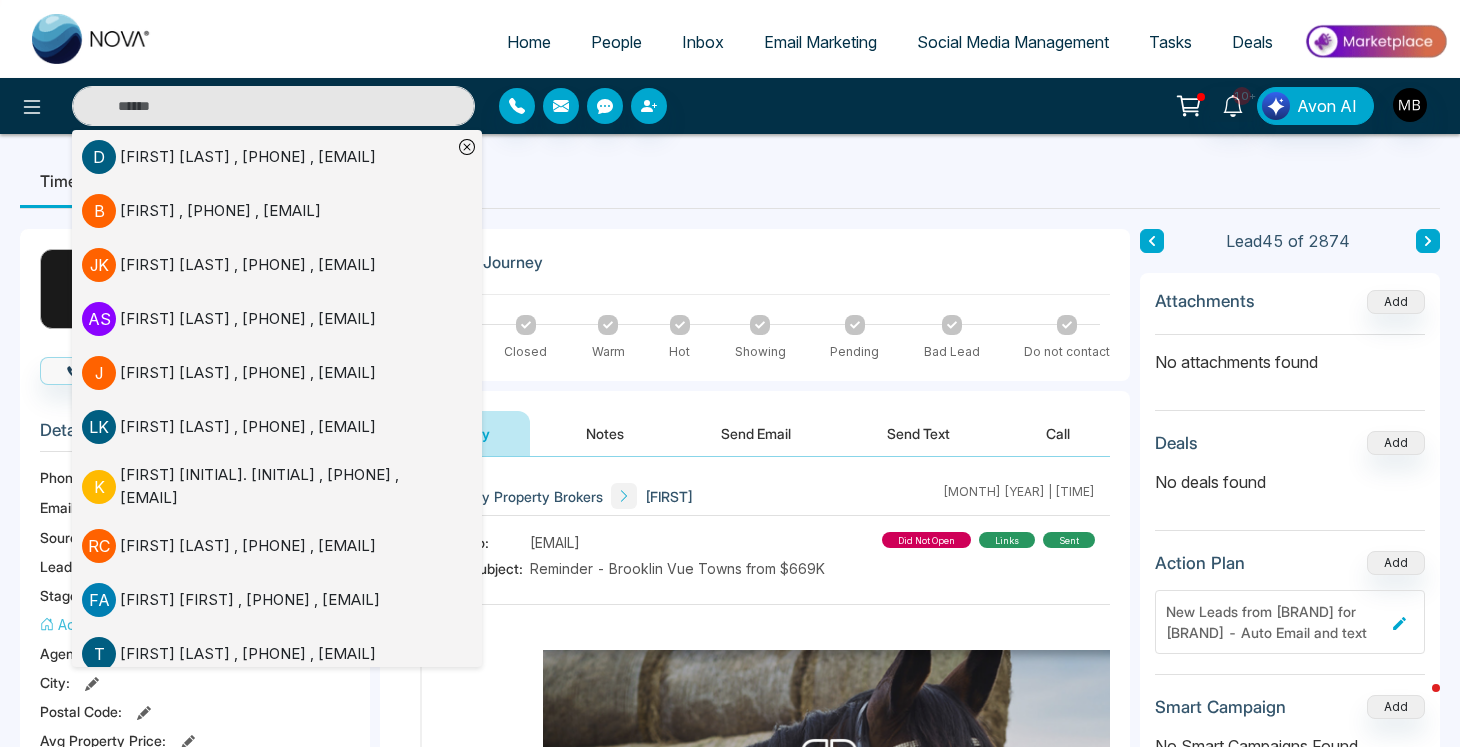 click at bounding box center (273, 106) 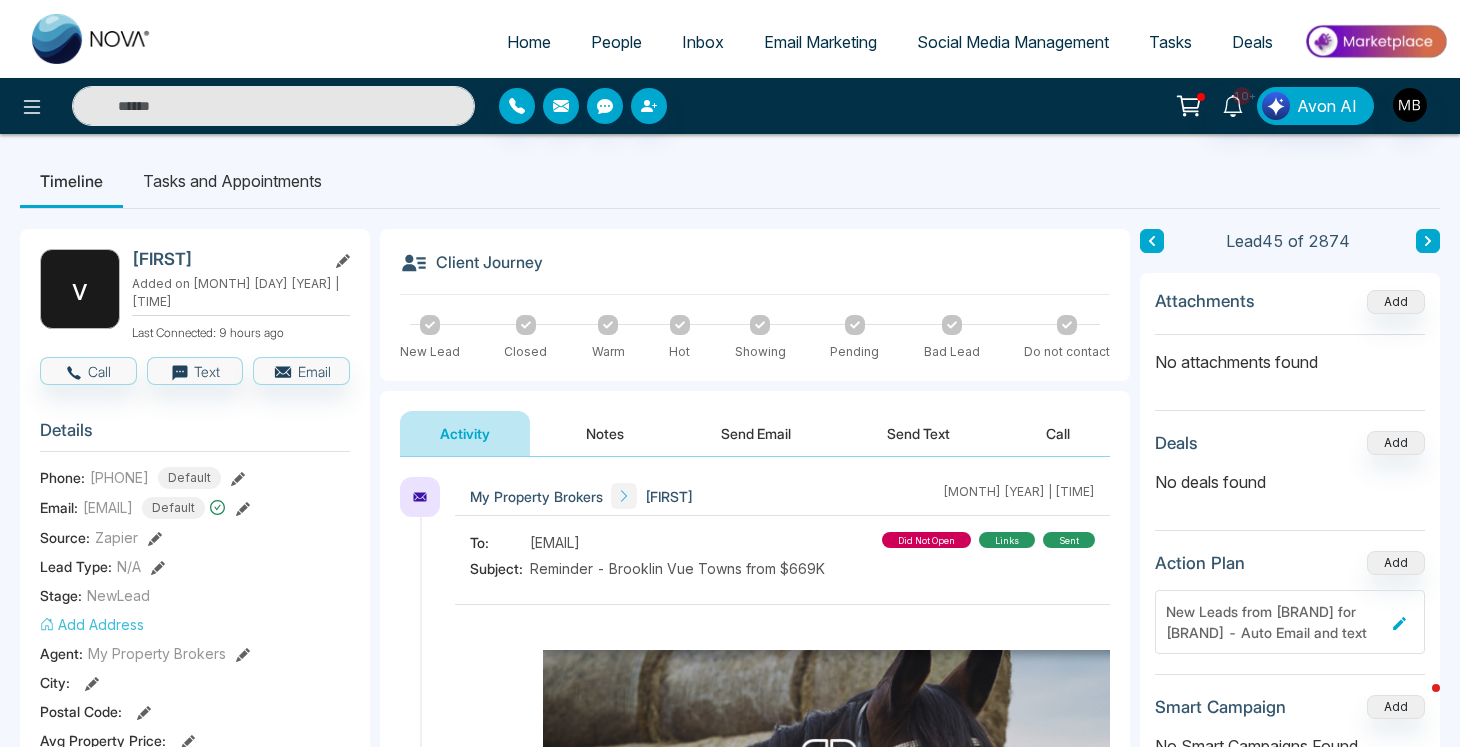 paste on "**********" 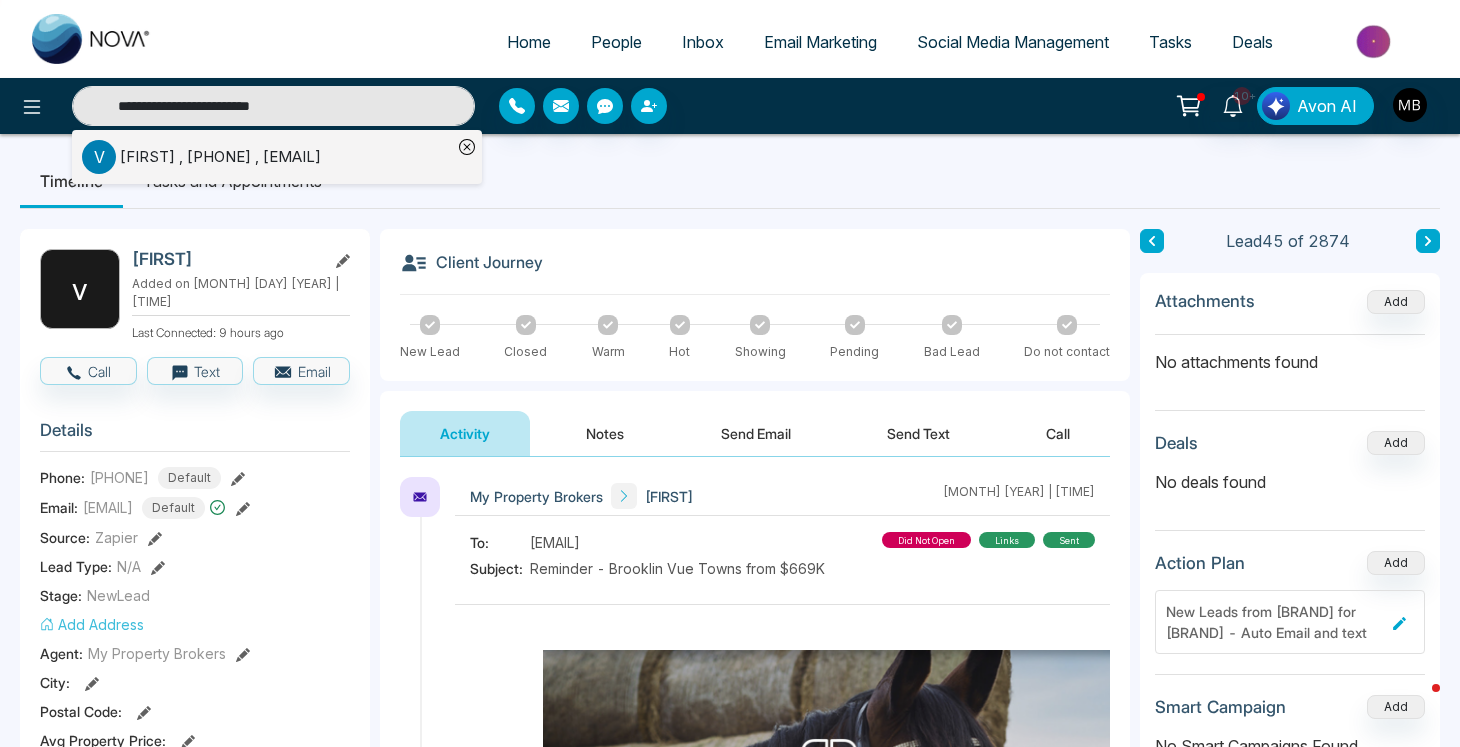 type on "**********" 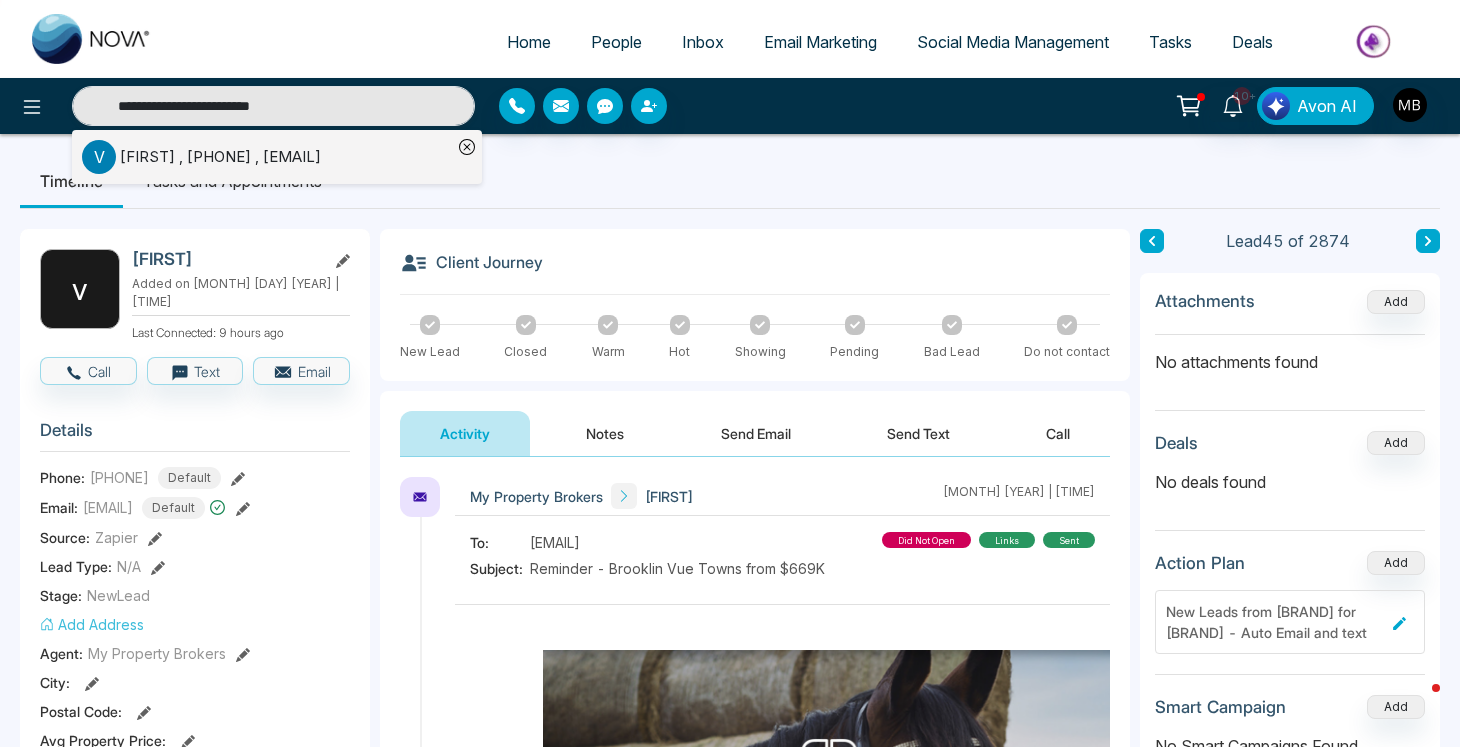 click on "[FIRST] , [PHONE] , [EMAIL]" at bounding box center [220, 157] 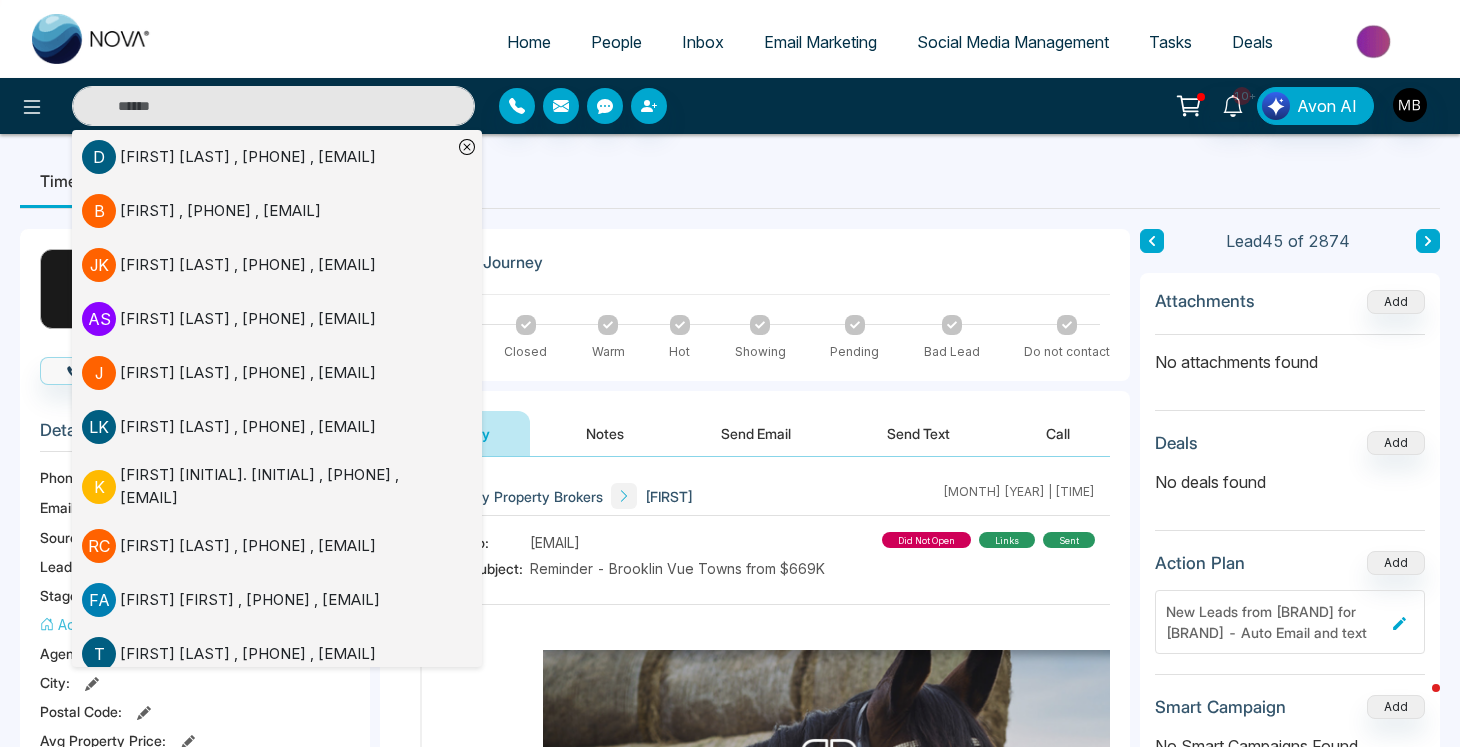 click at bounding box center [273, 106] 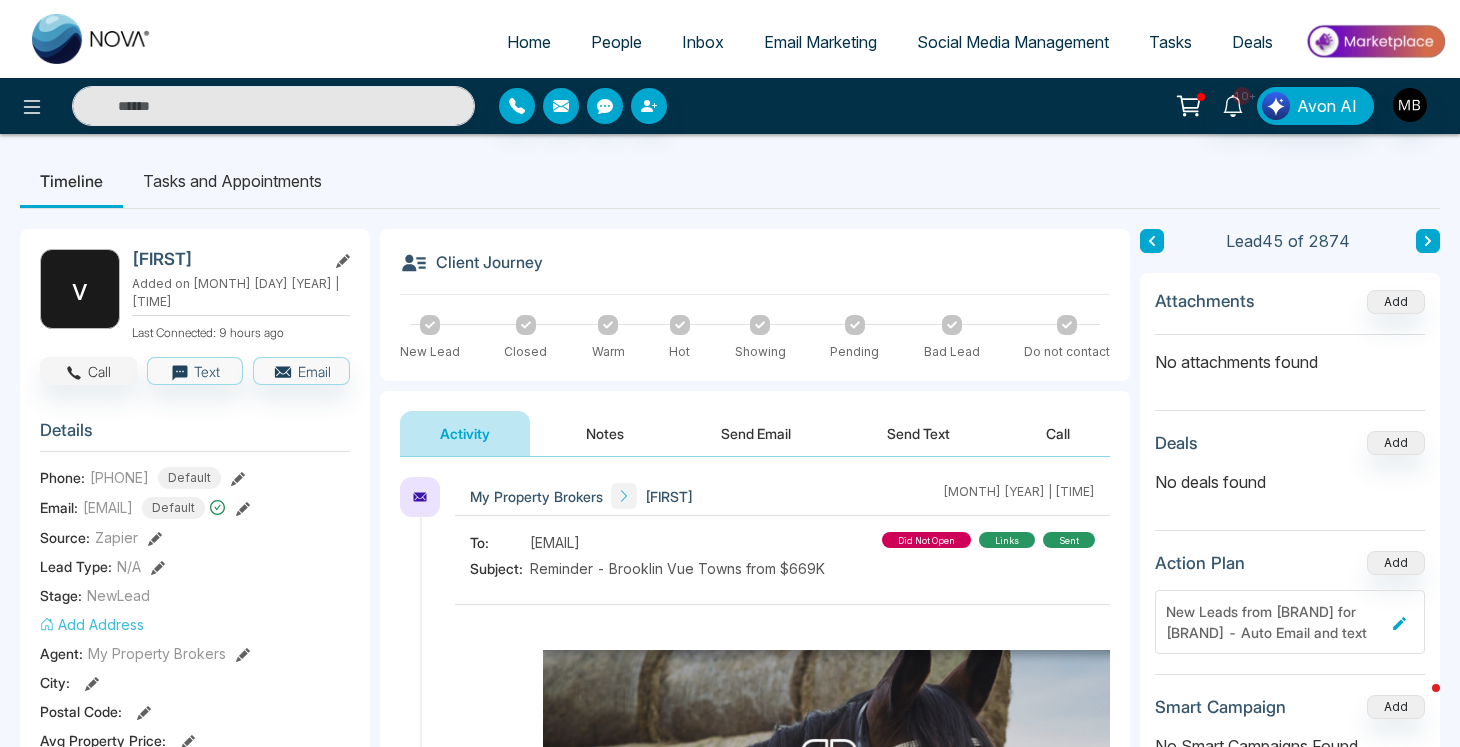 click 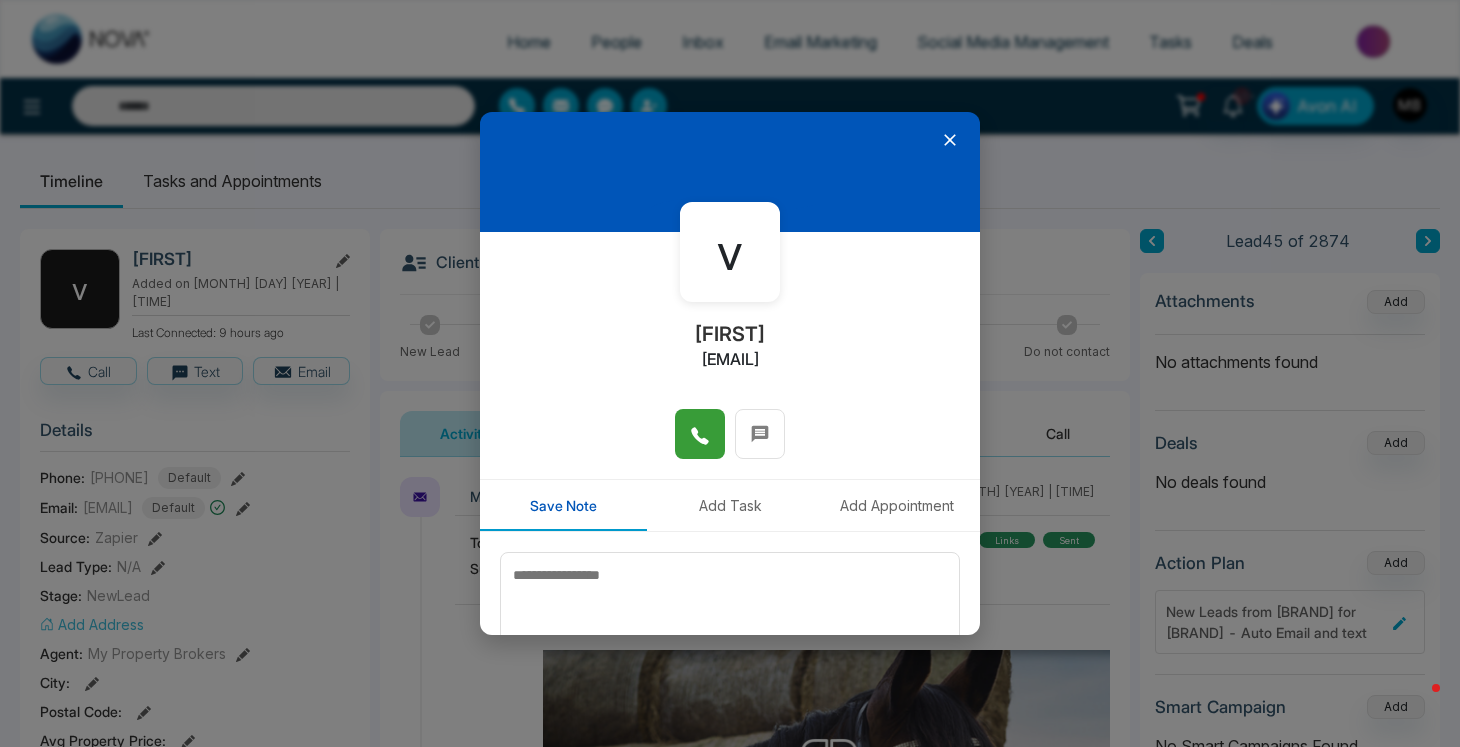 click at bounding box center [700, 434] 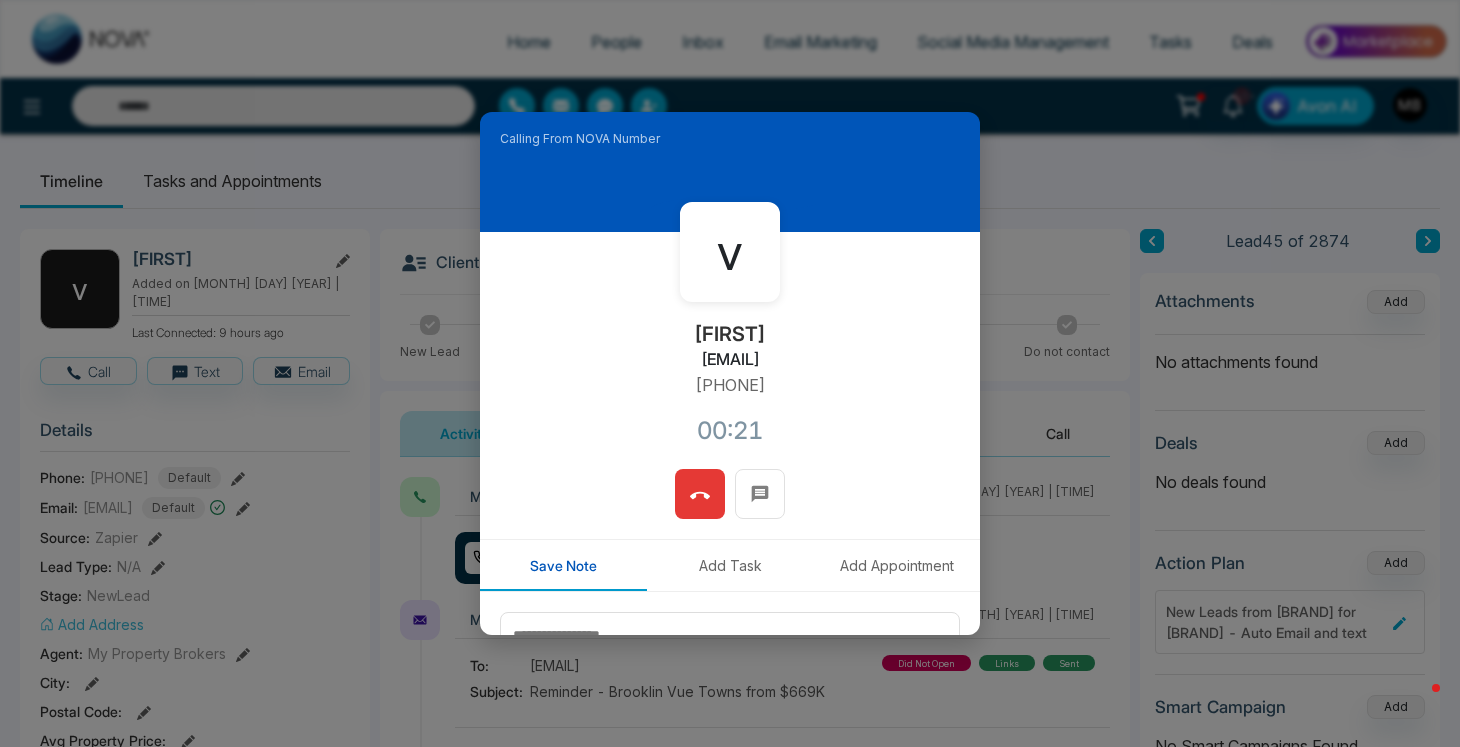 click 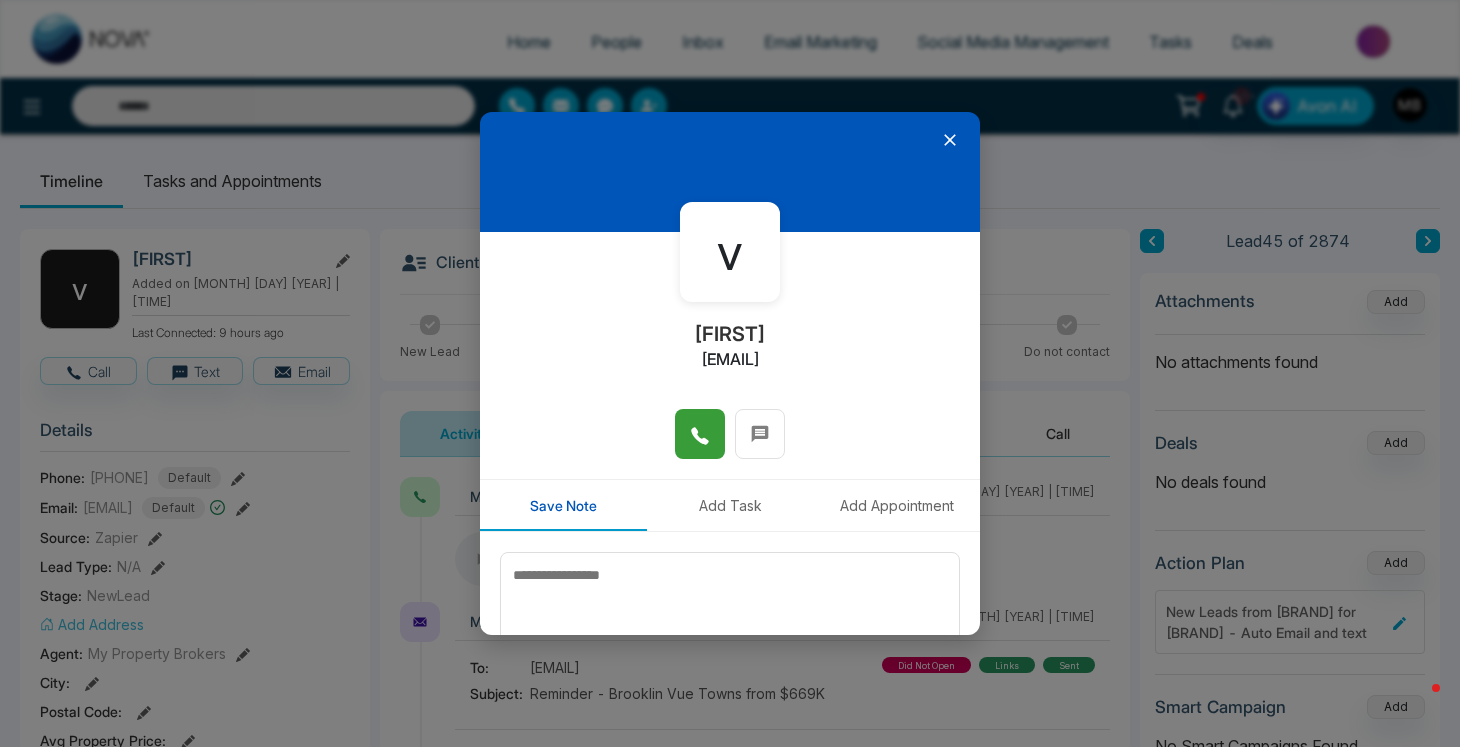 click 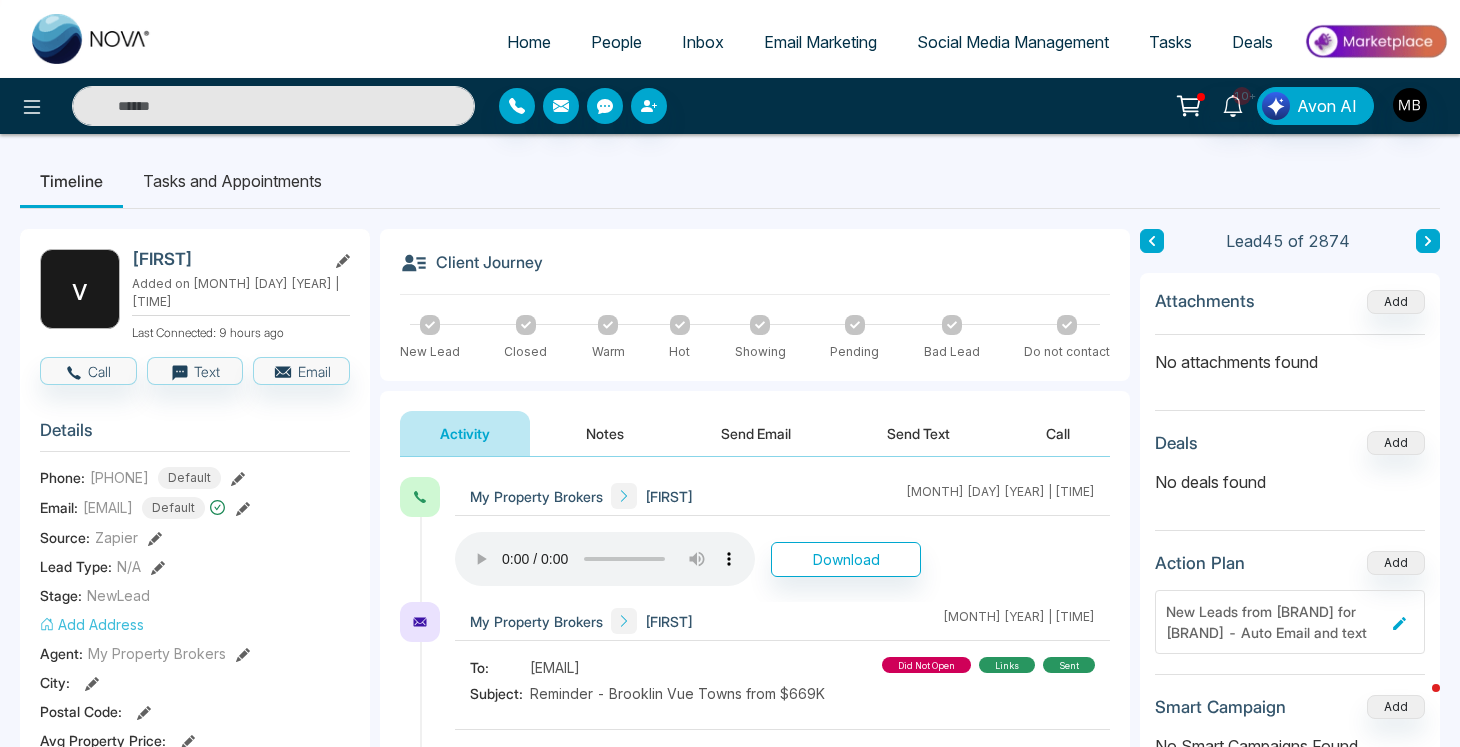click at bounding box center (273, 106) 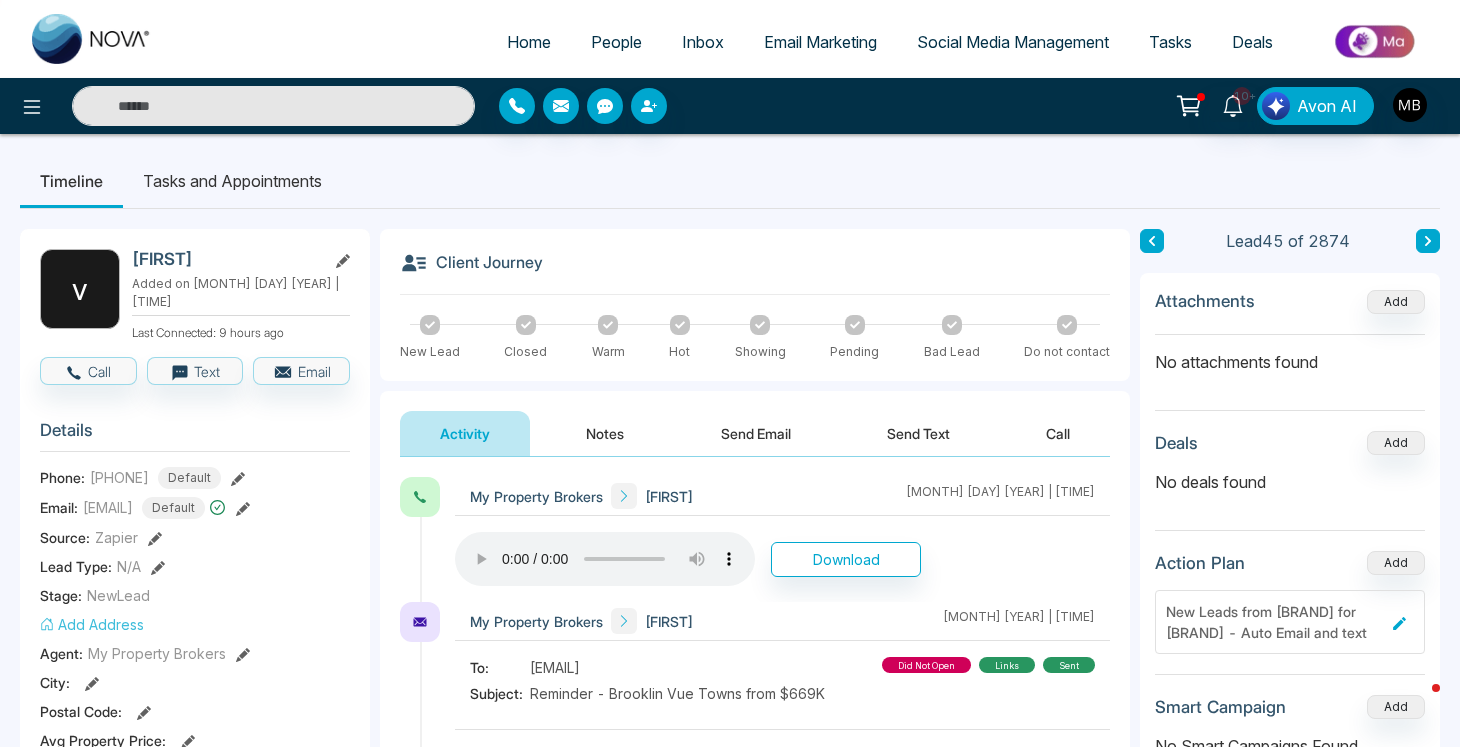paste on "**********" 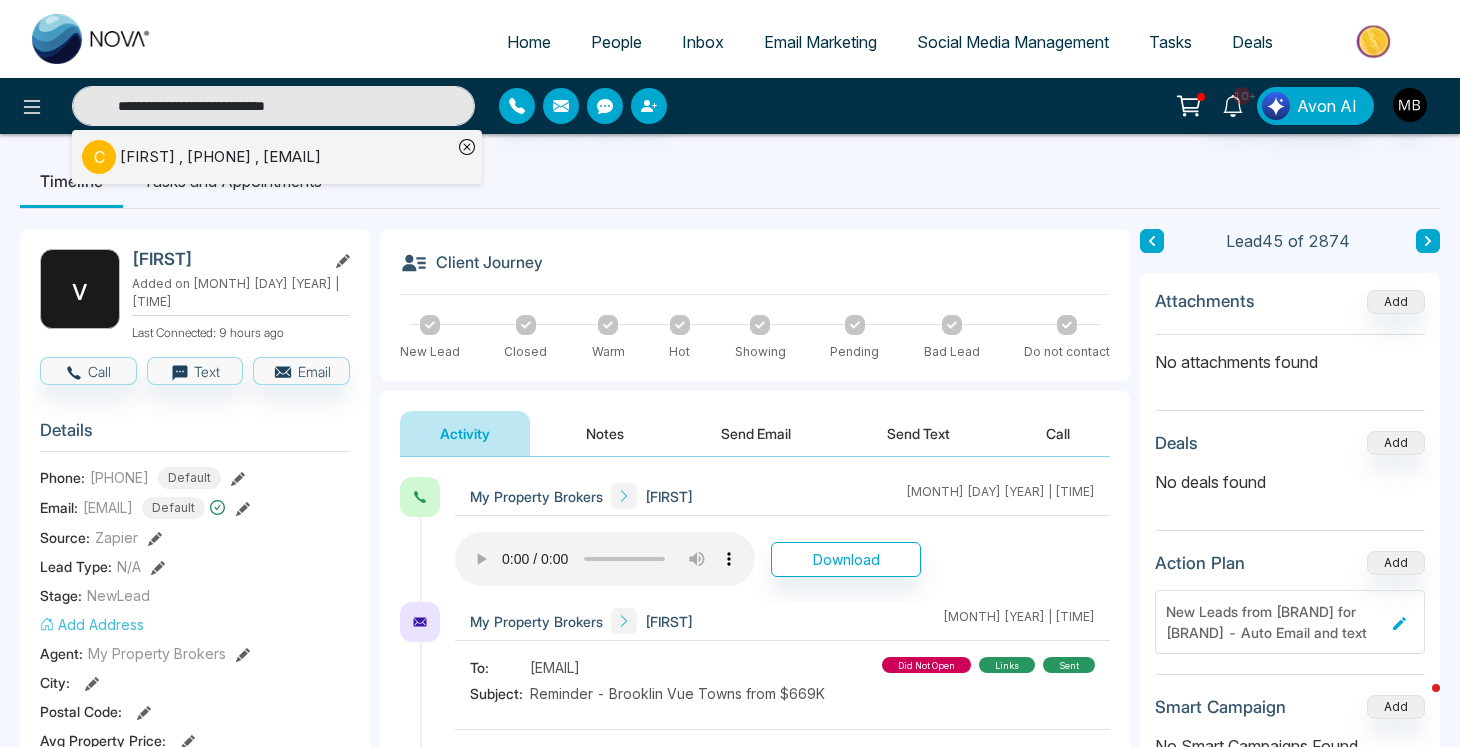 type on "**********" 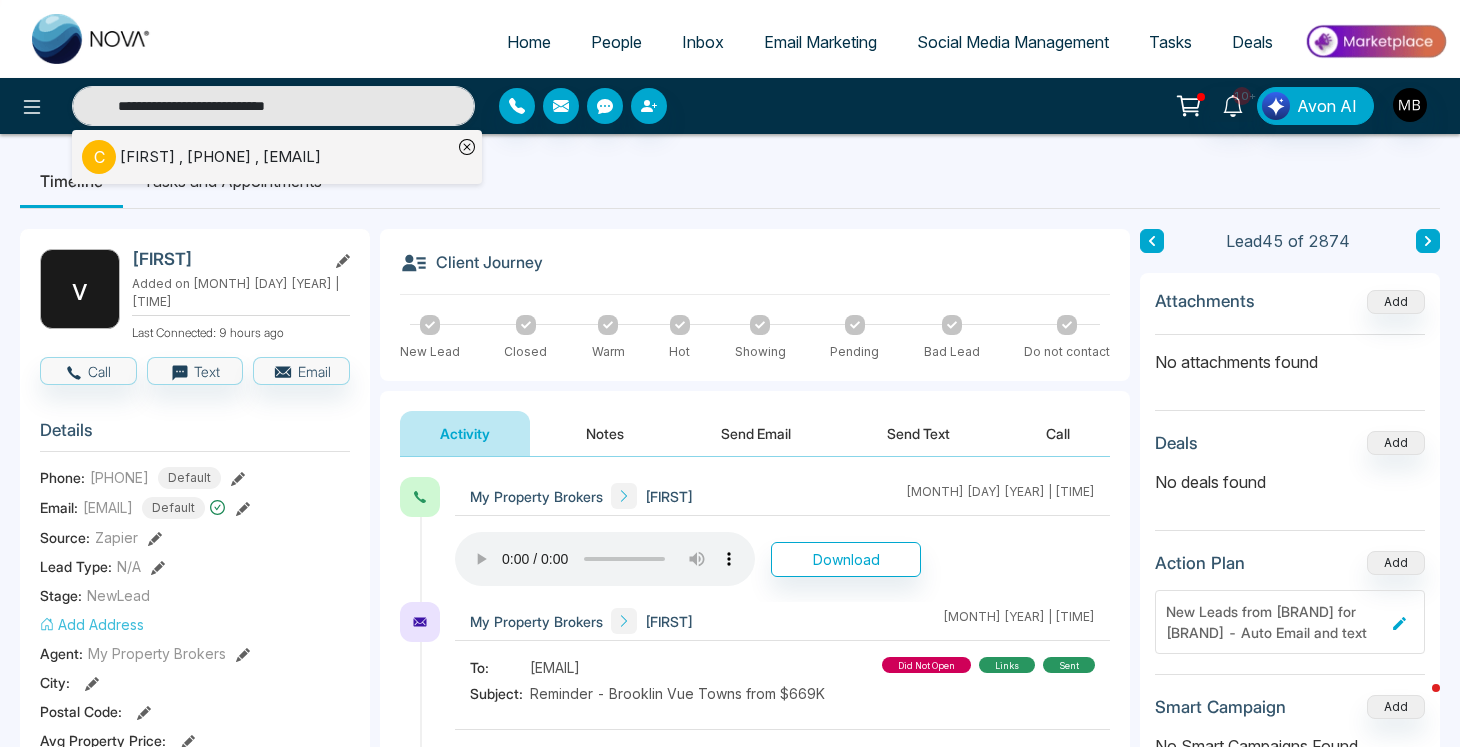 click on "[FIRST] , [PHONE] , [EMAIL]" at bounding box center [220, 157] 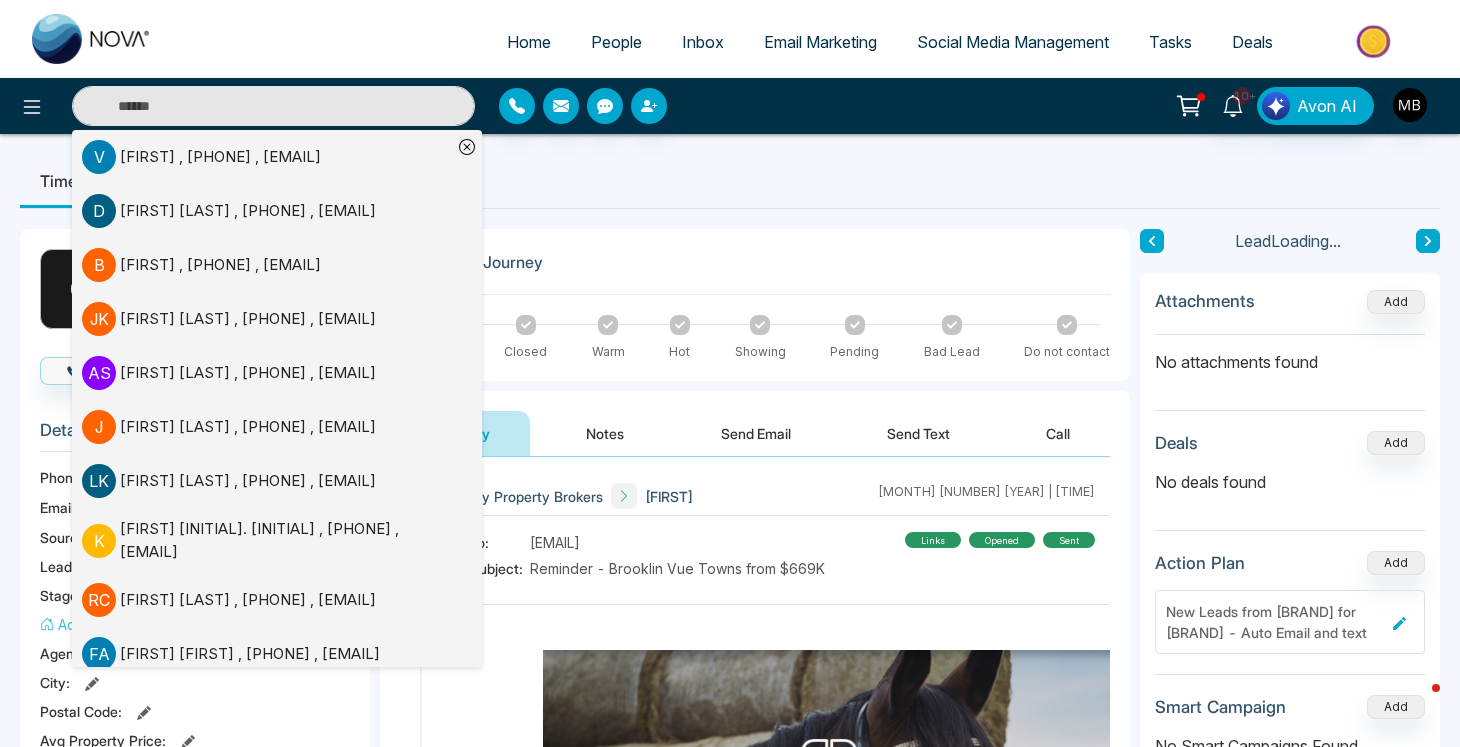 click on "Timeline Tasks and Appointments" at bounding box center [730, 181] 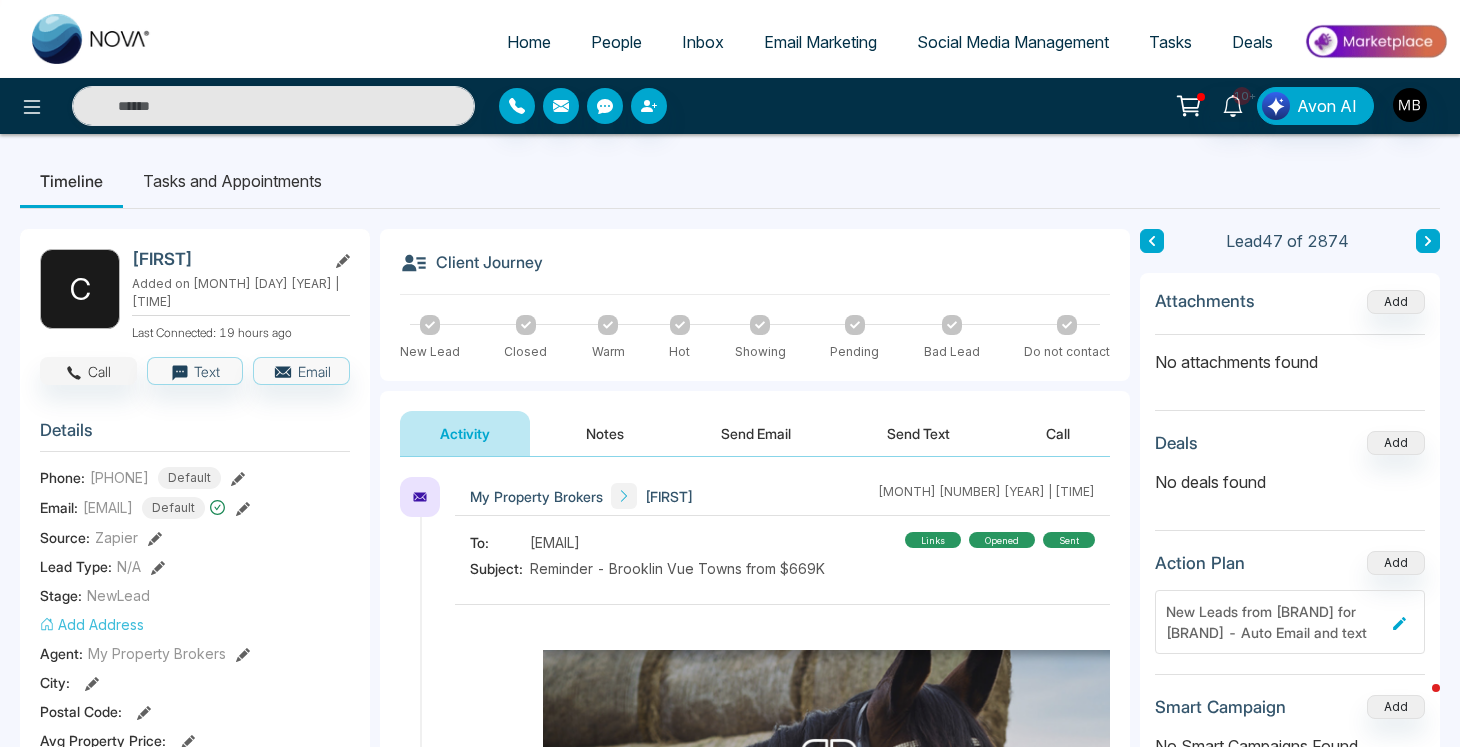 click on "Call" at bounding box center (88, 371) 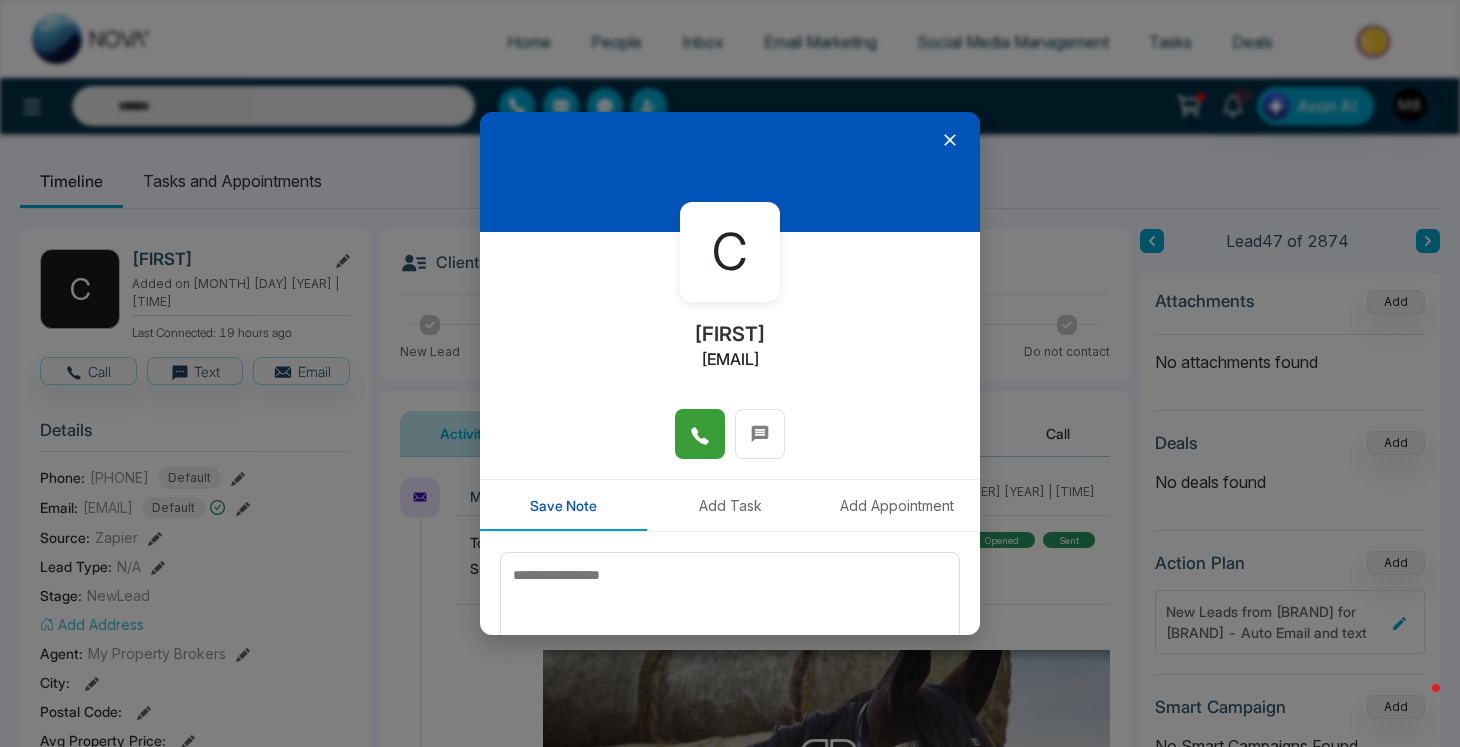 click 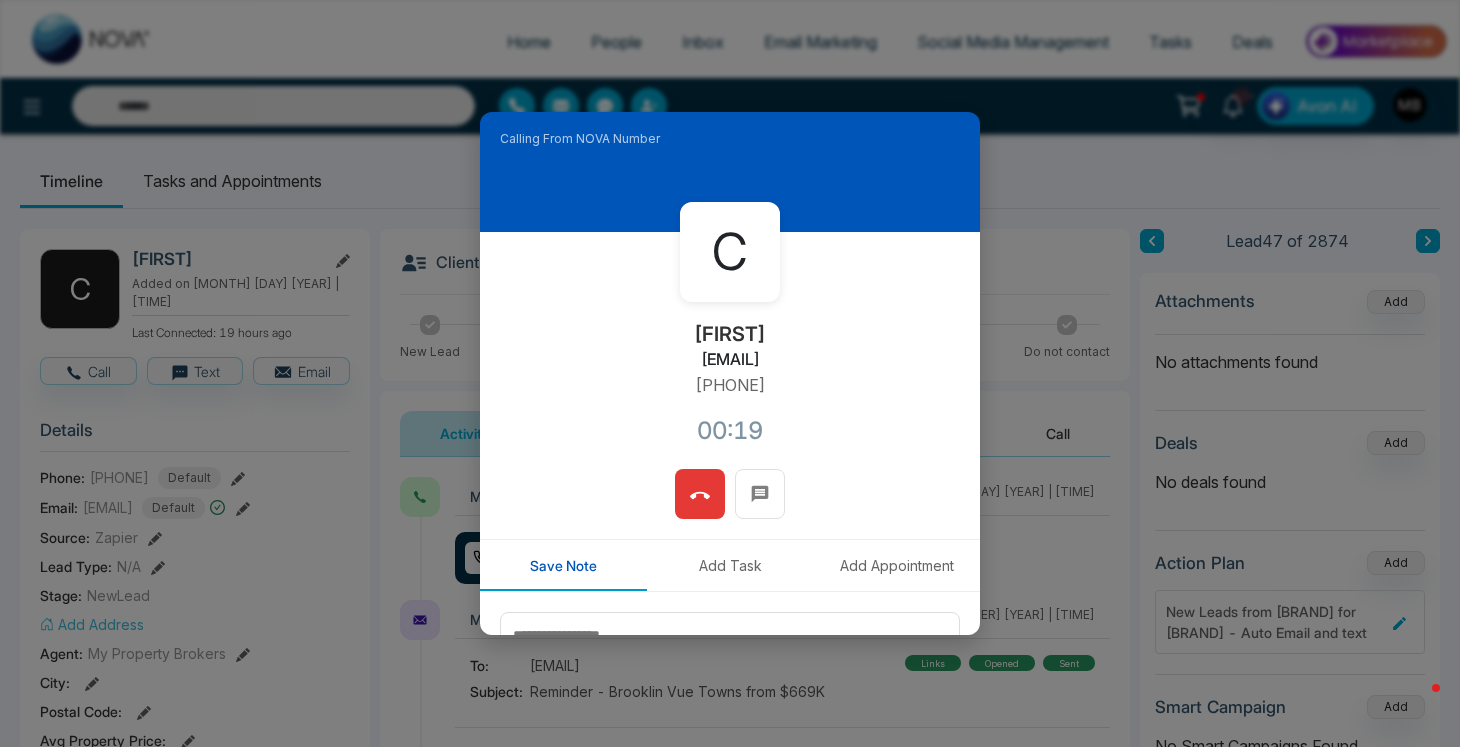 click 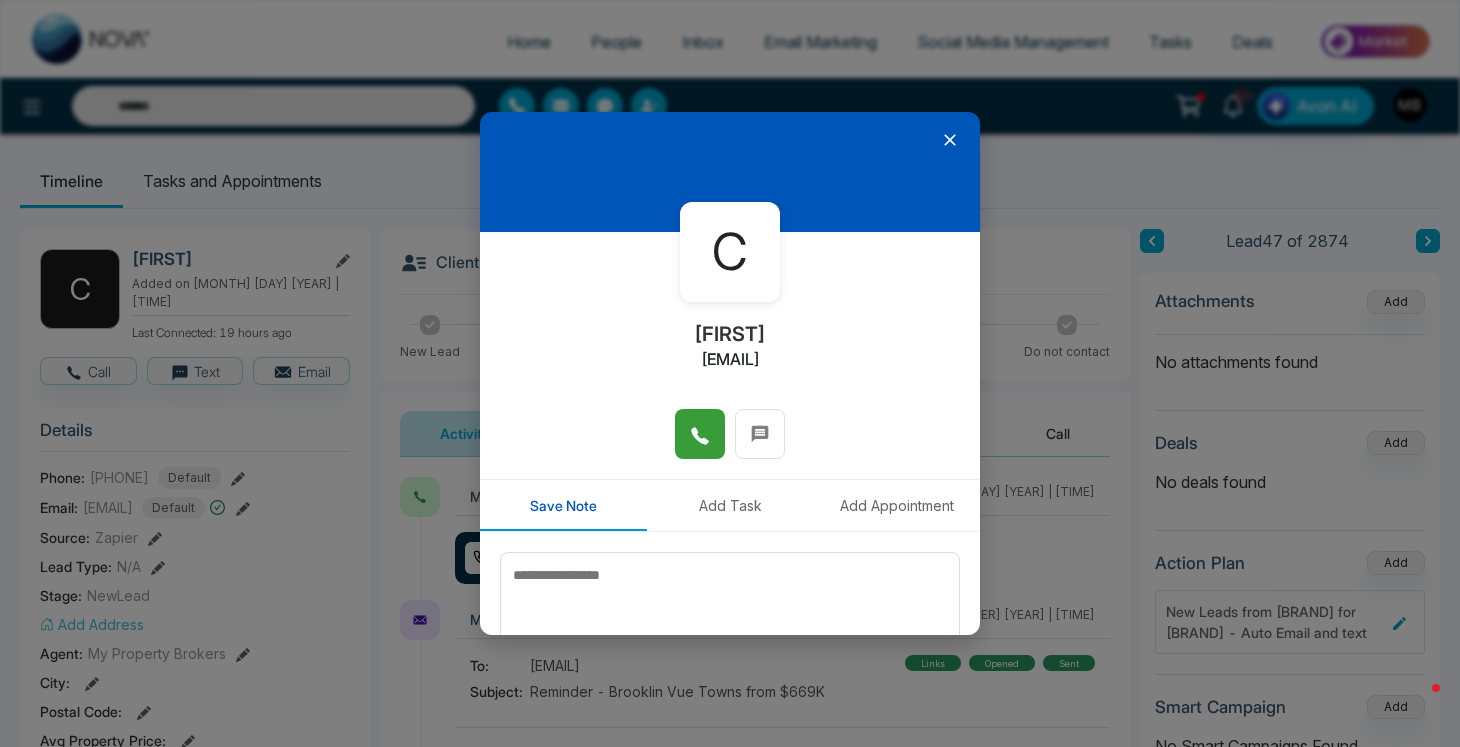 click 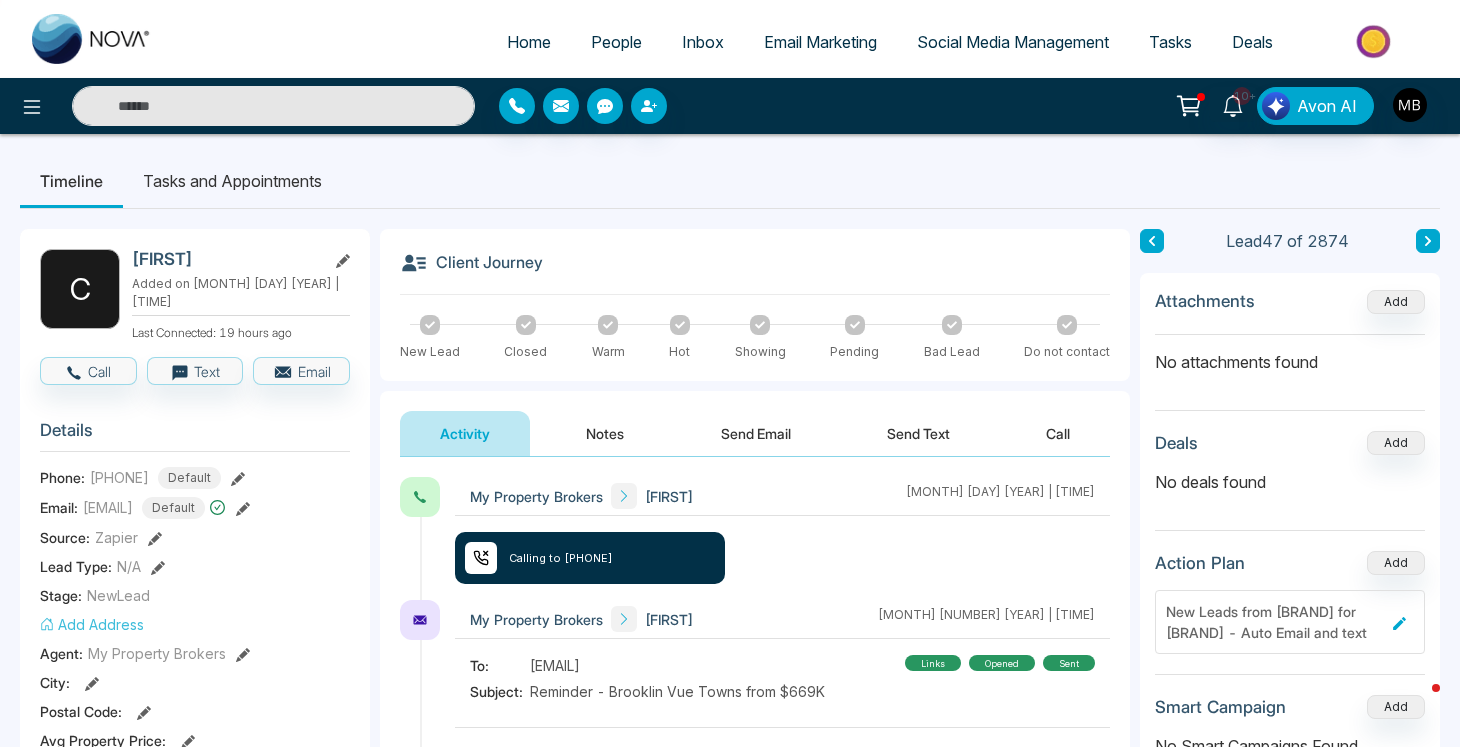 click at bounding box center [273, 106] 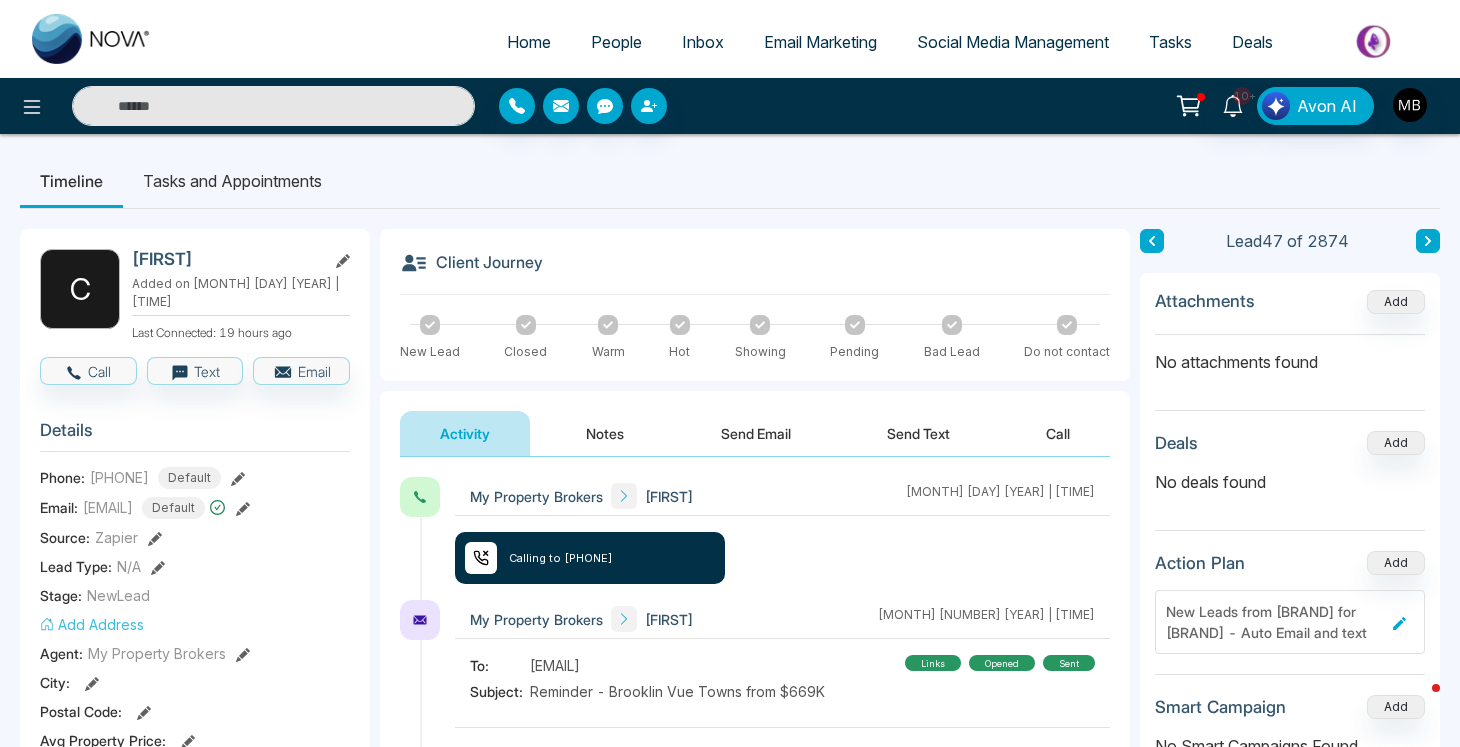 paste on "**********" 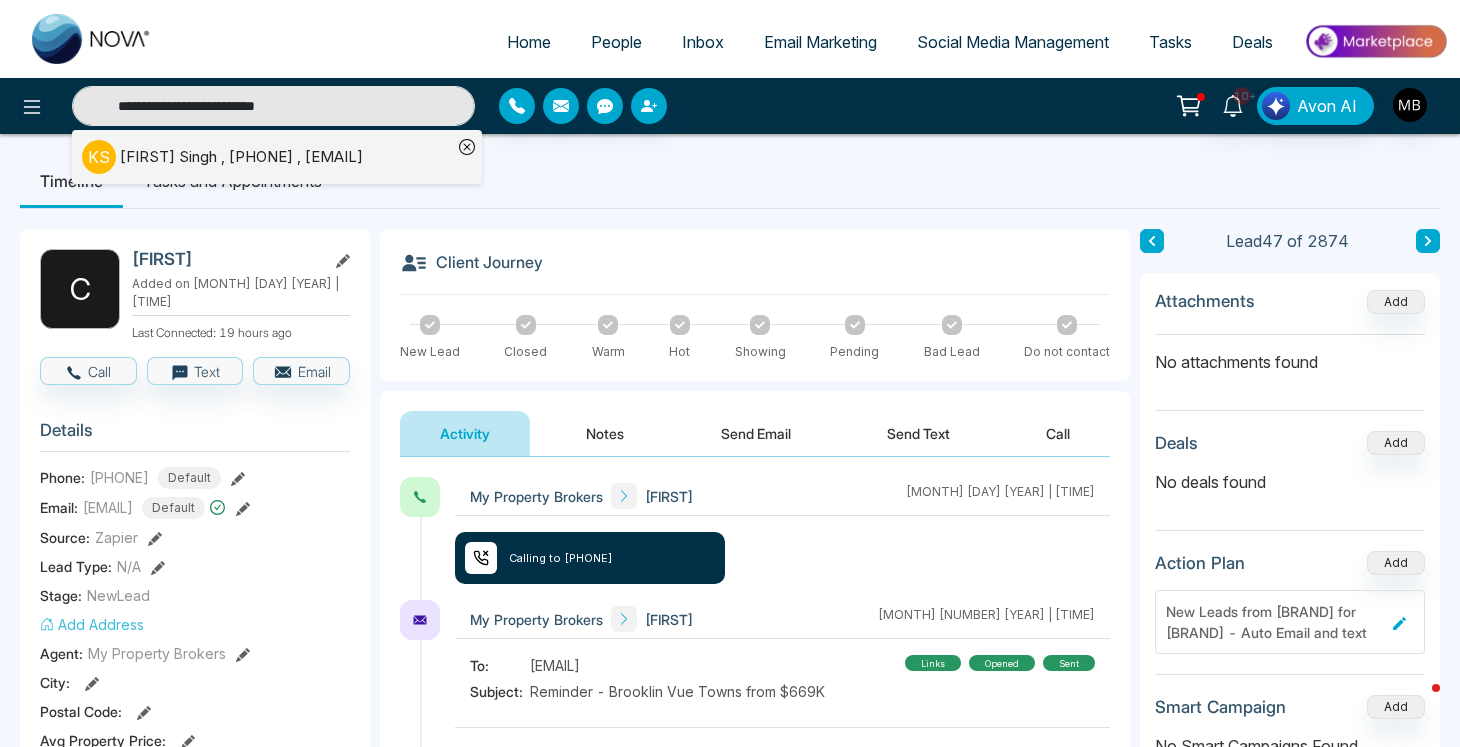 type on "**********" 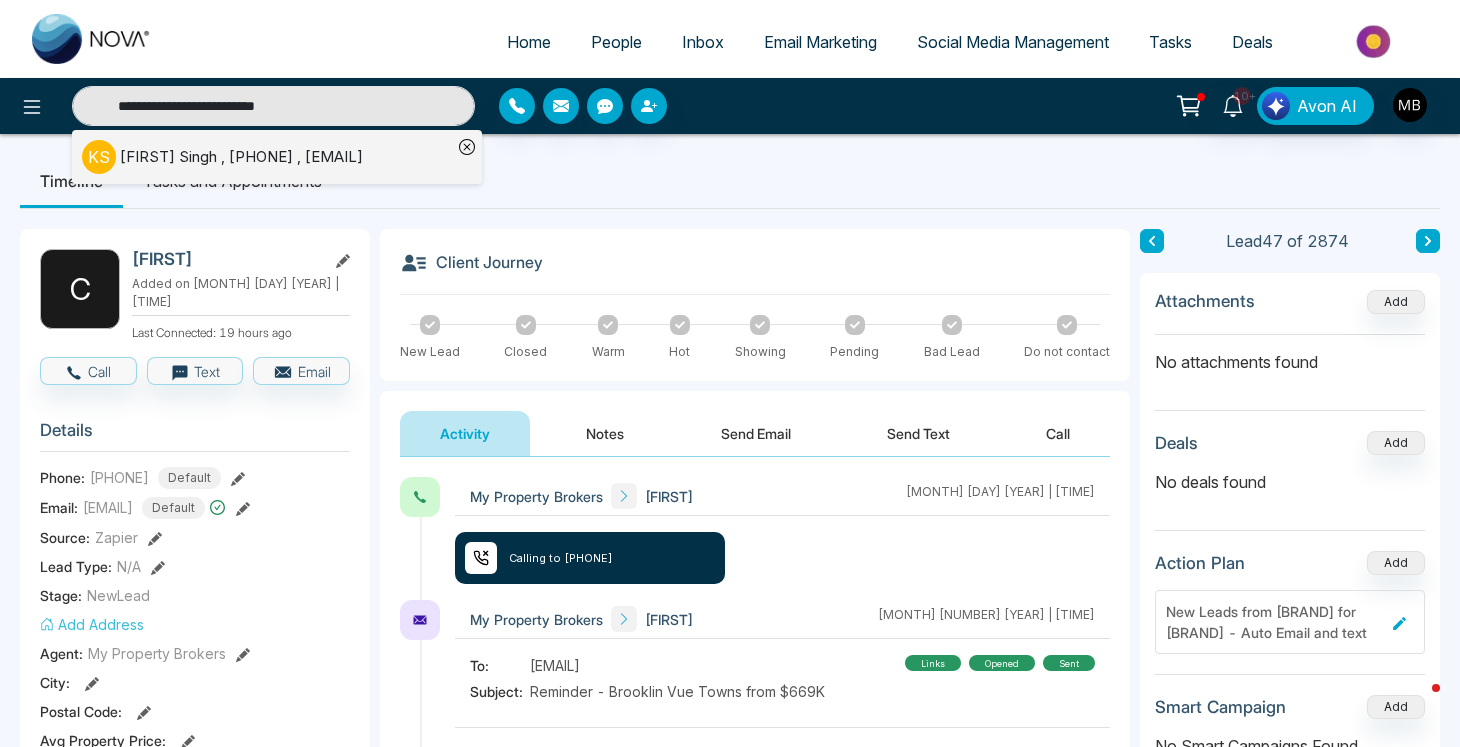 click on "[FIRST] [LAST] , [PHONE] , [EMAIL]" at bounding box center [241, 157] 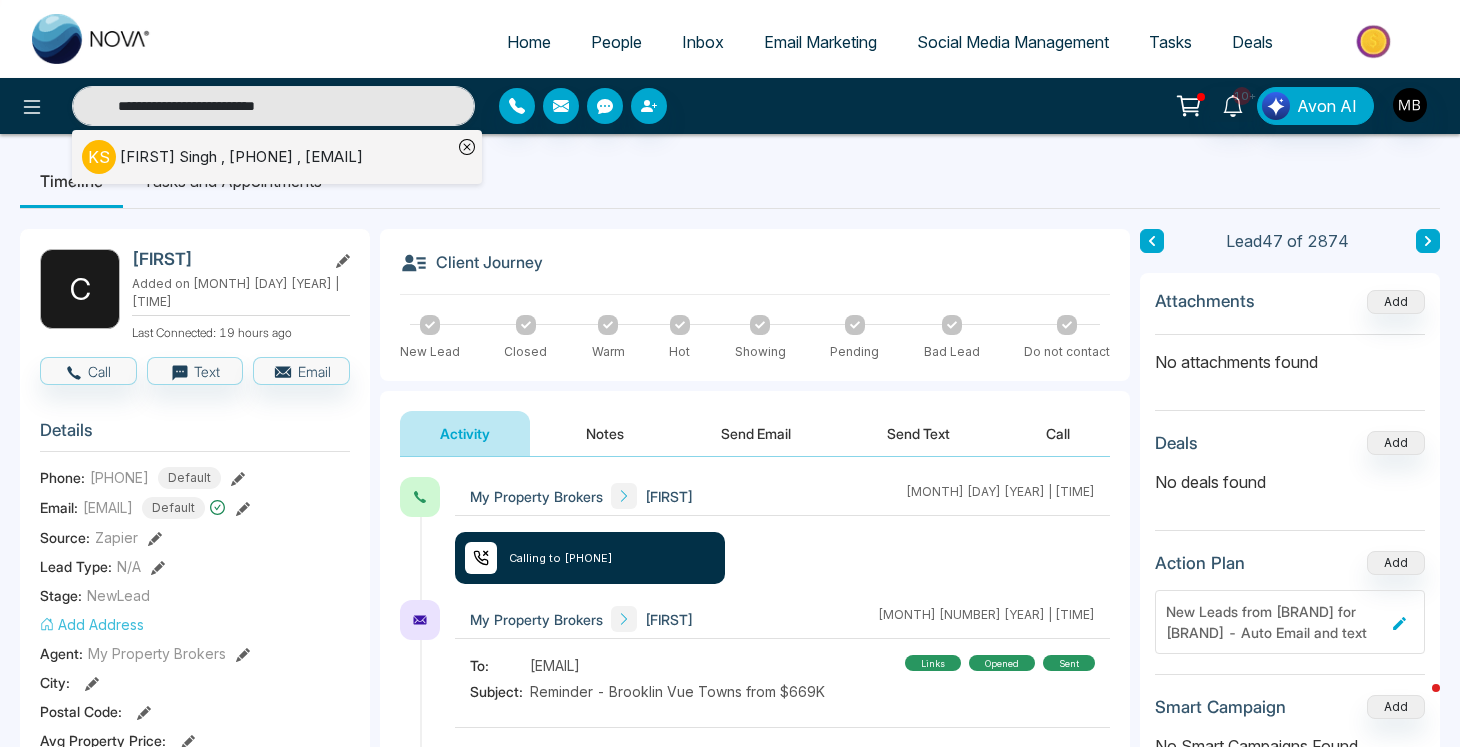 type 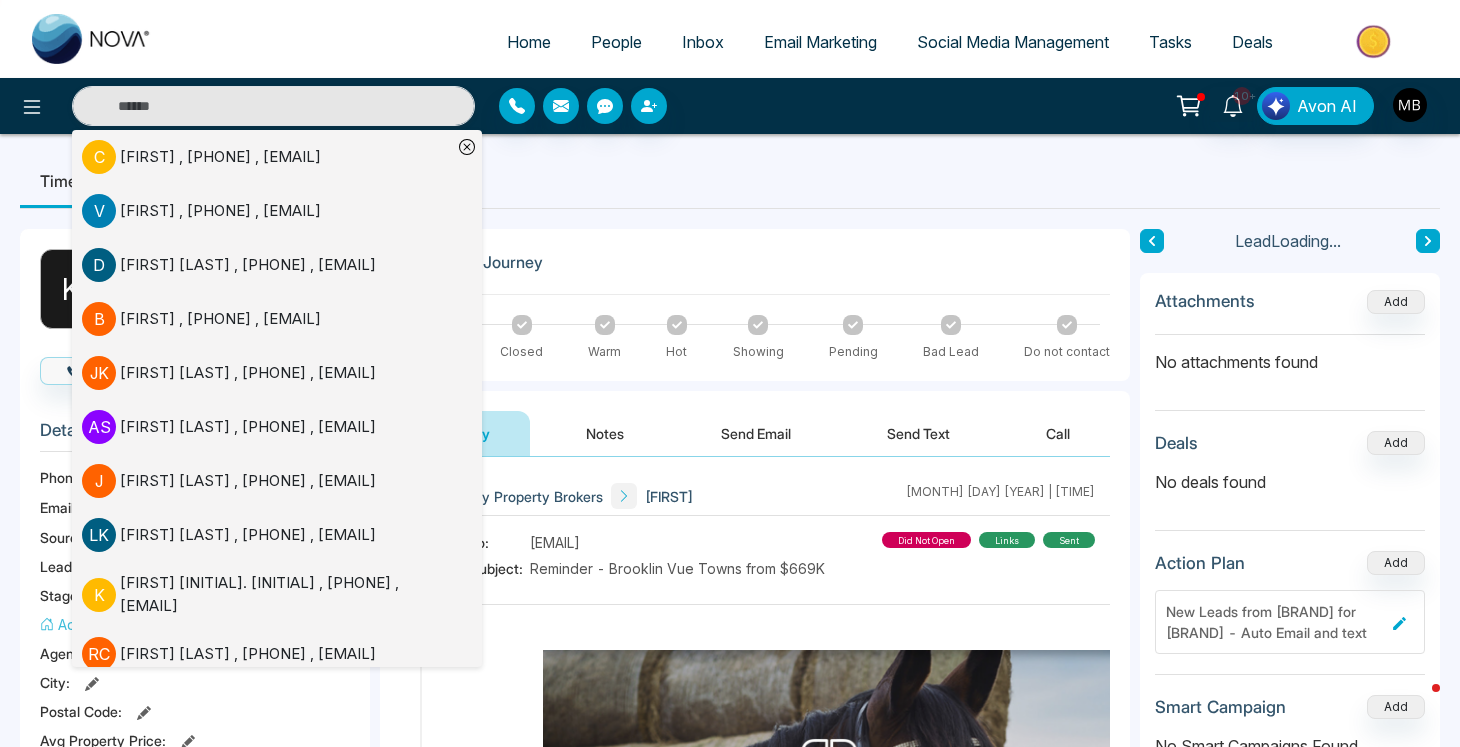click on "Timeline Tasks and Appointments" at bounding box center [730, 181] 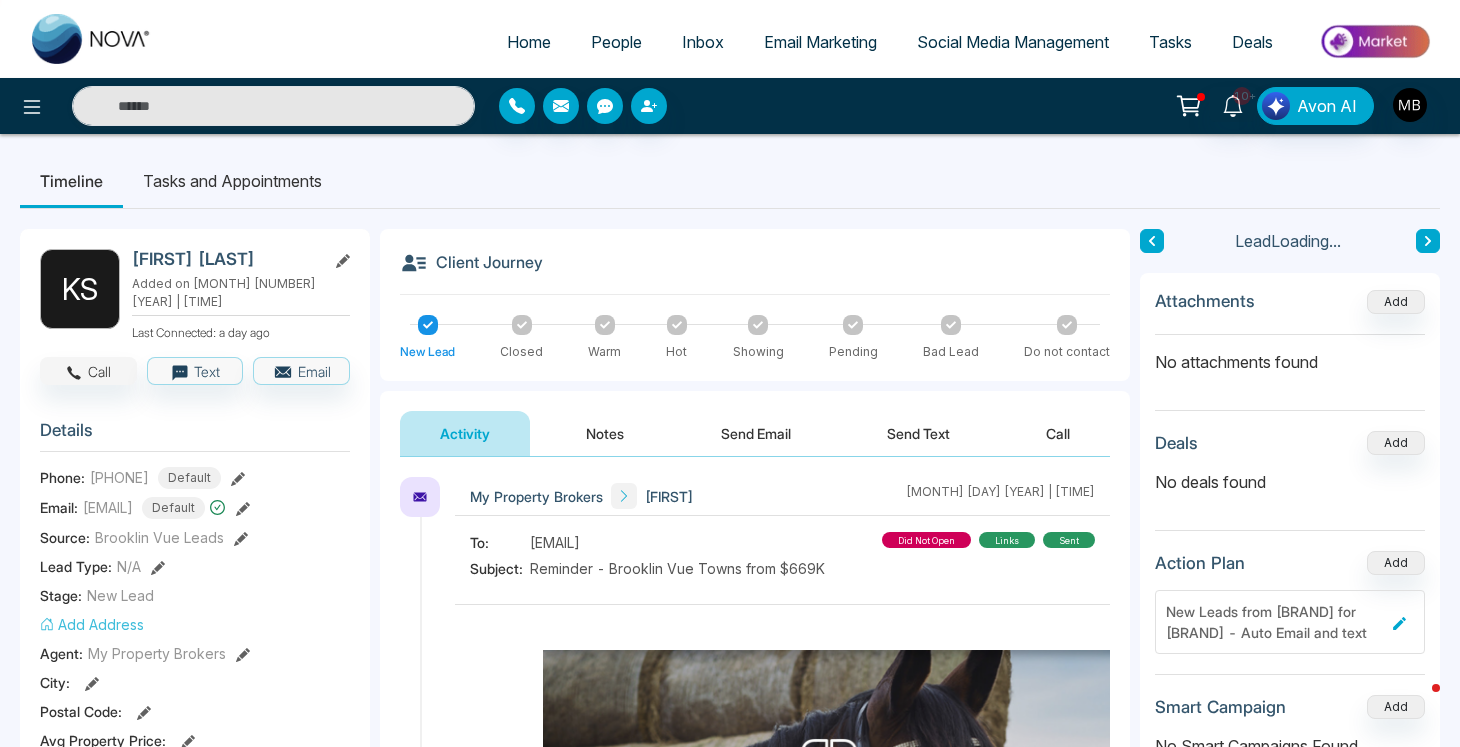 click on "Call" at bounding box center [88, 371] 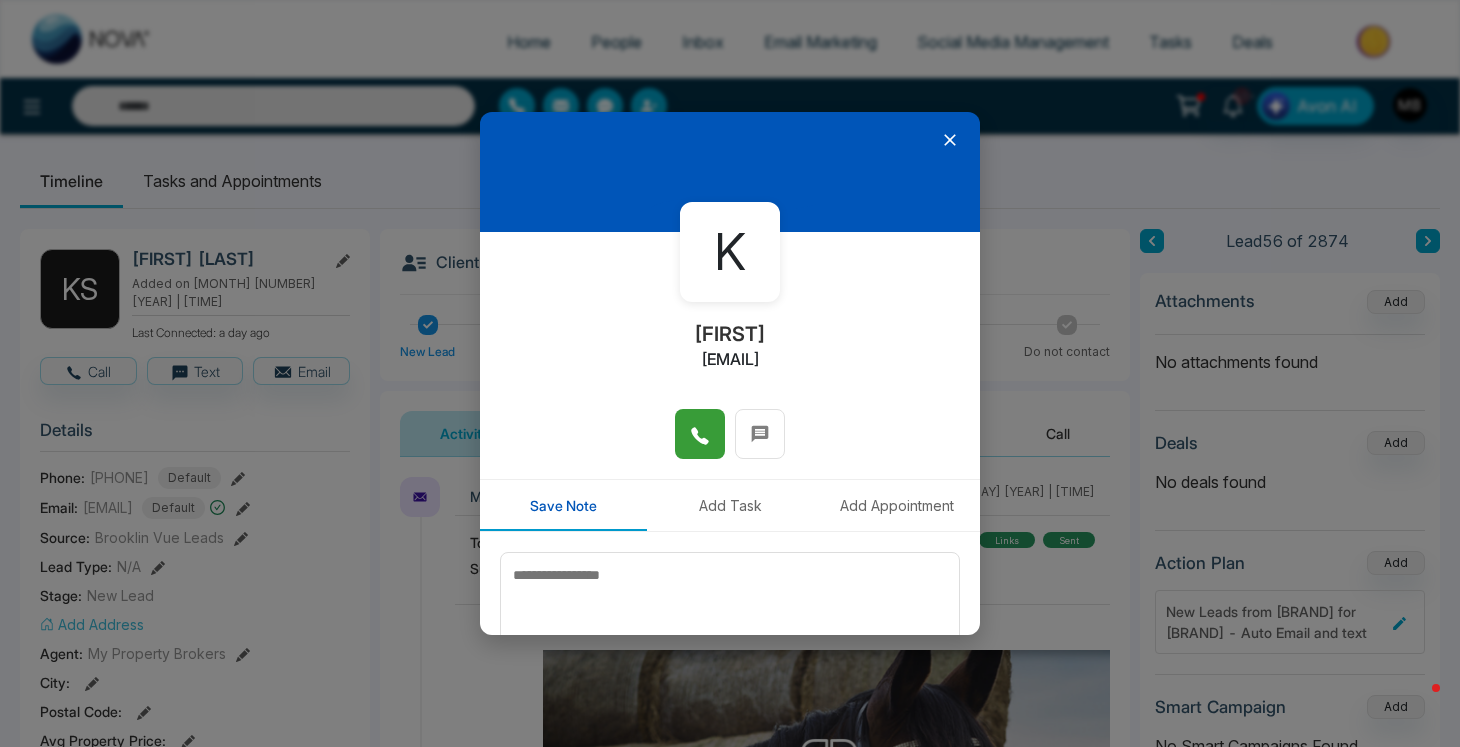 click 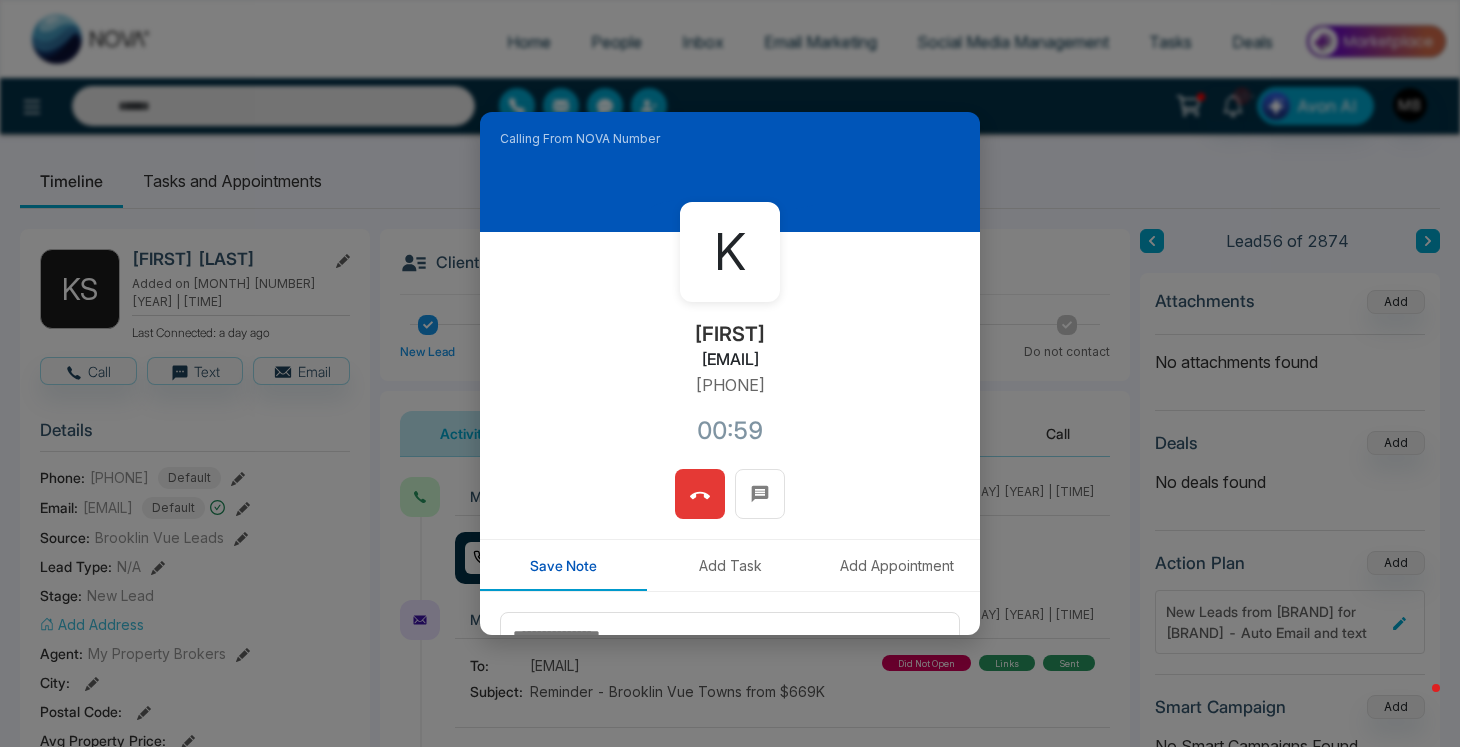click 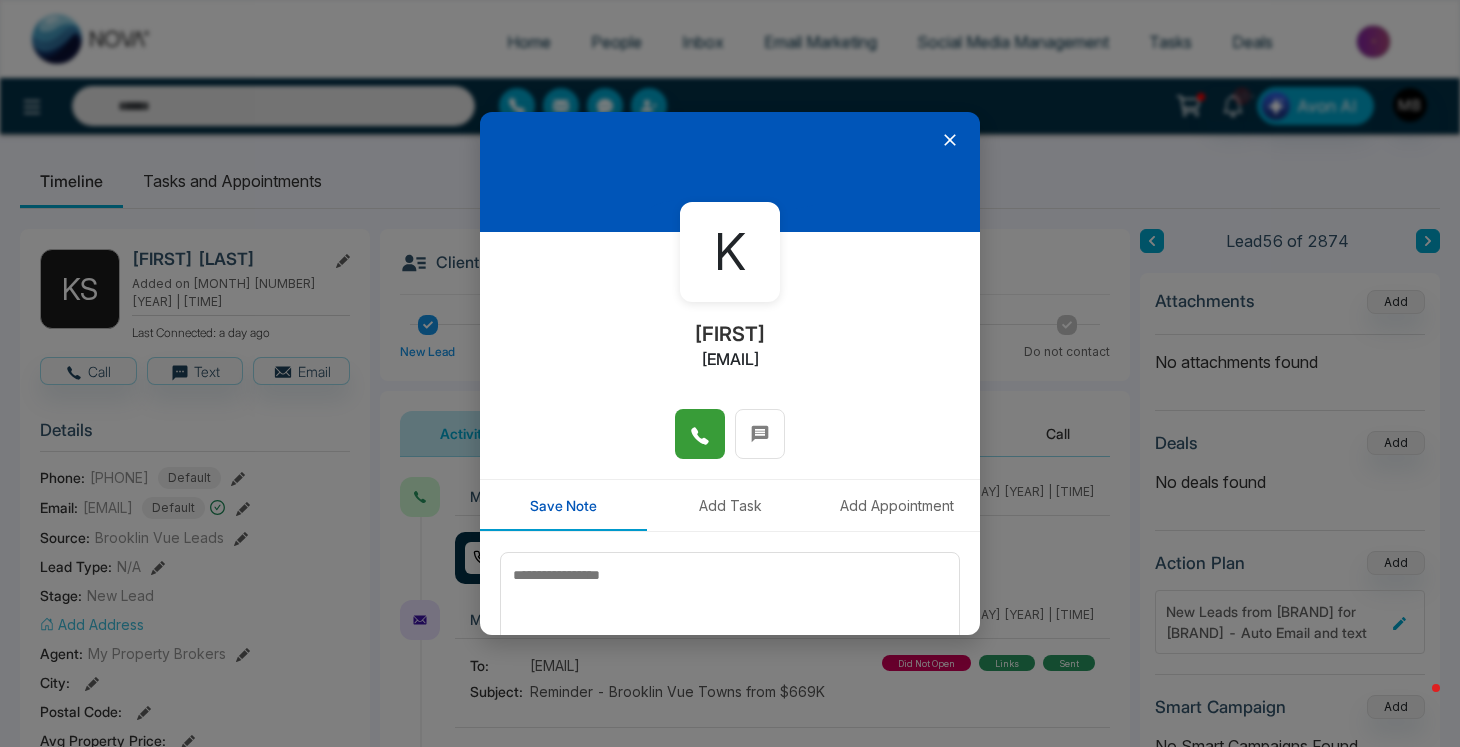 click 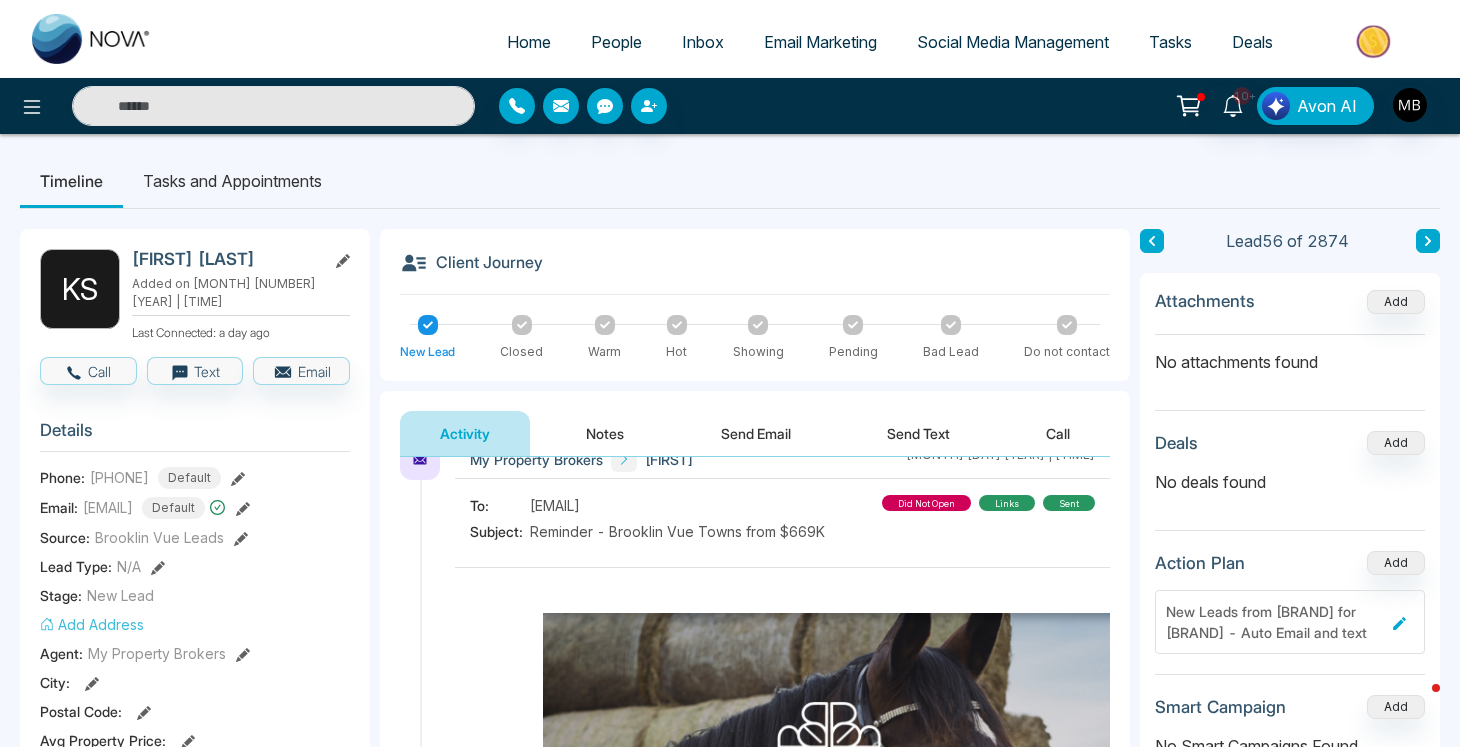 scroll, scrollTop: 0, scrollLeft: 0, axis: both 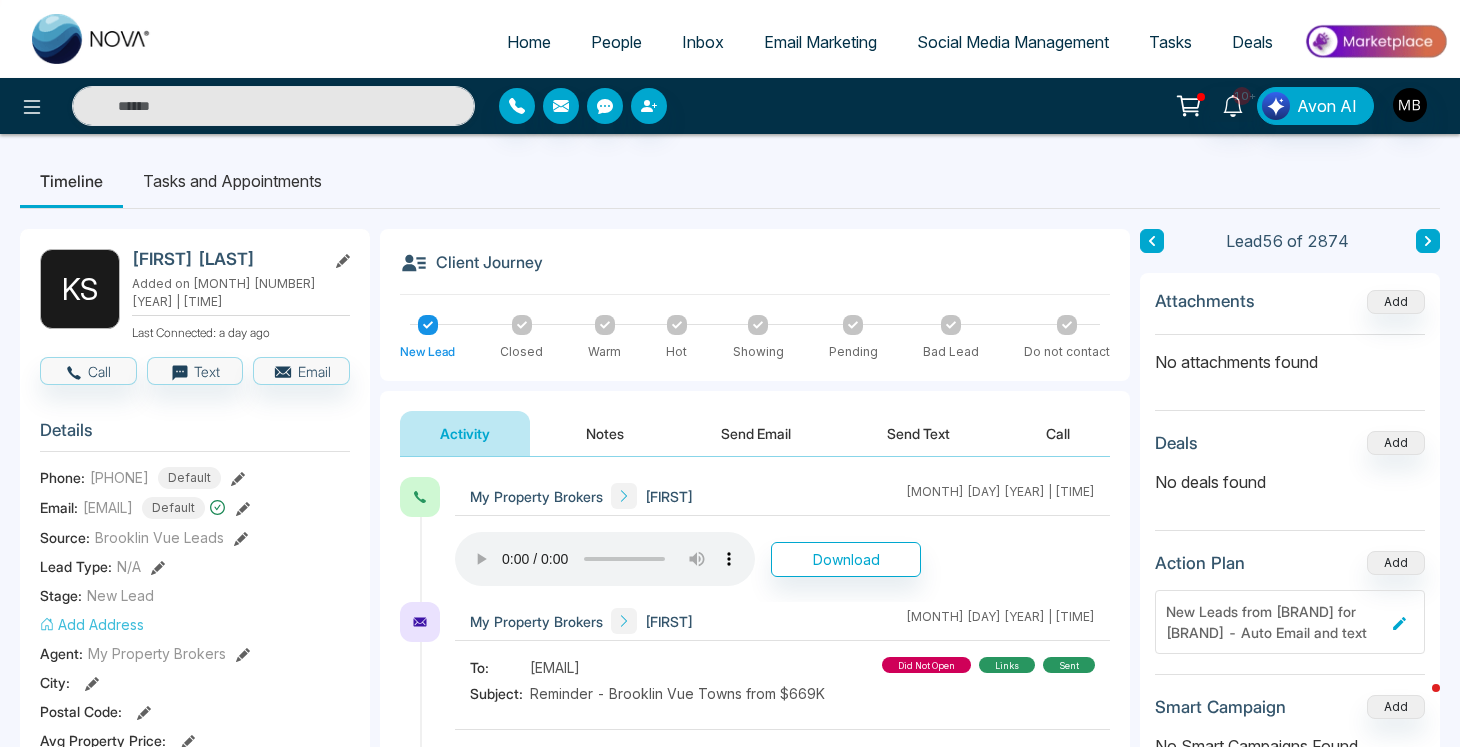 click on "Notes" at bounding box center [605, 433] 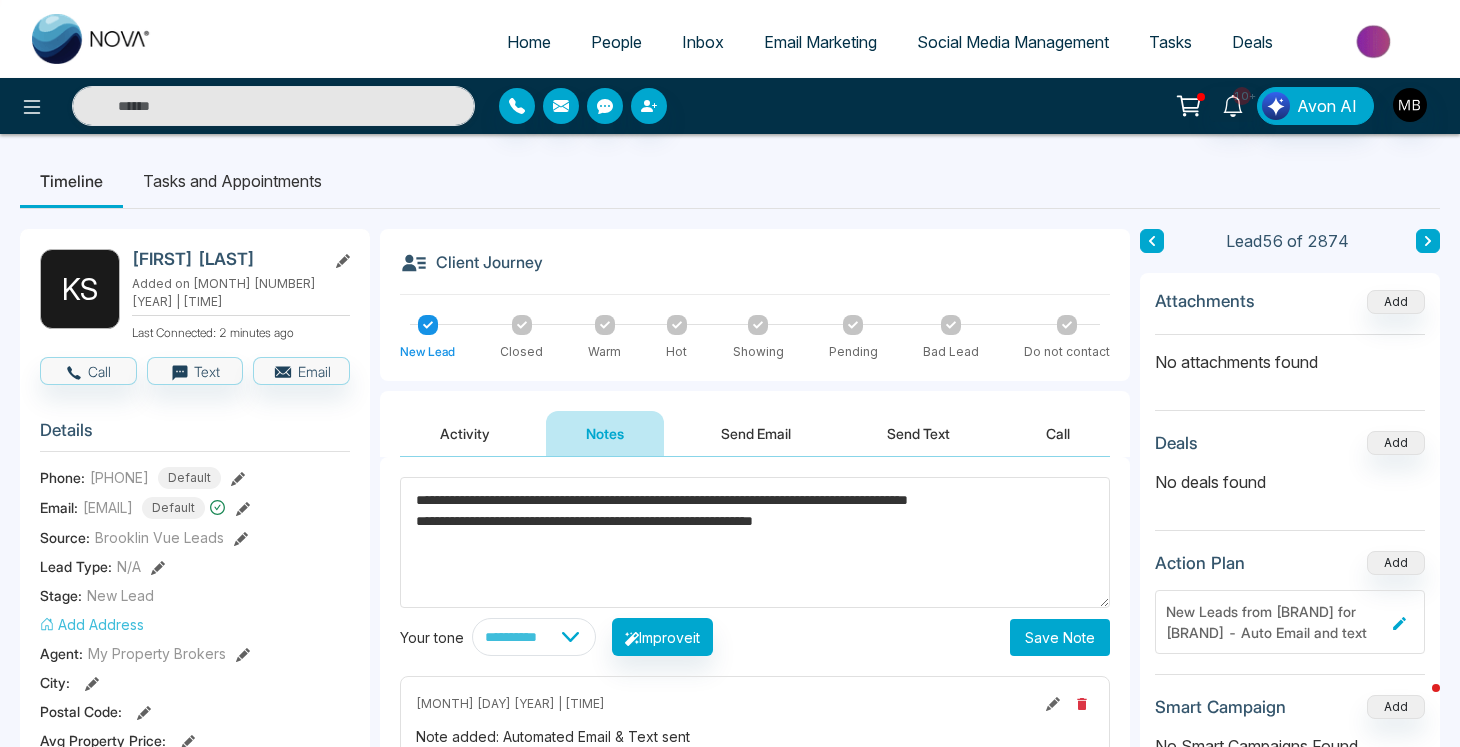 type on "**********" 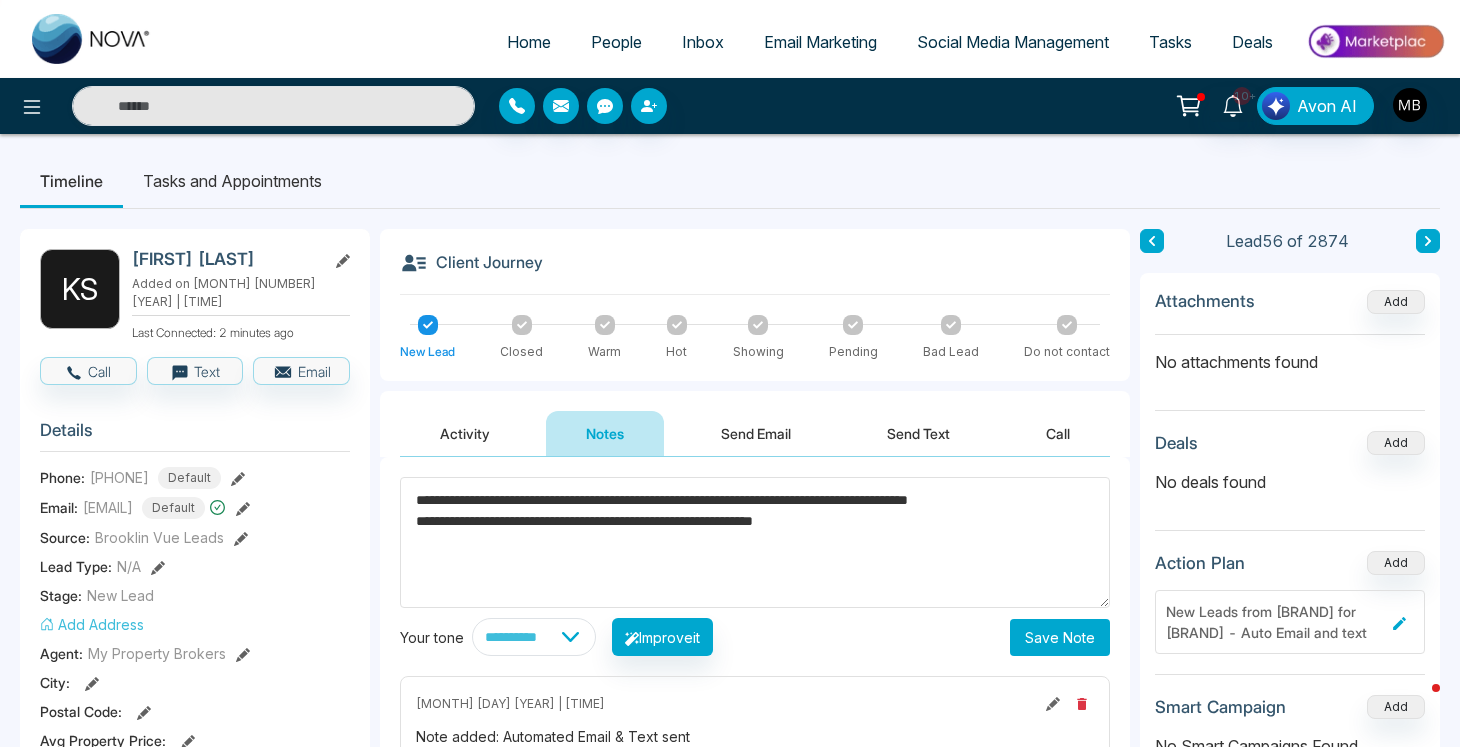 click on "Save Note" at bounding box center (1060, 637) 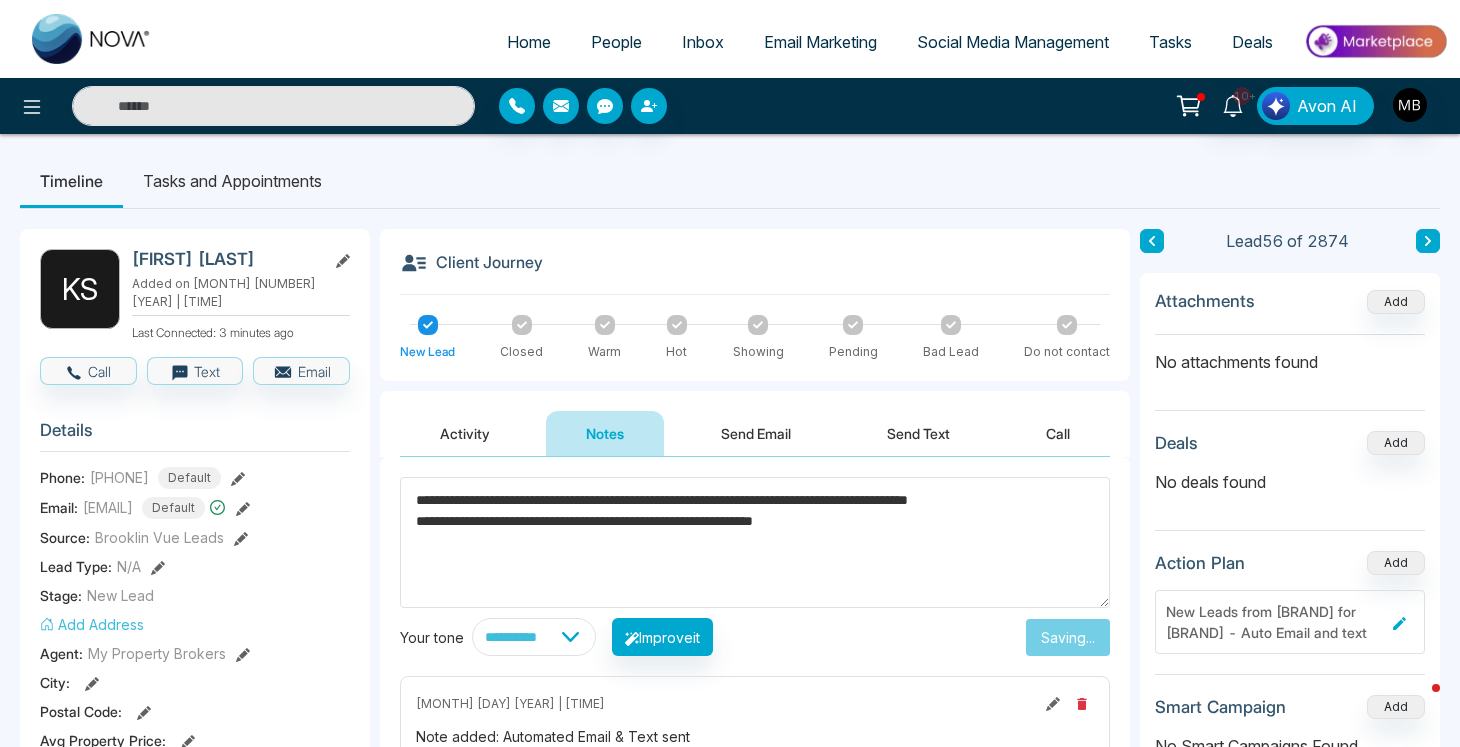 type 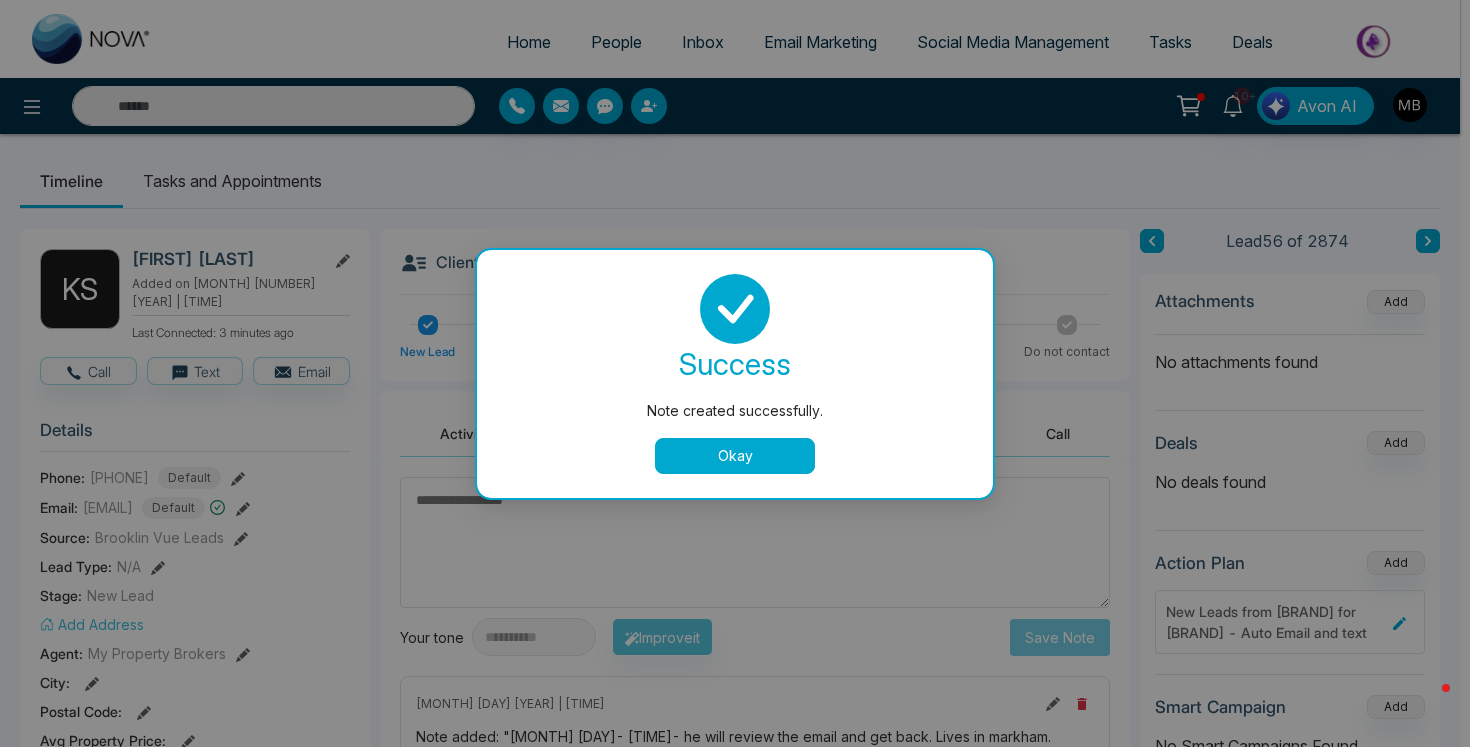 click on "Okay" at bounding box center [735, 456] 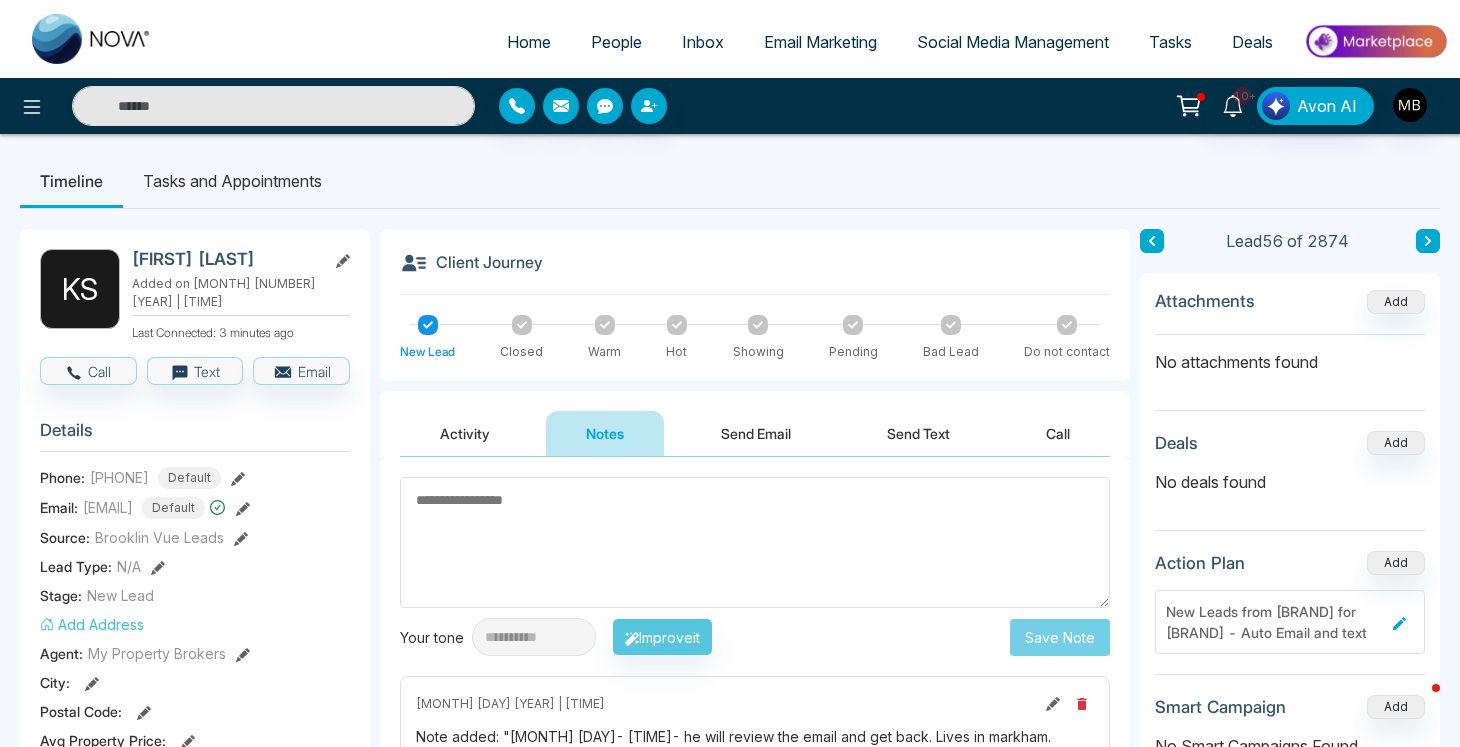 click 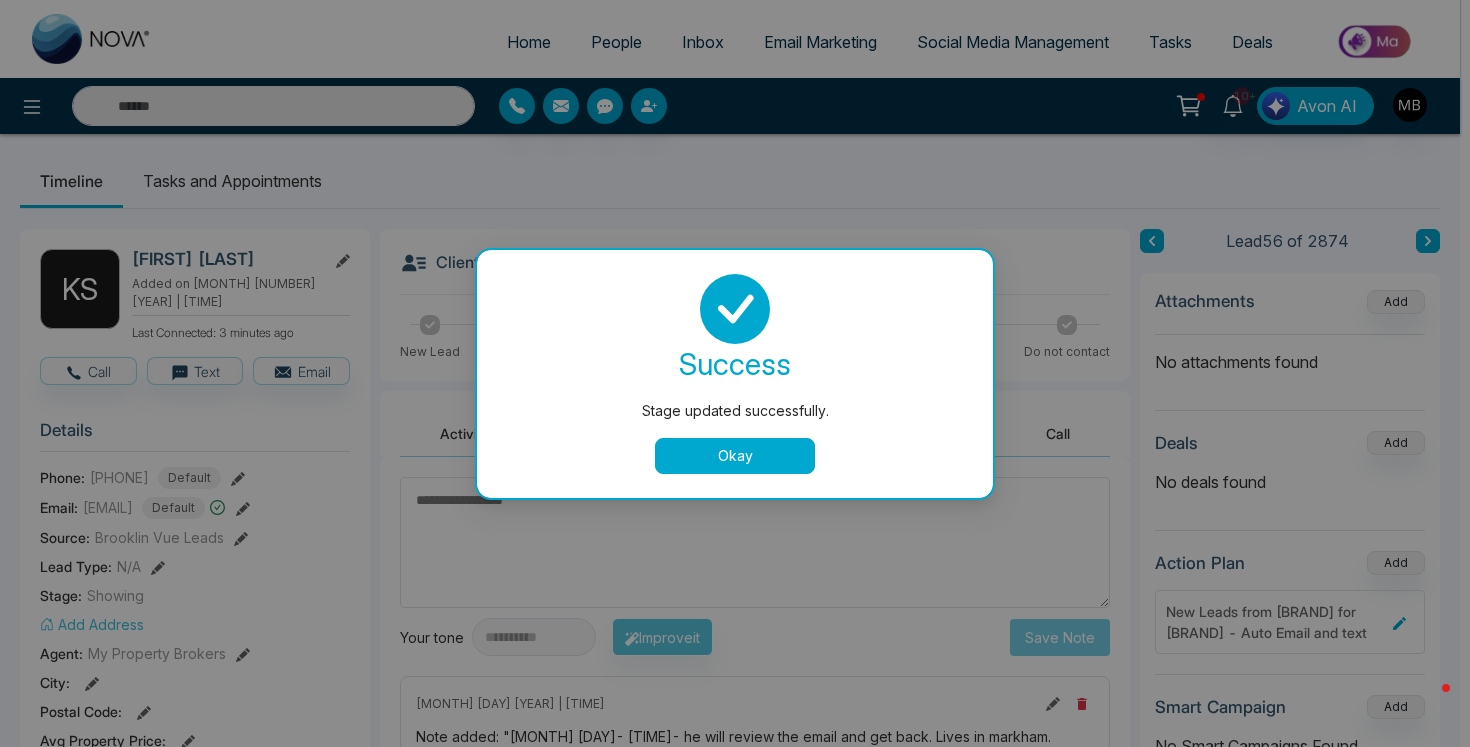 click on "Okay" at bounding box center [735, 456] 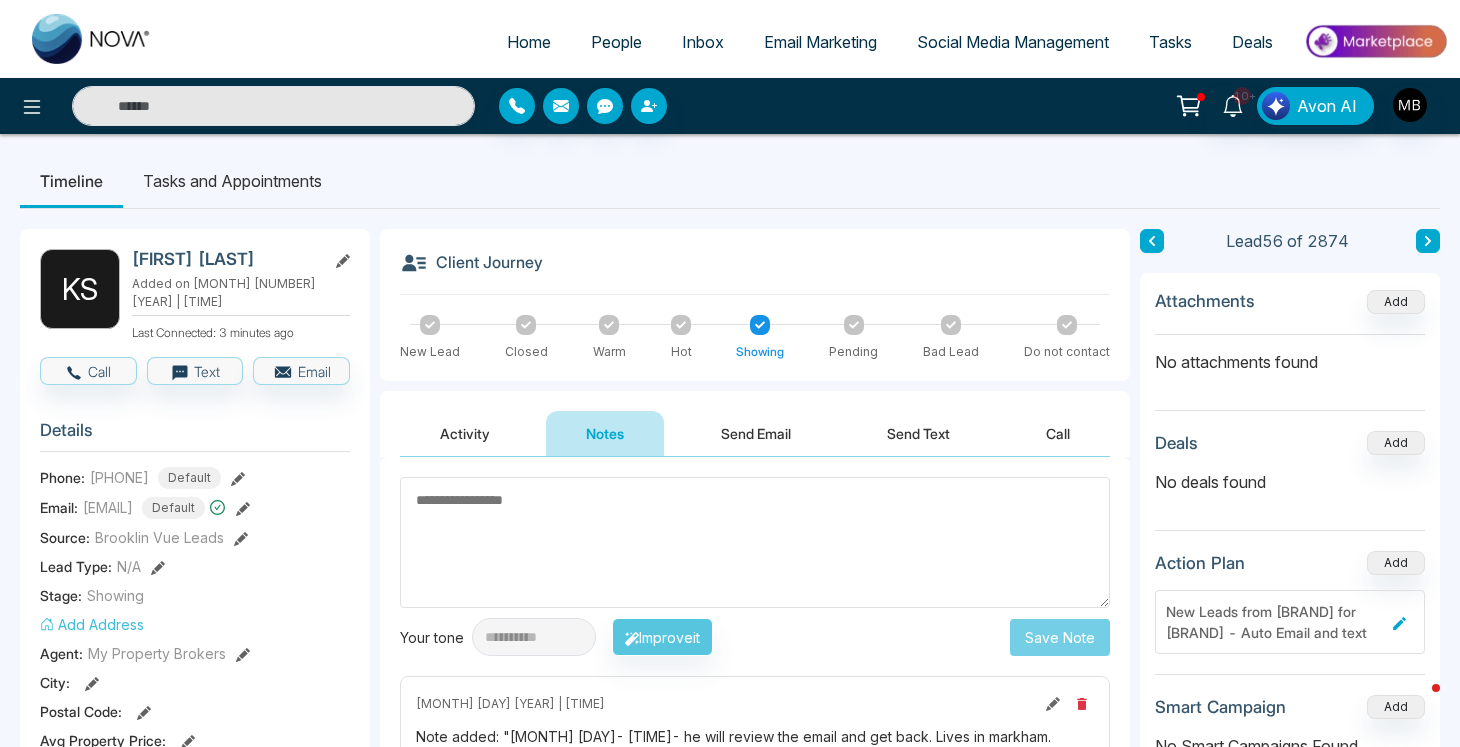 click 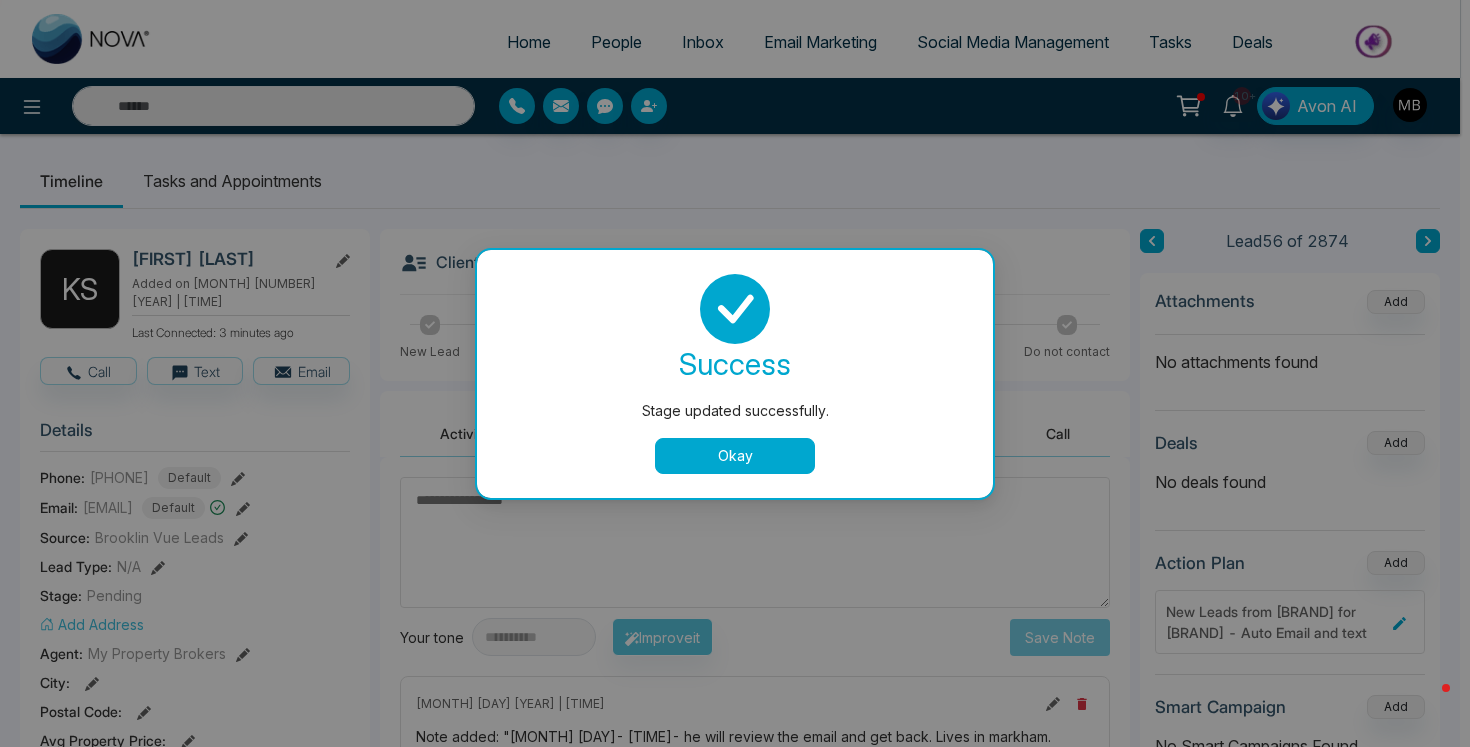 click on "Okay" at bounding box center [735, 456] 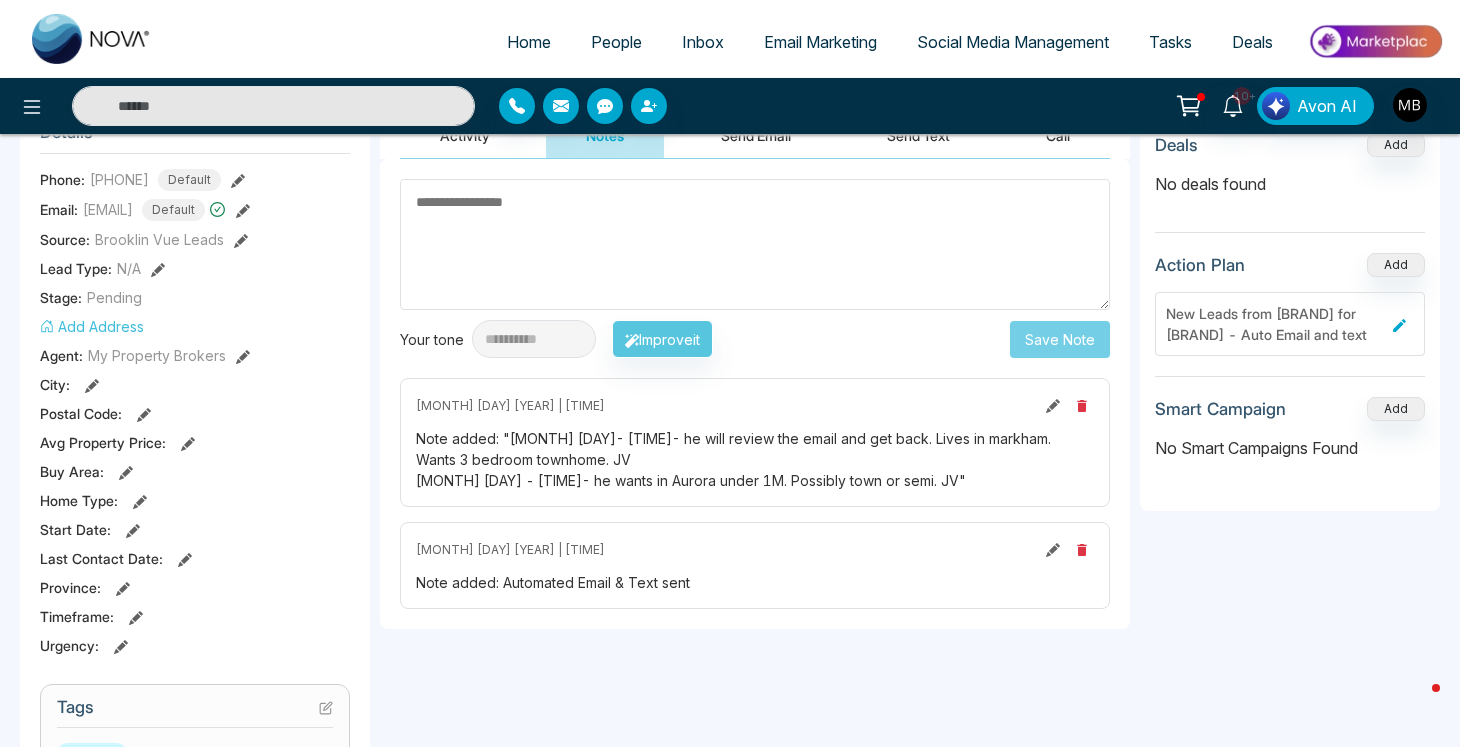 scroll, scrollTop: 459, scrollLeft: 0, axis: vertical 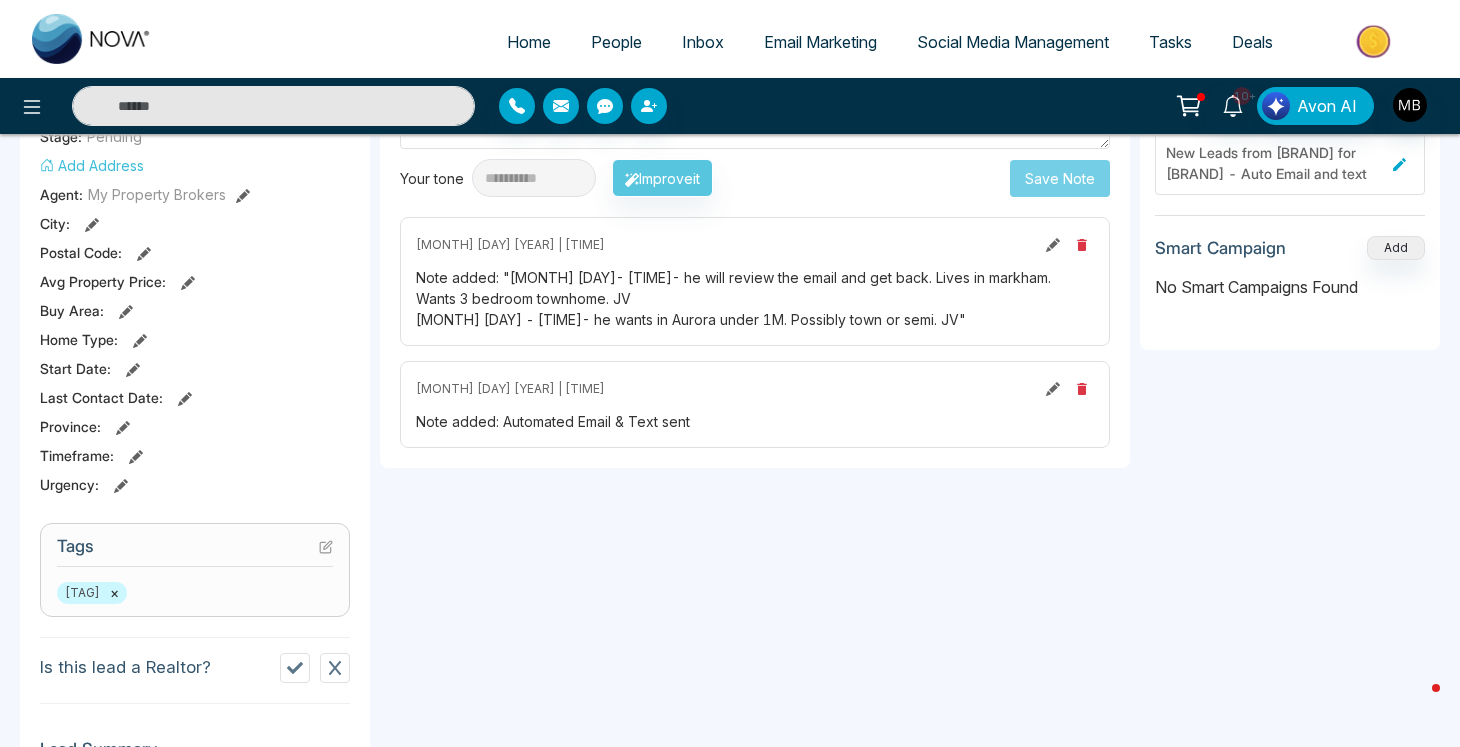 click at bounding box center (273, 106) 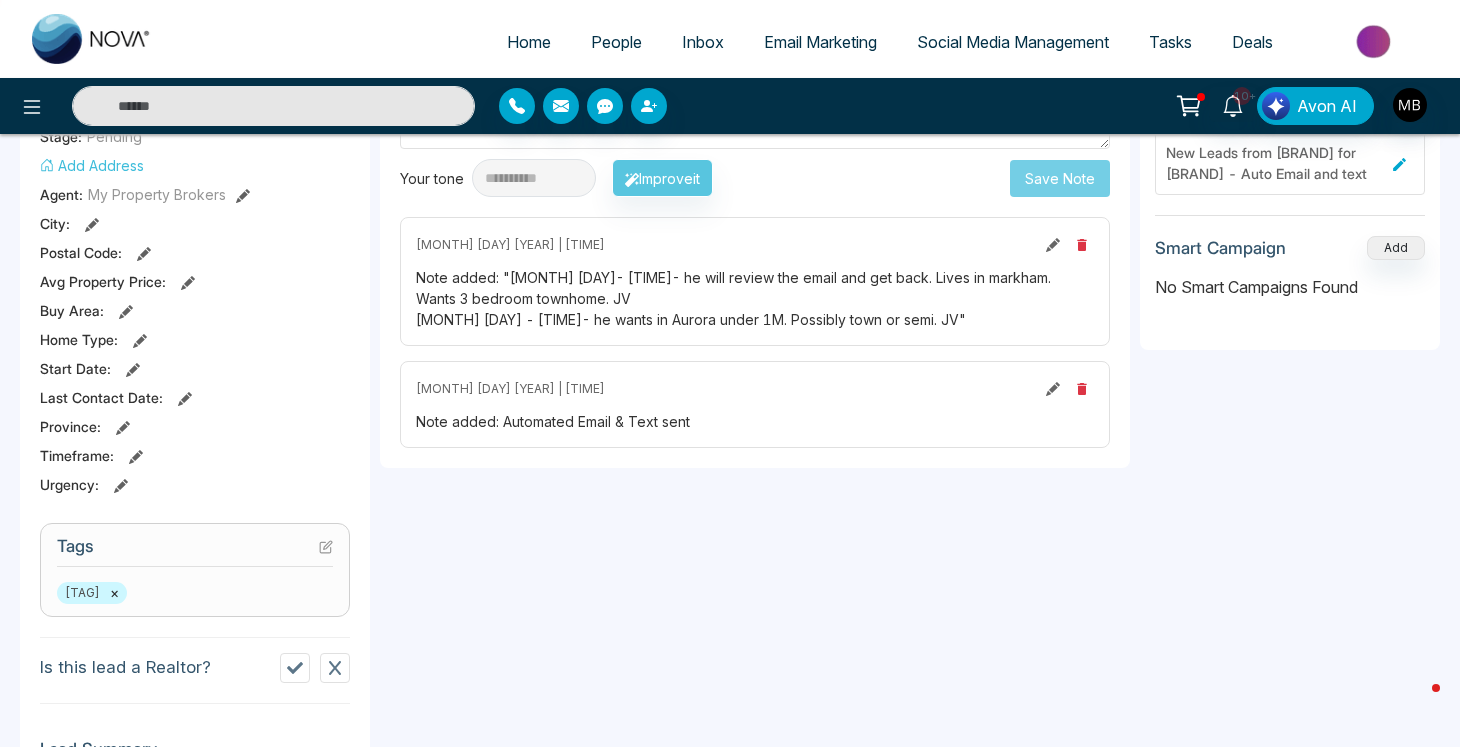paste on "**********" 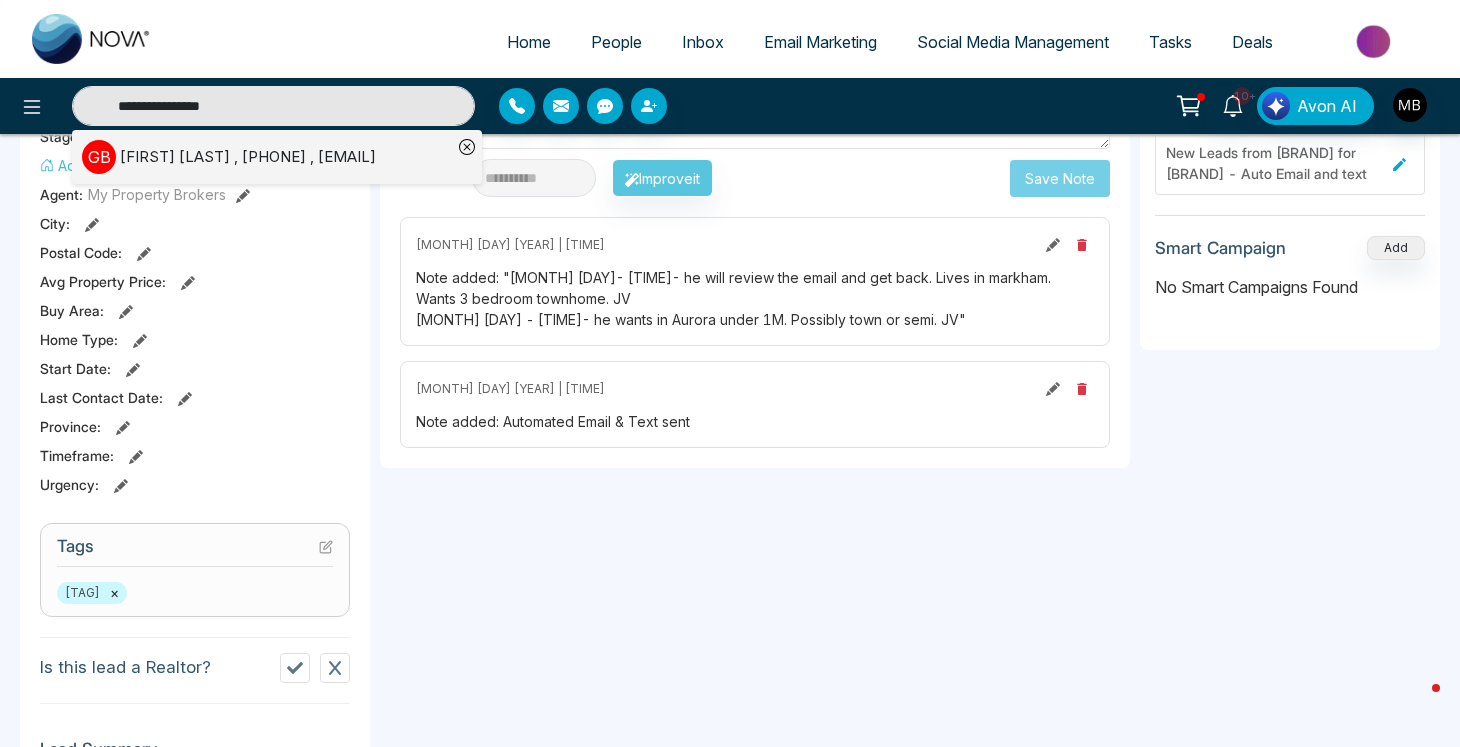 type on "**********" 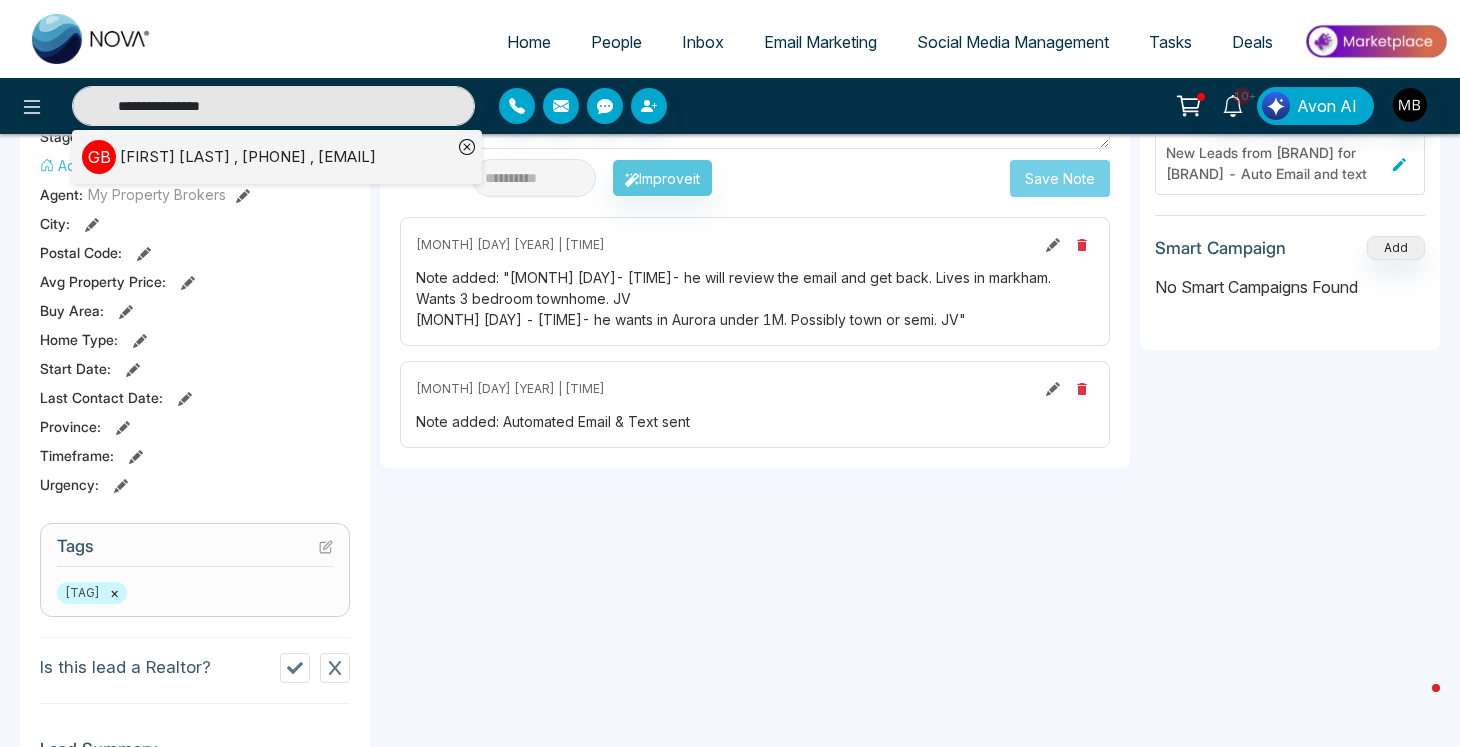 click on "[FIRST] [LAST] , [PHONE] , [EMAIL]" at bounding box center (248, 157) 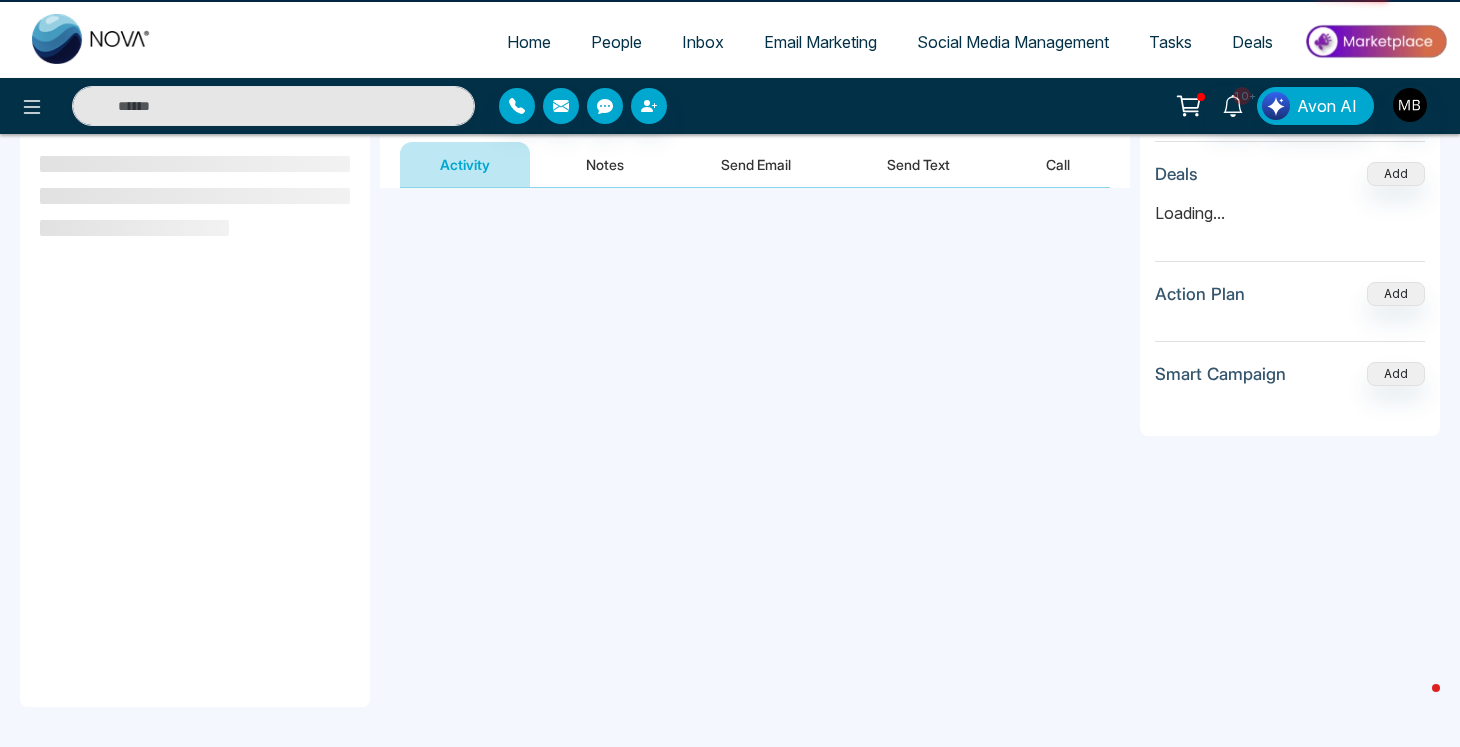 scroll, scrollTop: 0, scrollLeft: 0, axis: both 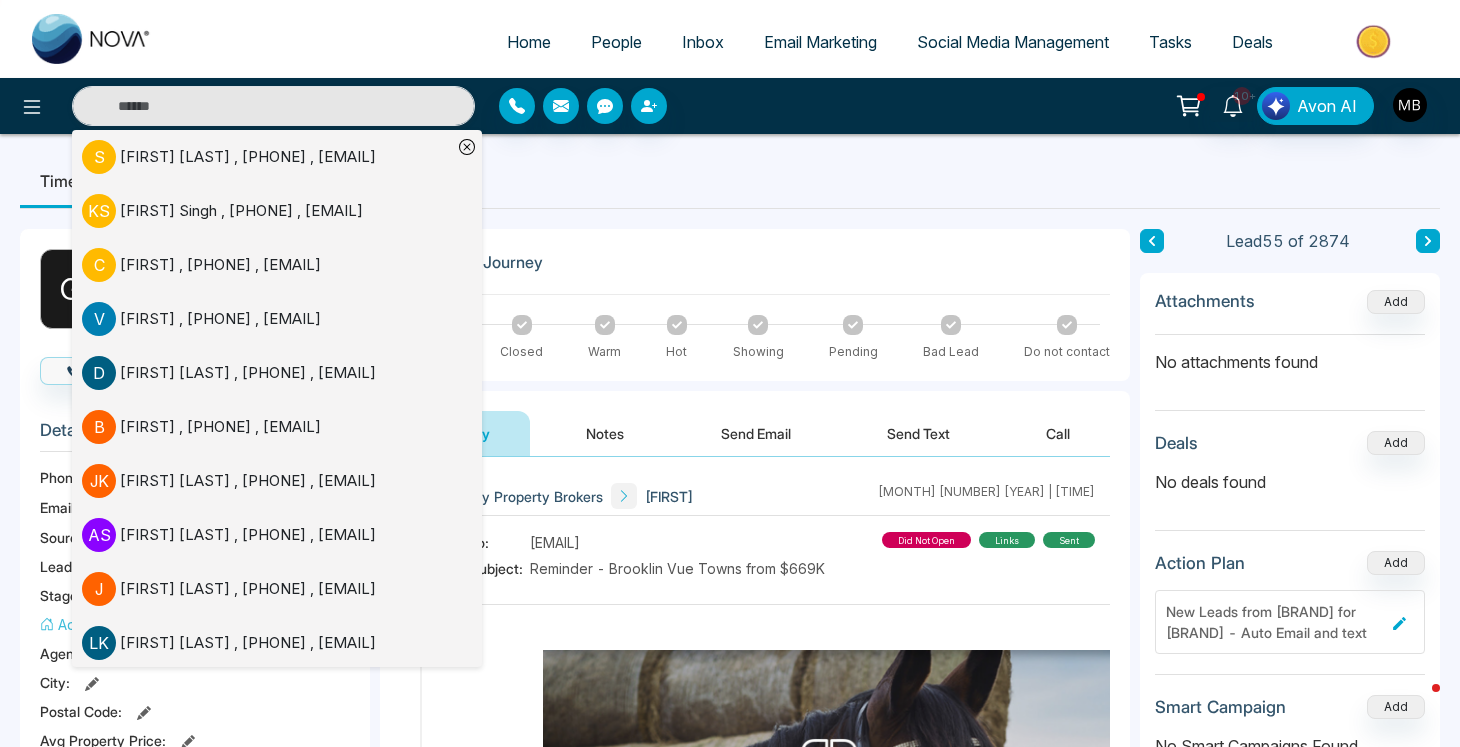 click on "[FIRST] [LAST] Added on [MONTH] [NUMBER] [YEAR] | [TIME] Last Connected: [DURATION] Call Text Email Details Phone: [PHONE] Default Email: [EMAIL] Default Source: [BRAND] Leads Lead Type: N/A Stage: New Lead Add Address Agent: [BRAND] City : Postal Code : Avg Property Price : Buy Area : Home Type : Start Date : Last Contact Date : Province : Timeframe : Urgency : Tags [BRAND] × Is this lead a Realtor? Lead Summary [NUMBER] Calls [NUMBER] Texts [NUMBER] Emails Social Profile Not found Not found Not found Custom Lead Data Delete lead" at bounding box center (195, 930) 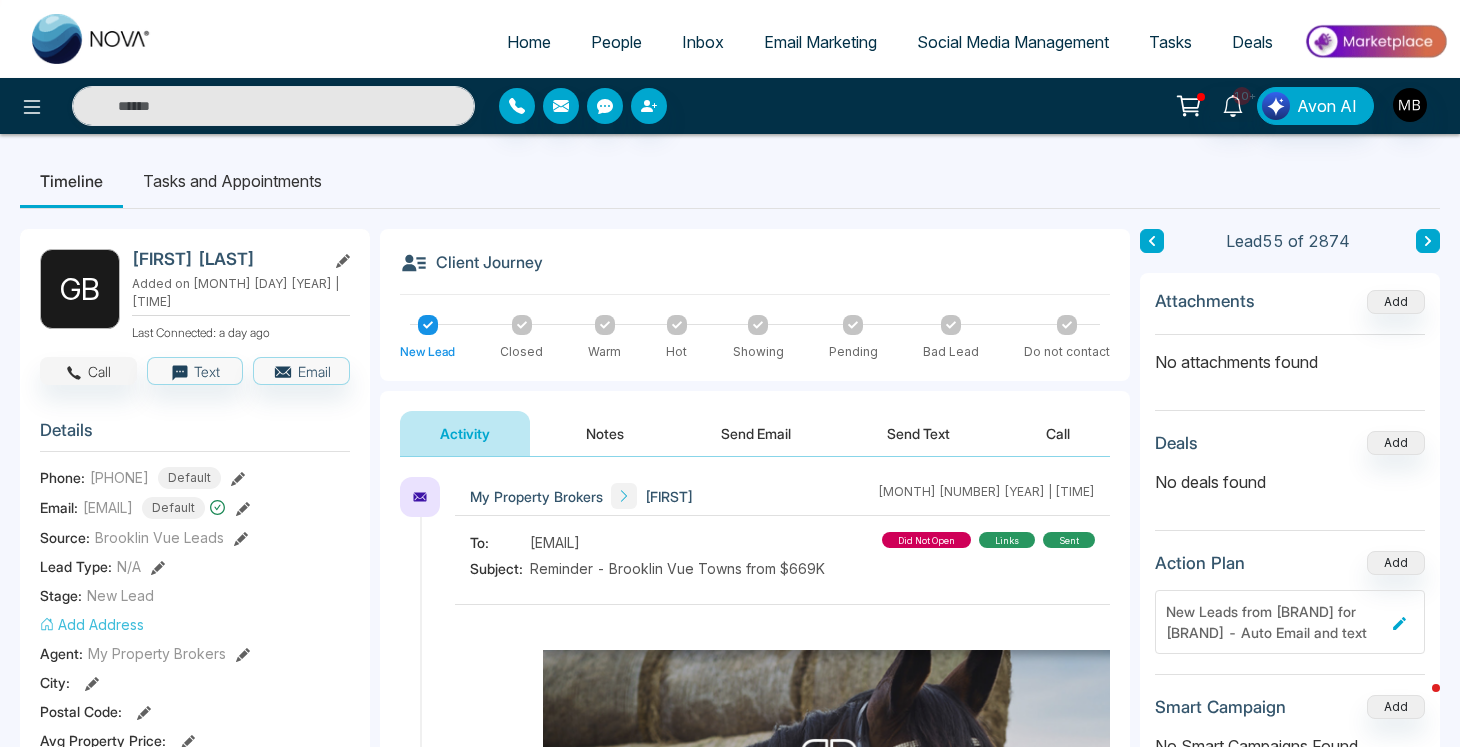 click 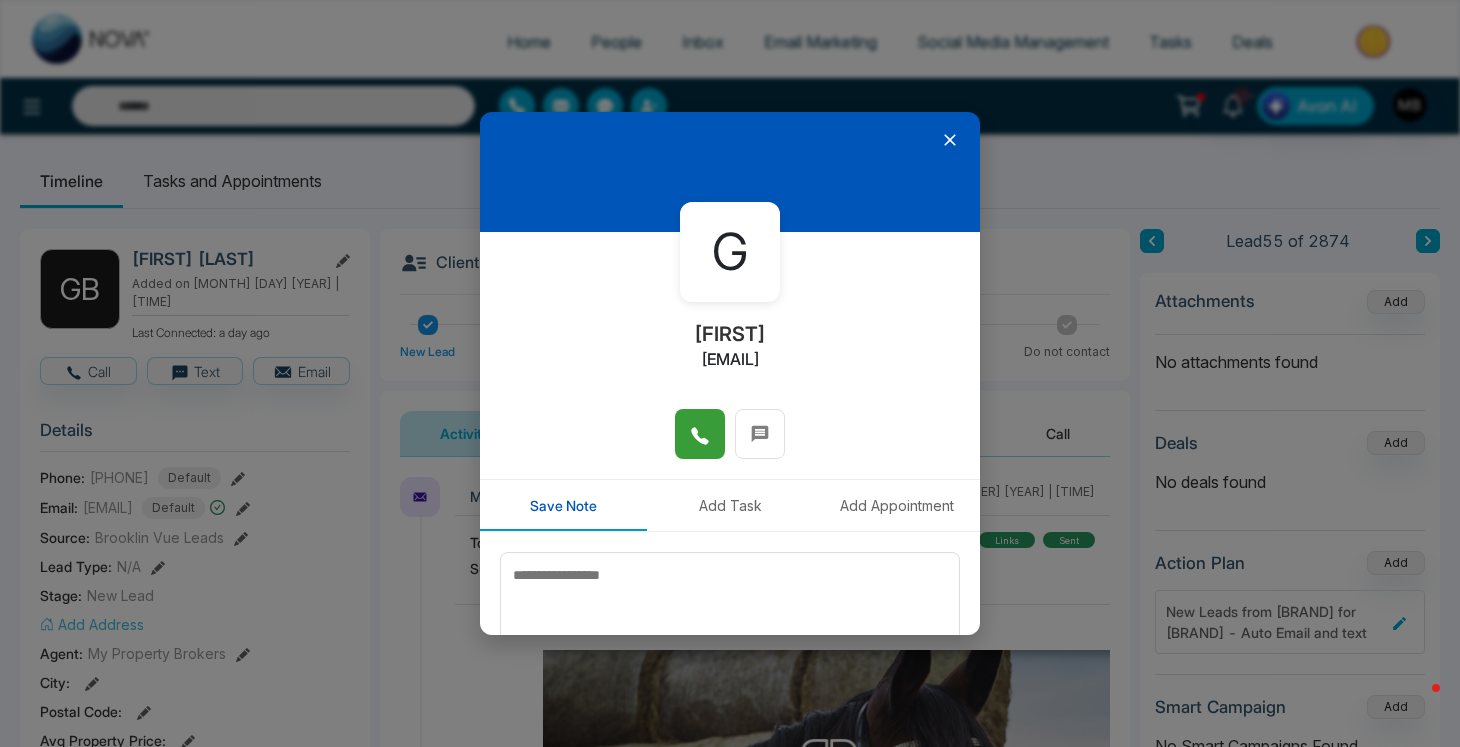 click 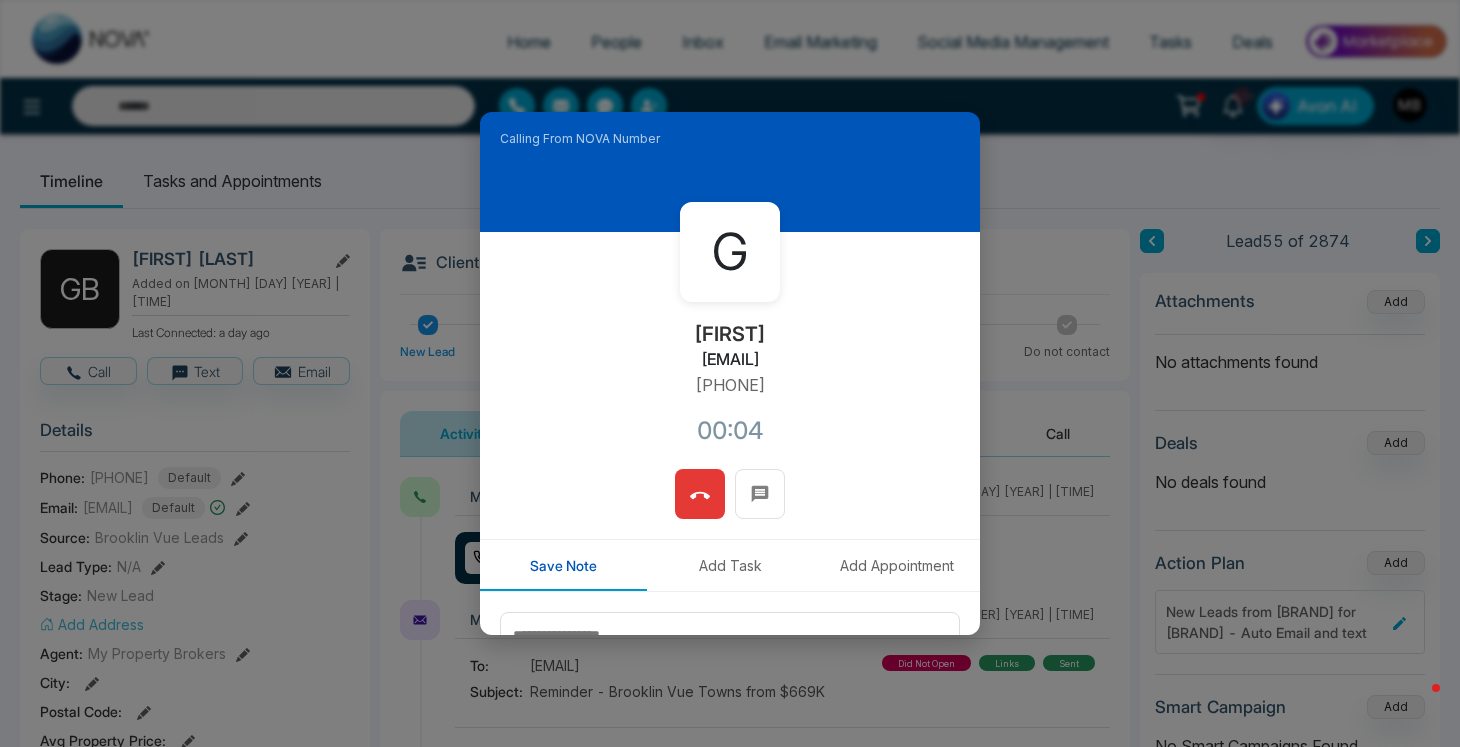 click 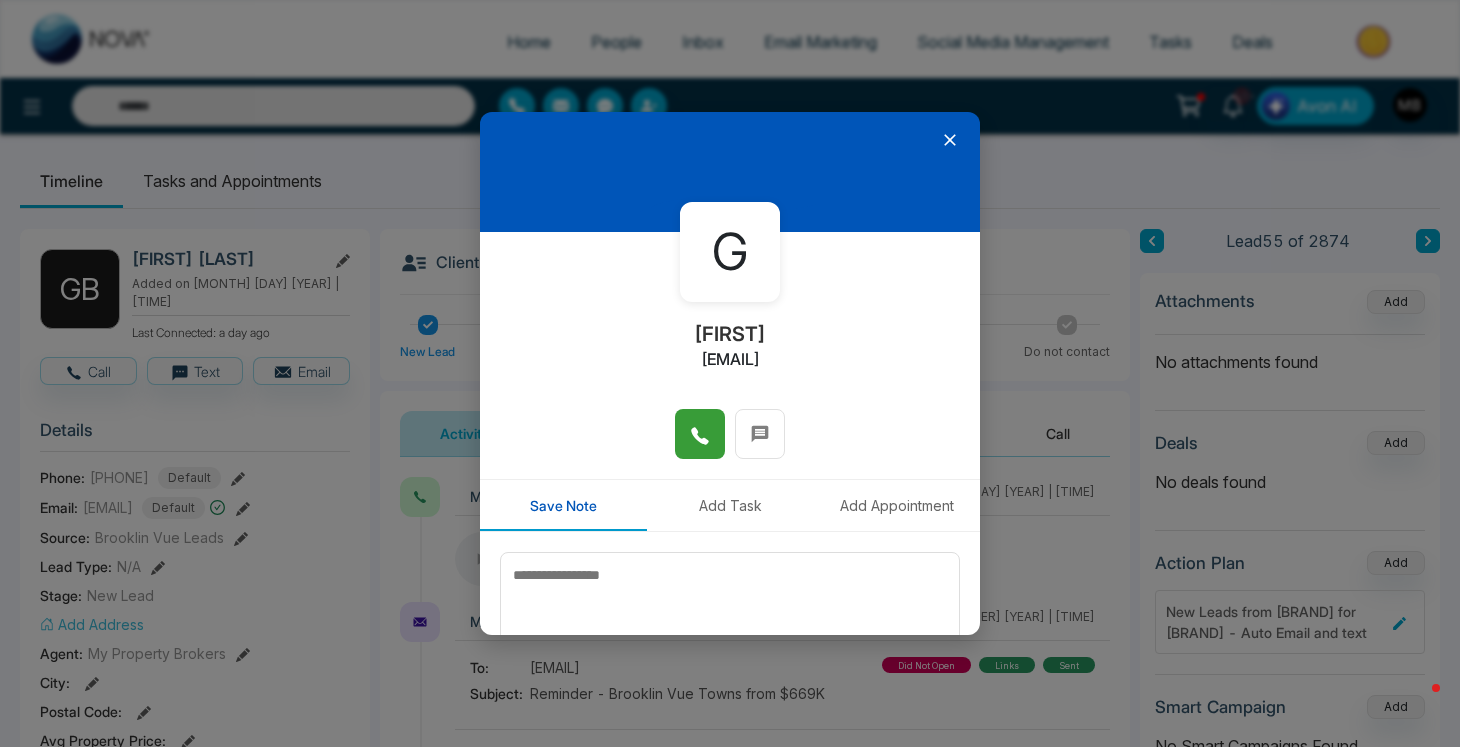 click 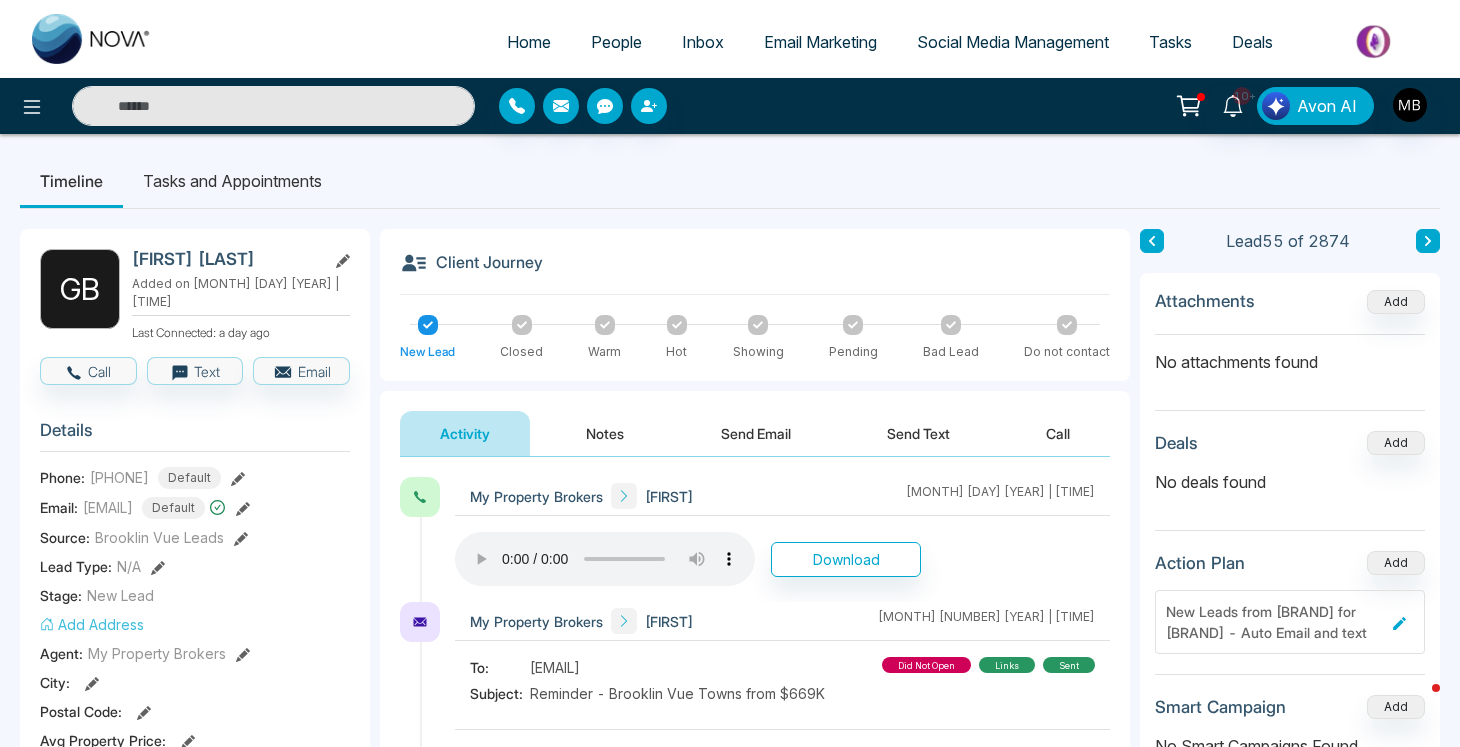click at bounding box center (273, 106) 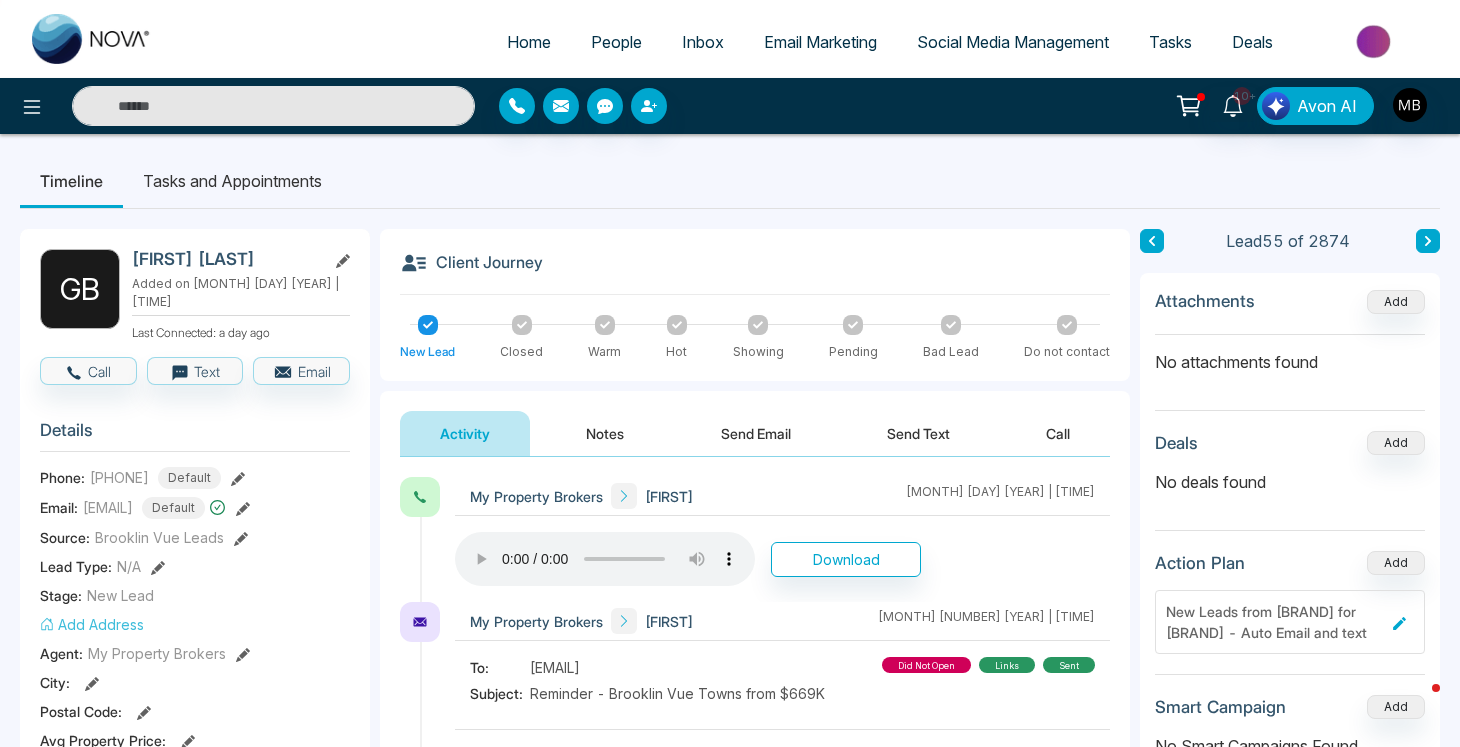 paste on "**********" 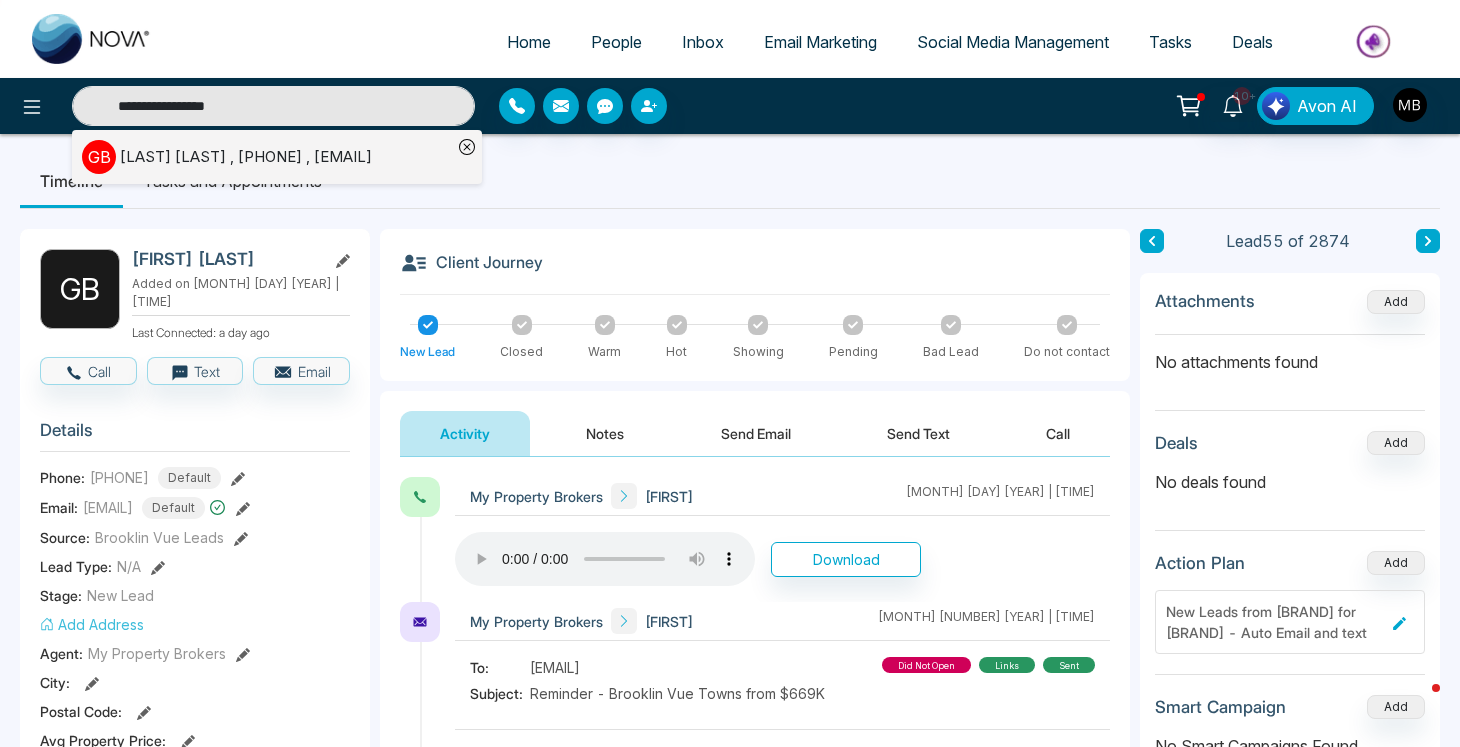 type on "**********" 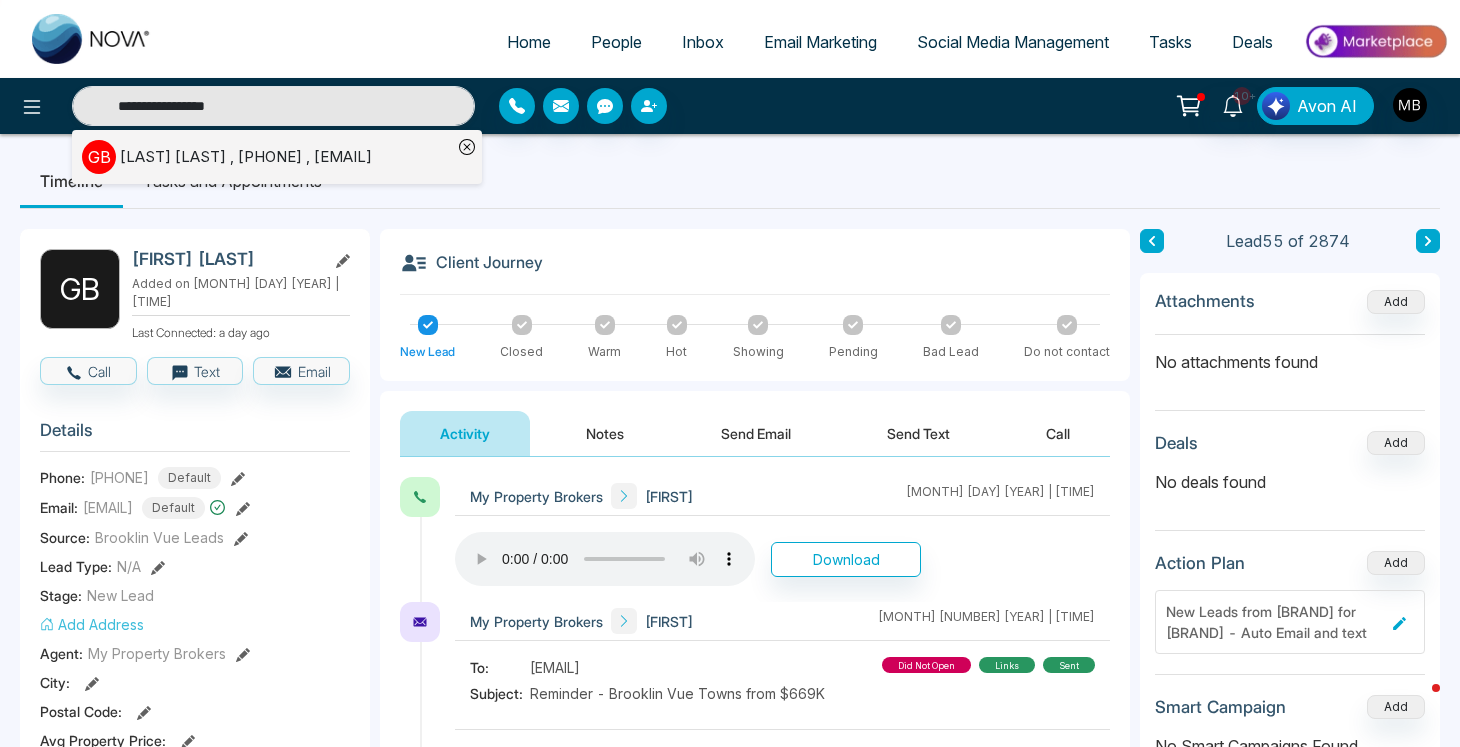 click on "[FIRST] [LAST] , [PHONE] , [EMAIL]" at bounding box center (246, 157) 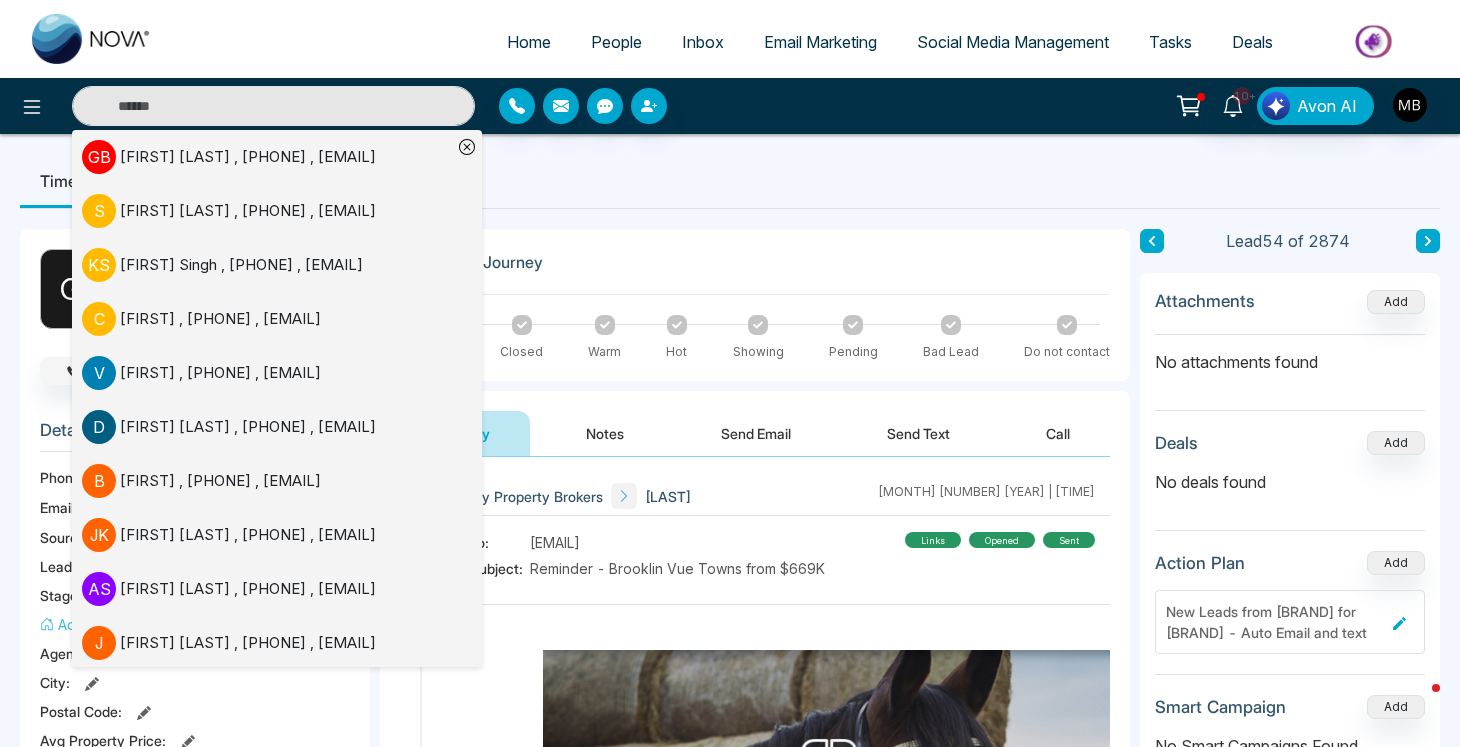click on "Call" at bounding box center [88, 371] 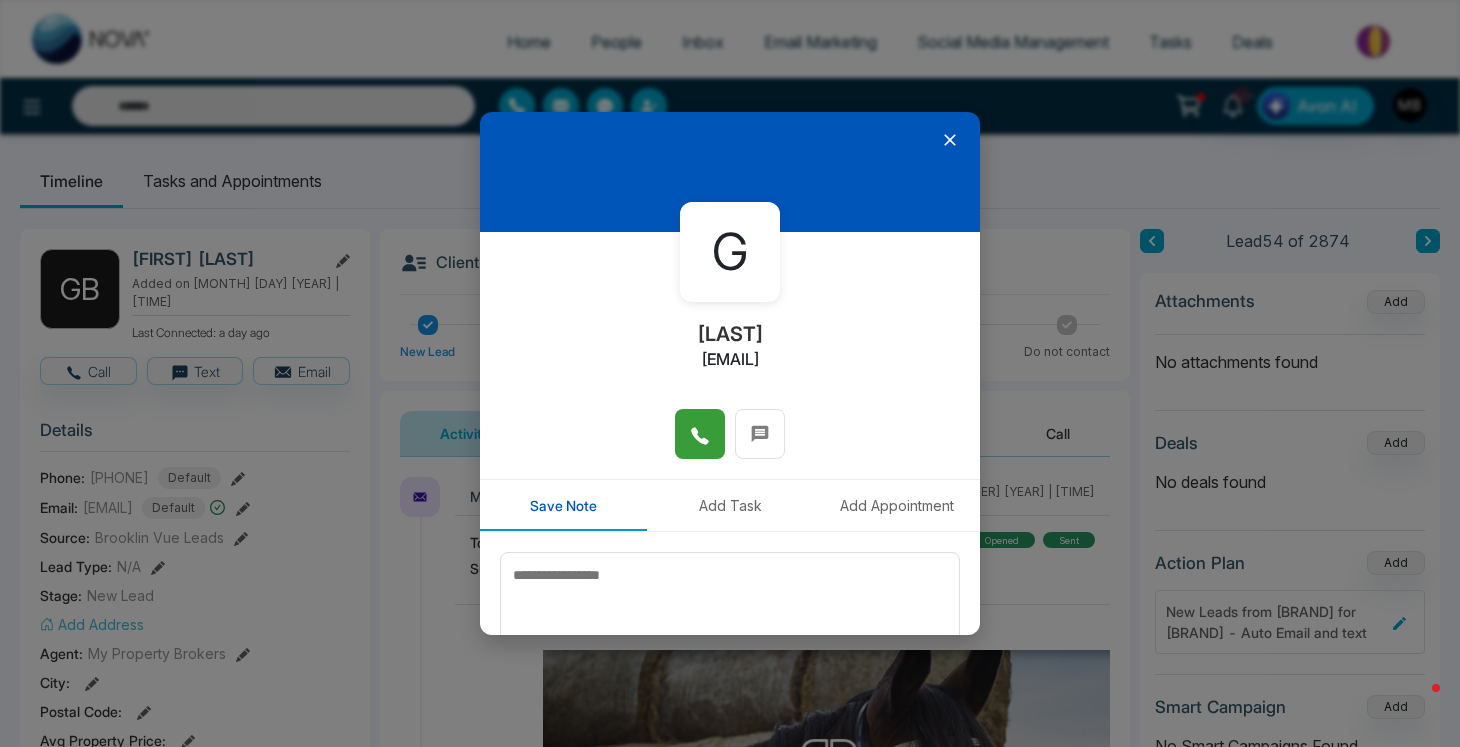 click 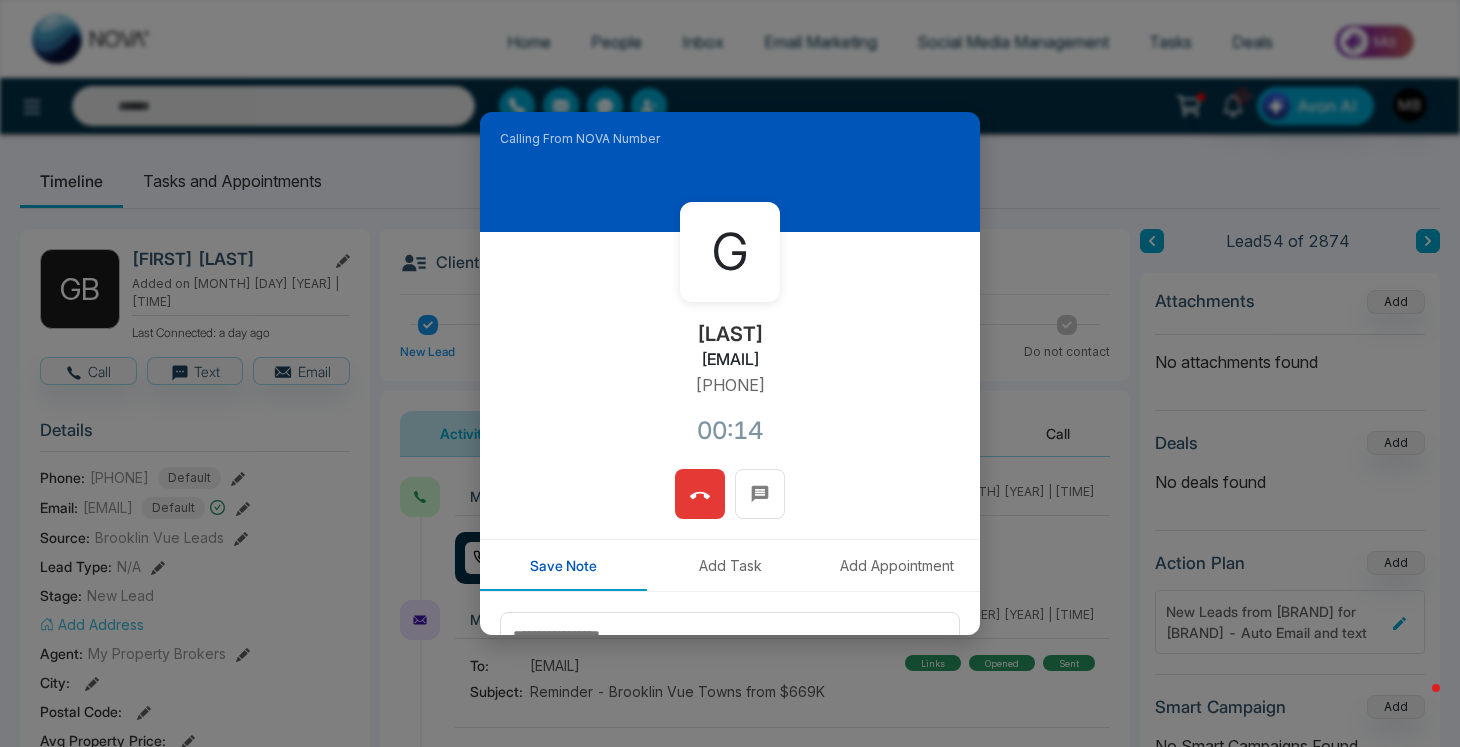 click 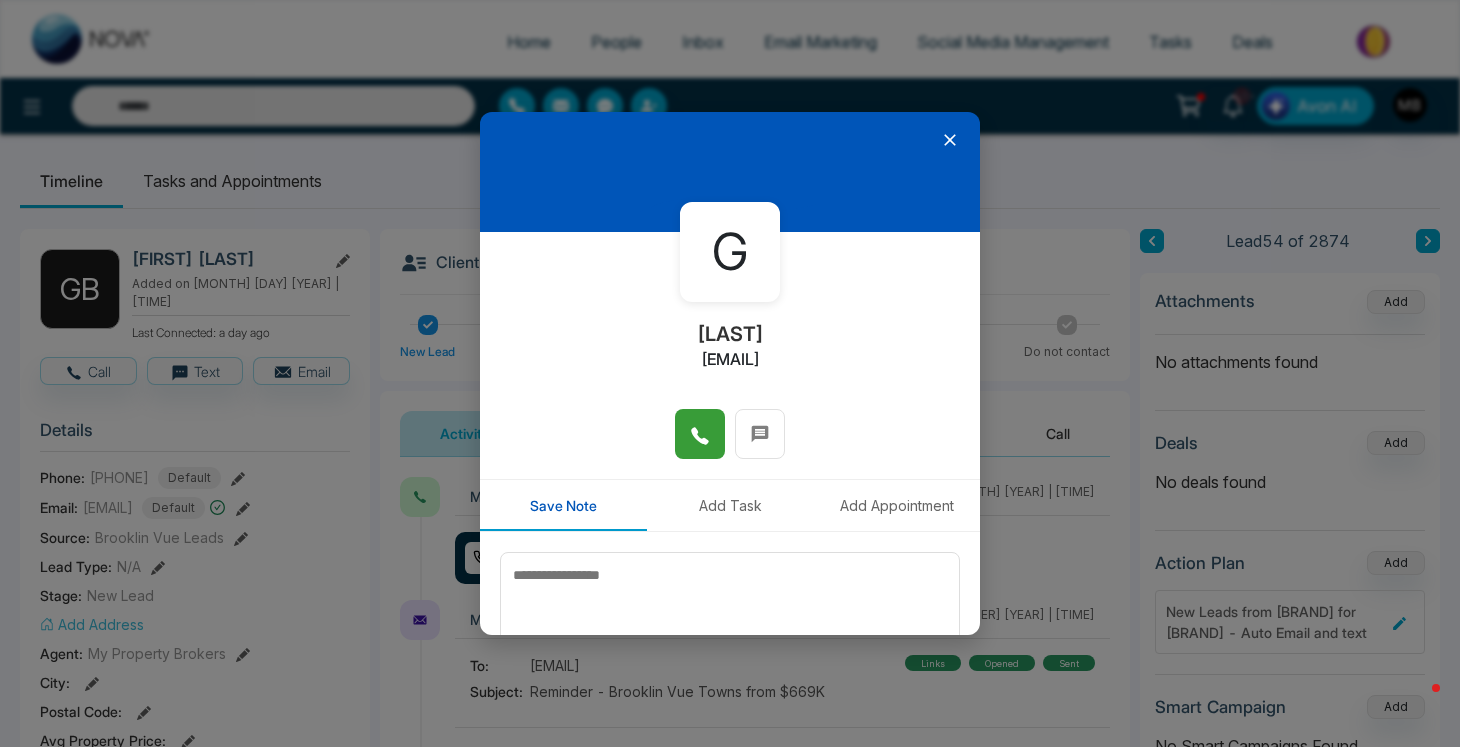 click 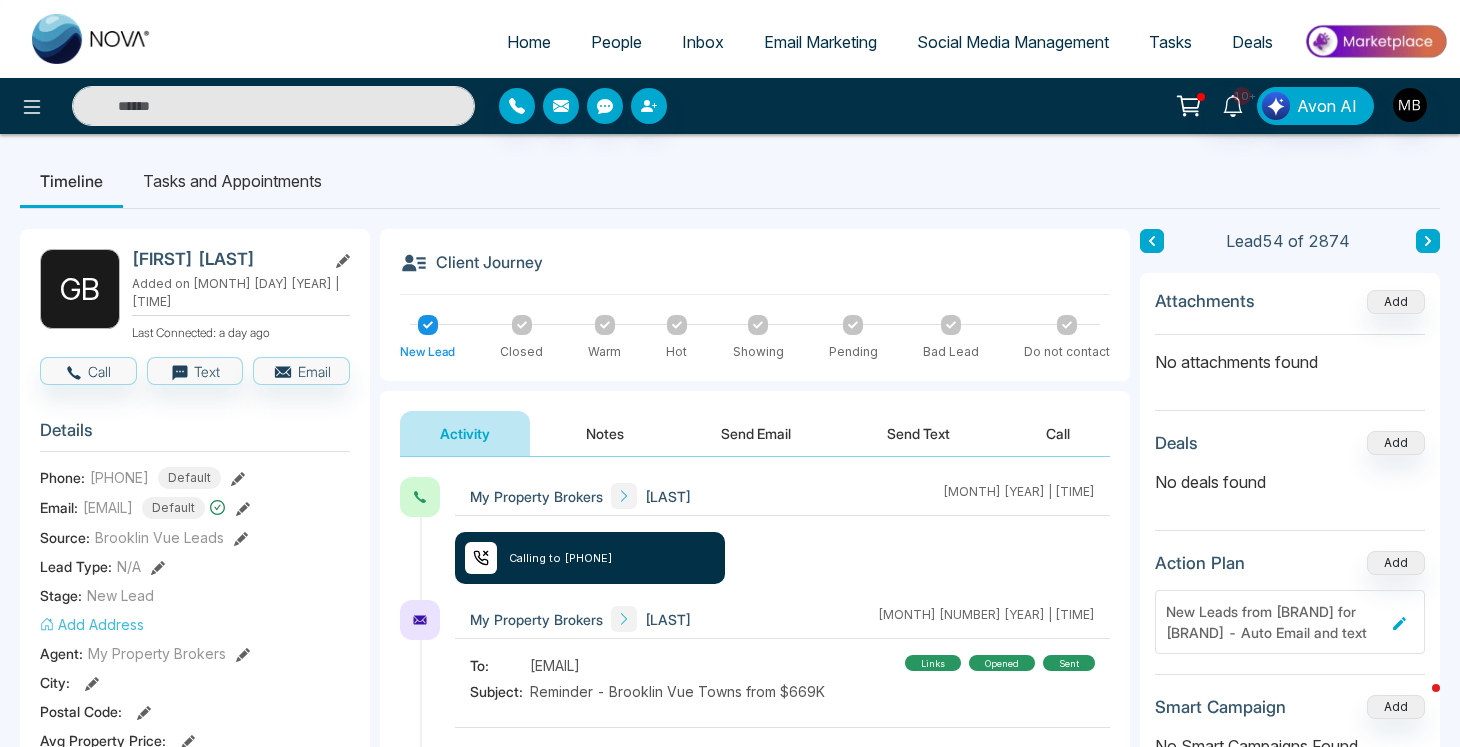 click at bounding box center (273, 106) 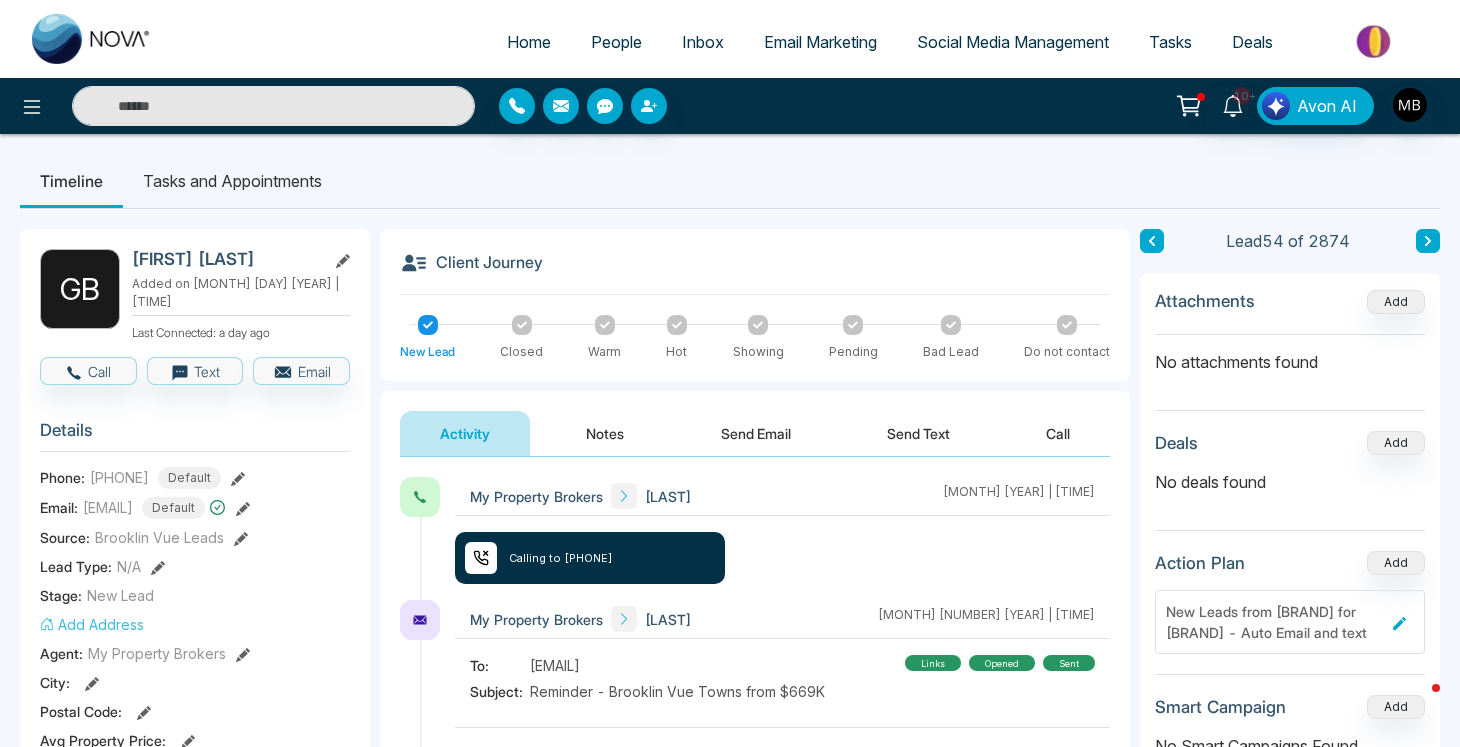 paste on "**********" 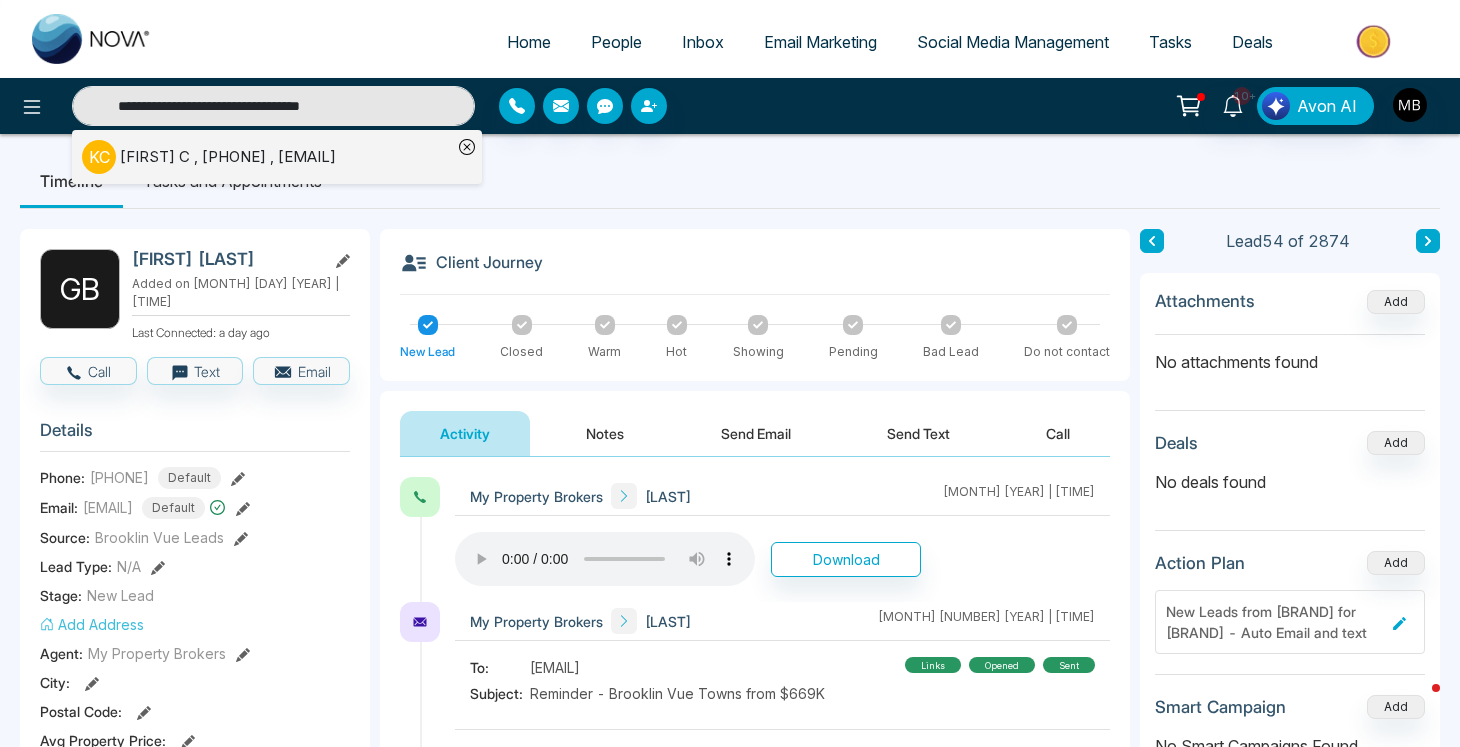 type on "**********" 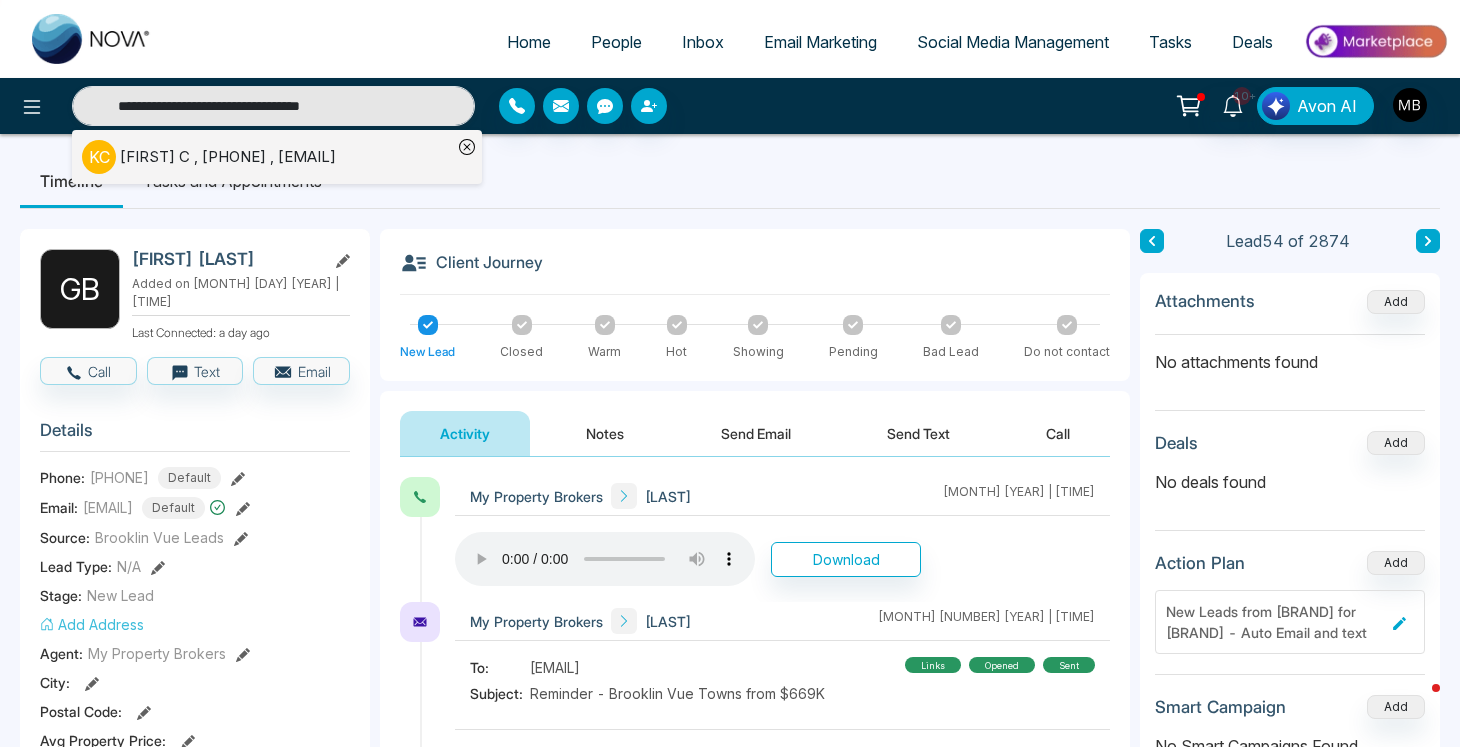 click on "[FIRST] [LAST] , [PHONE] , [EMAIL]" at bounding box center [228, 157] 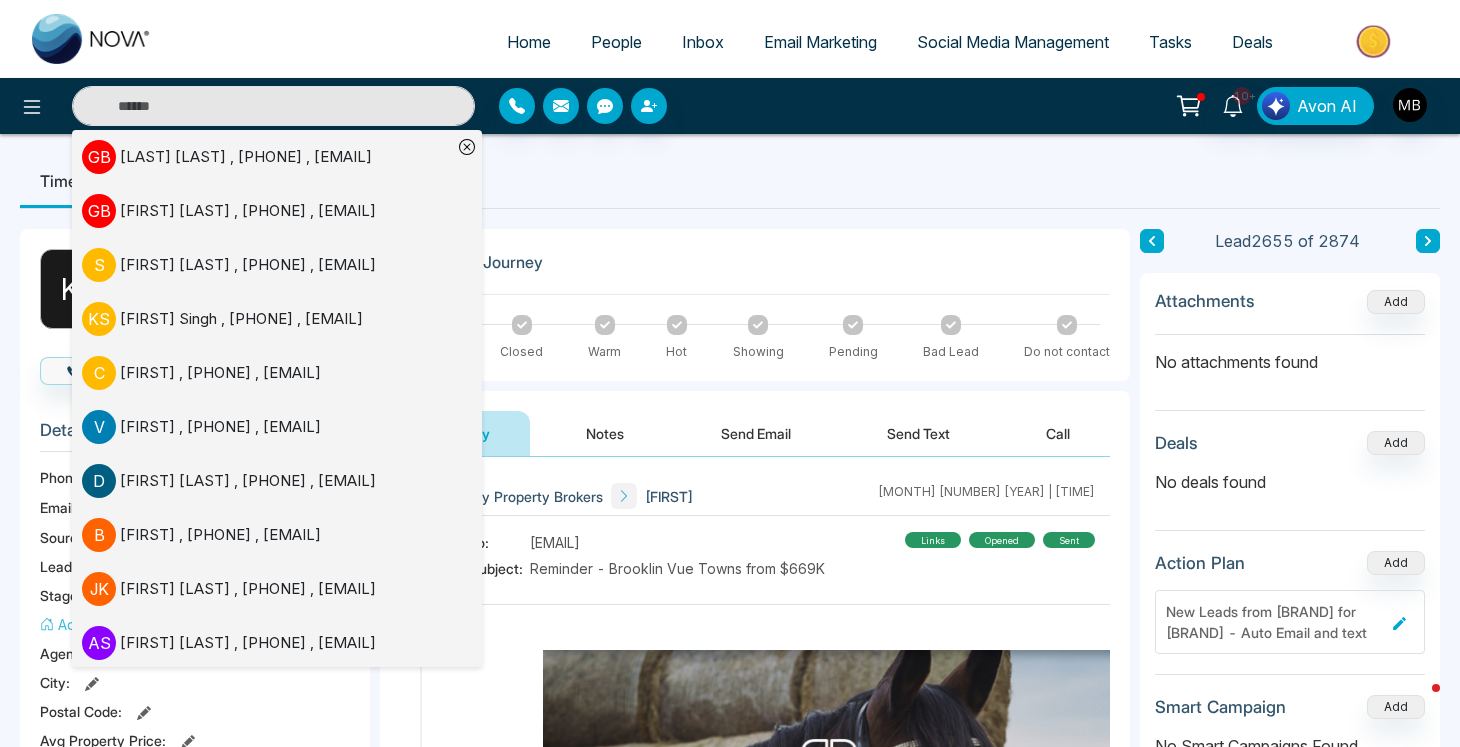 click on "Timeline Tasks and Appointments" at bounding box center [730, 181] 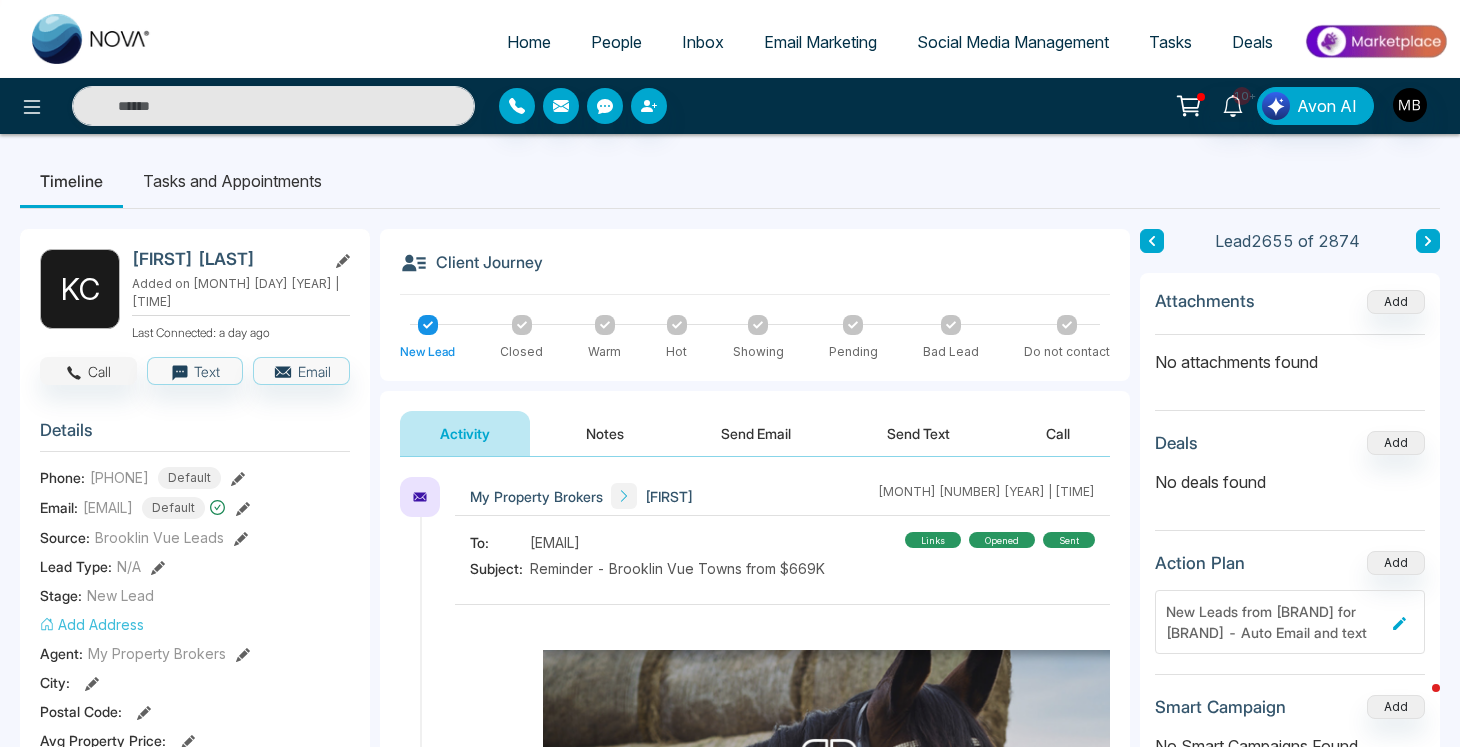 click on "Call" at bounding box center (88, 371) 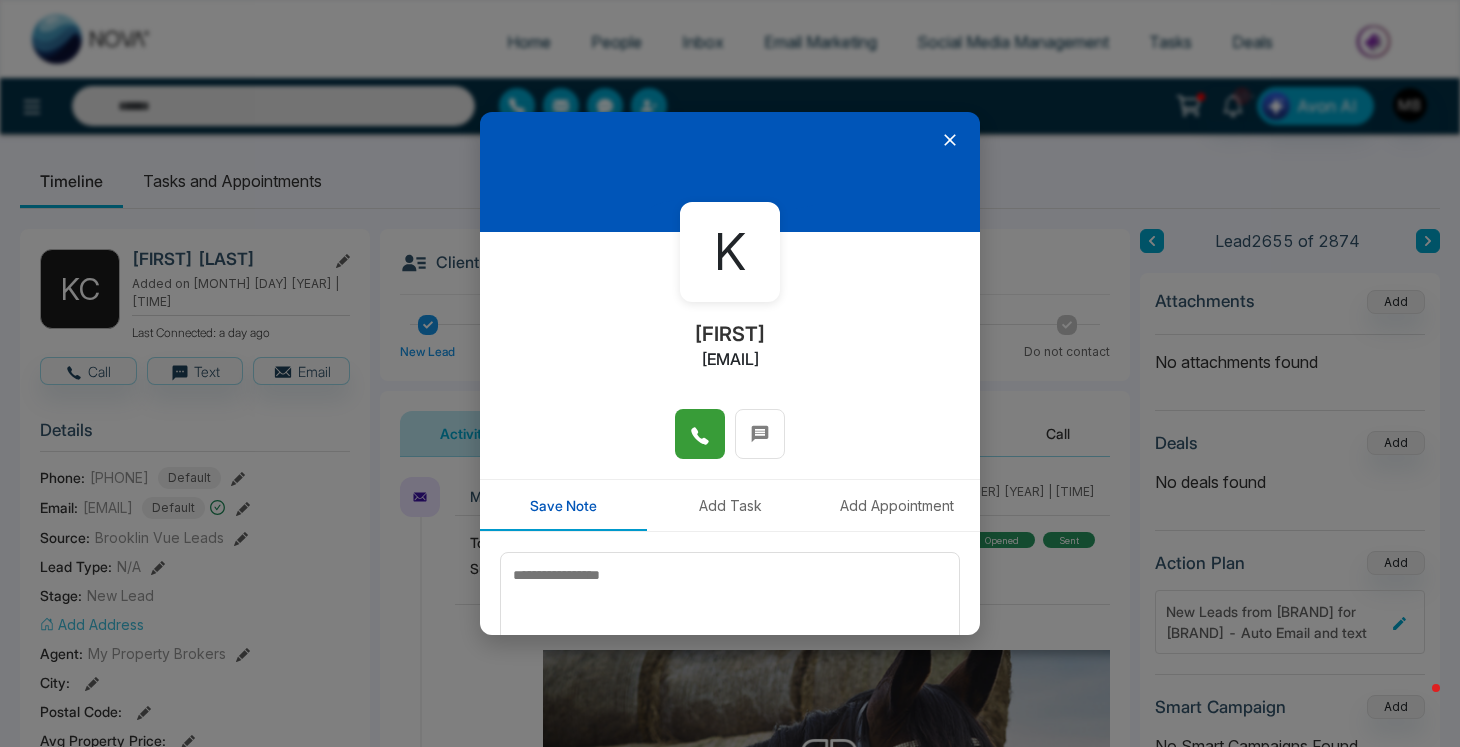click 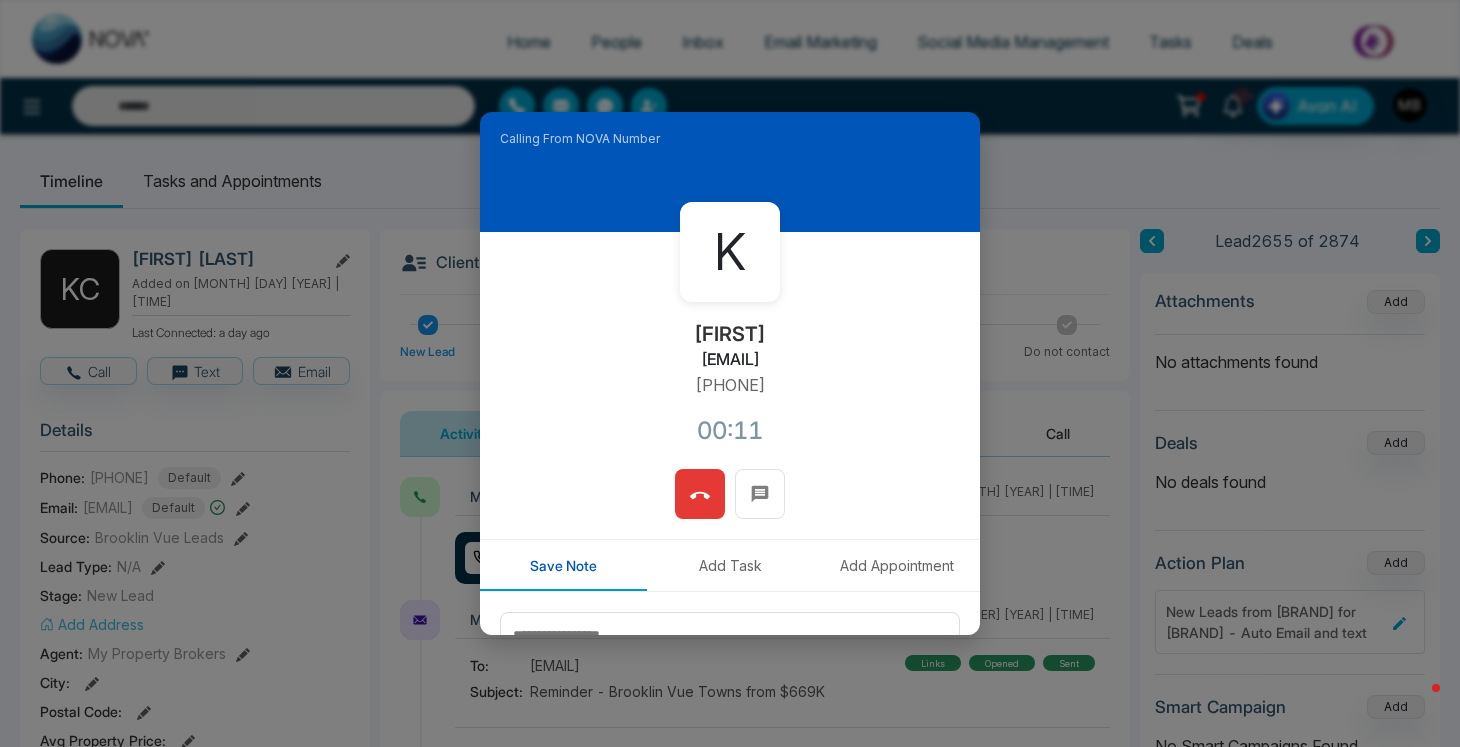 click 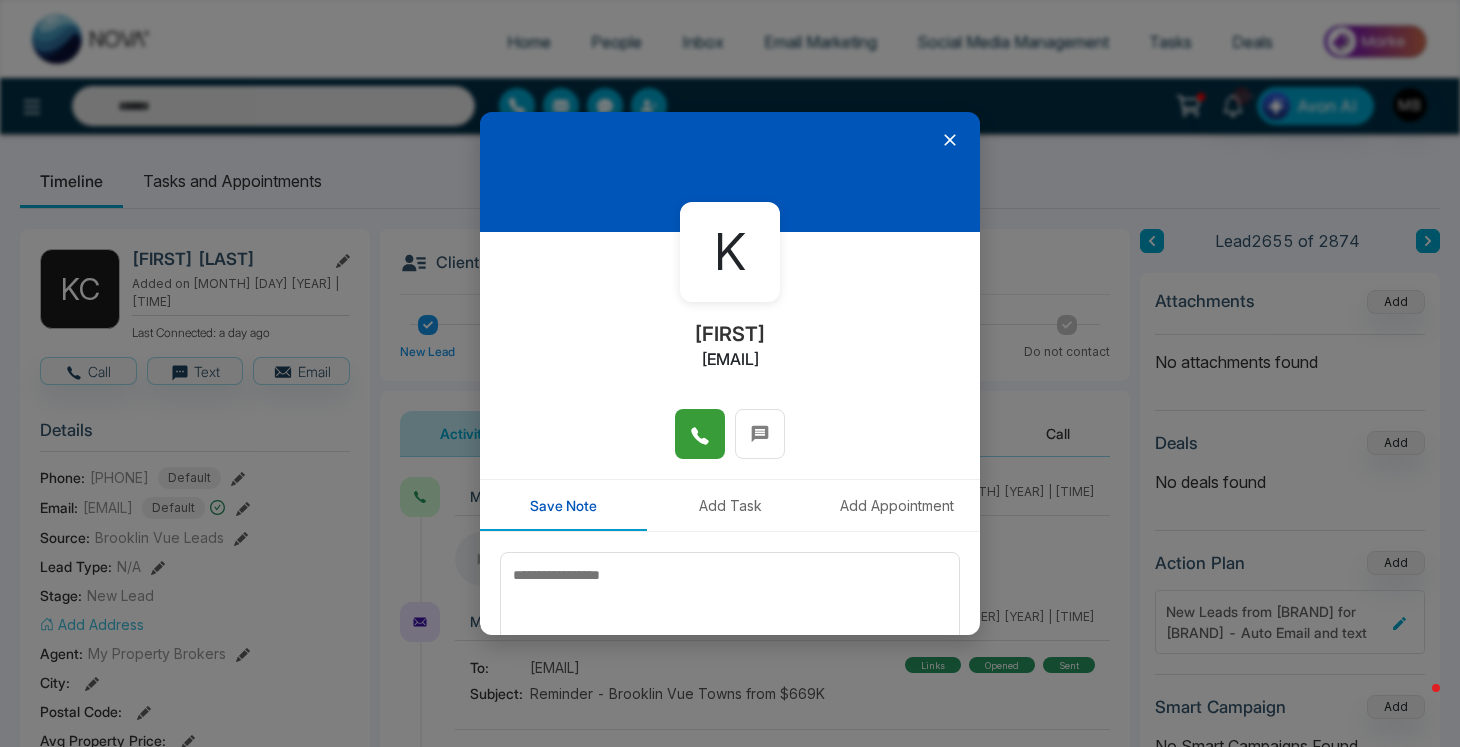 click 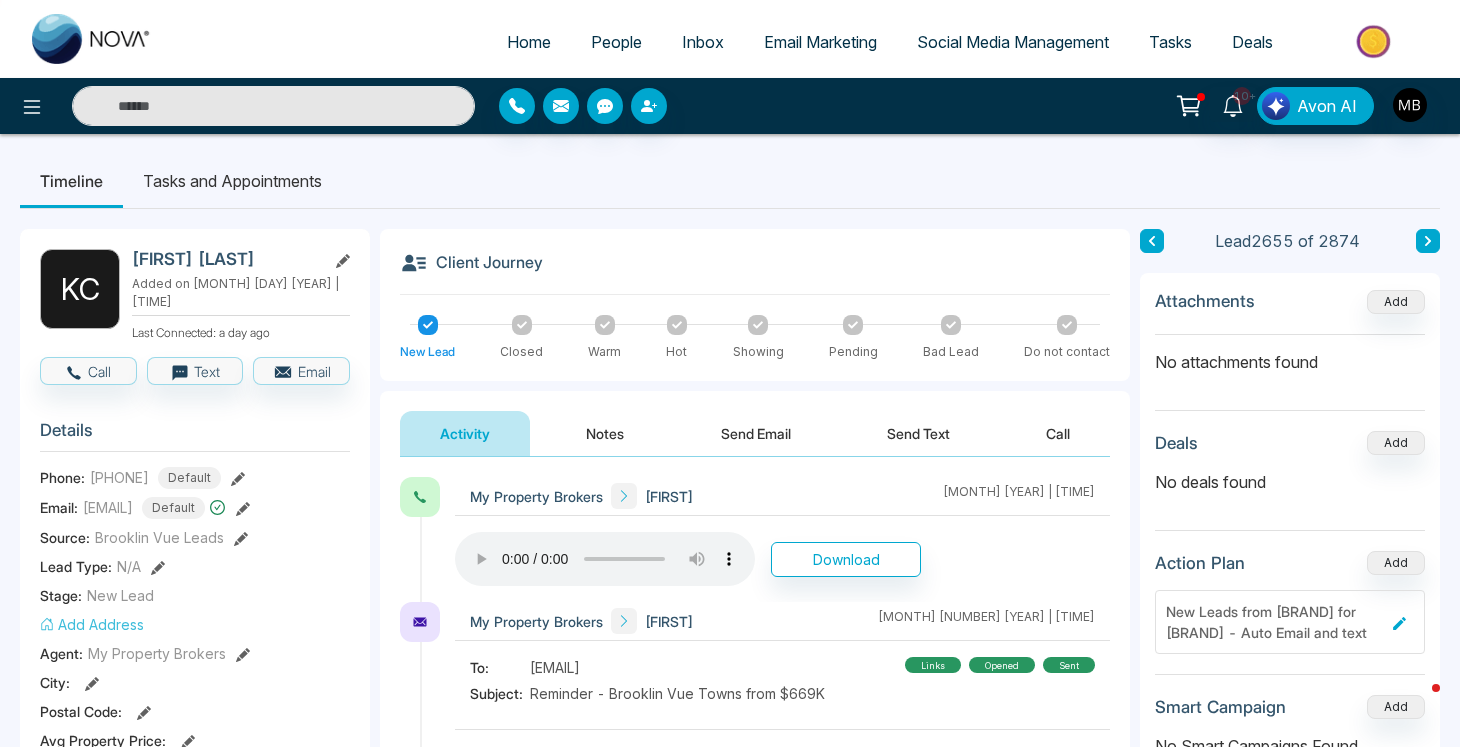 click at bounding box center [273, 106] 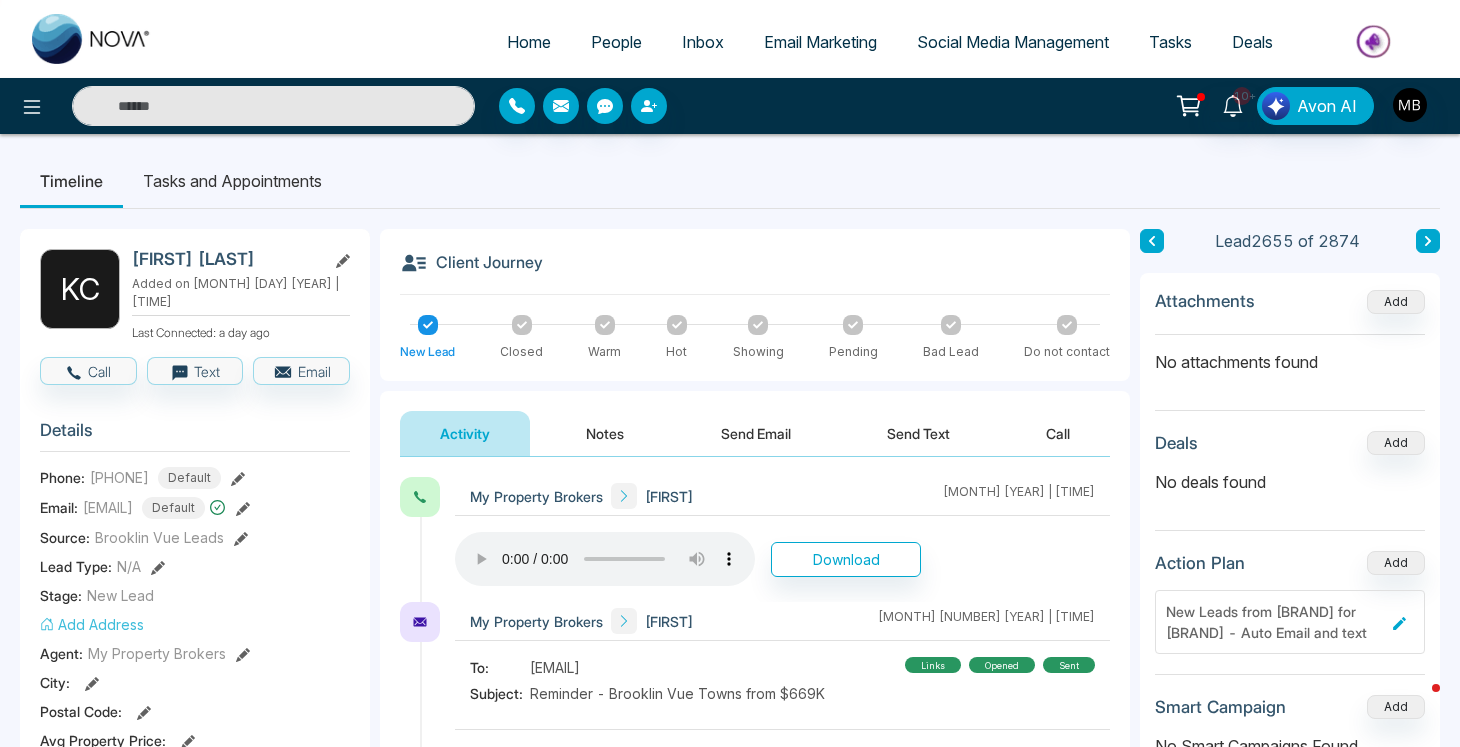 paste on "**********" 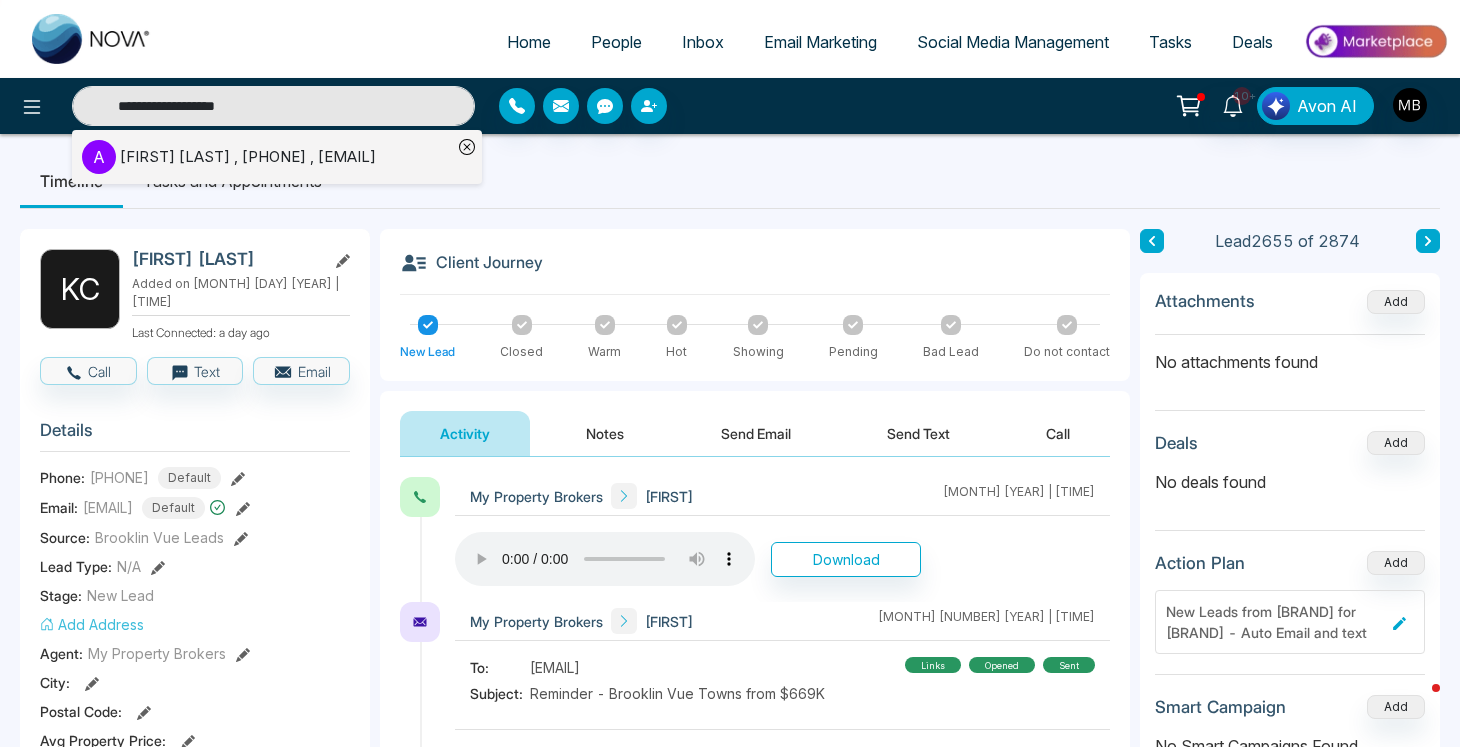 type on "**********" 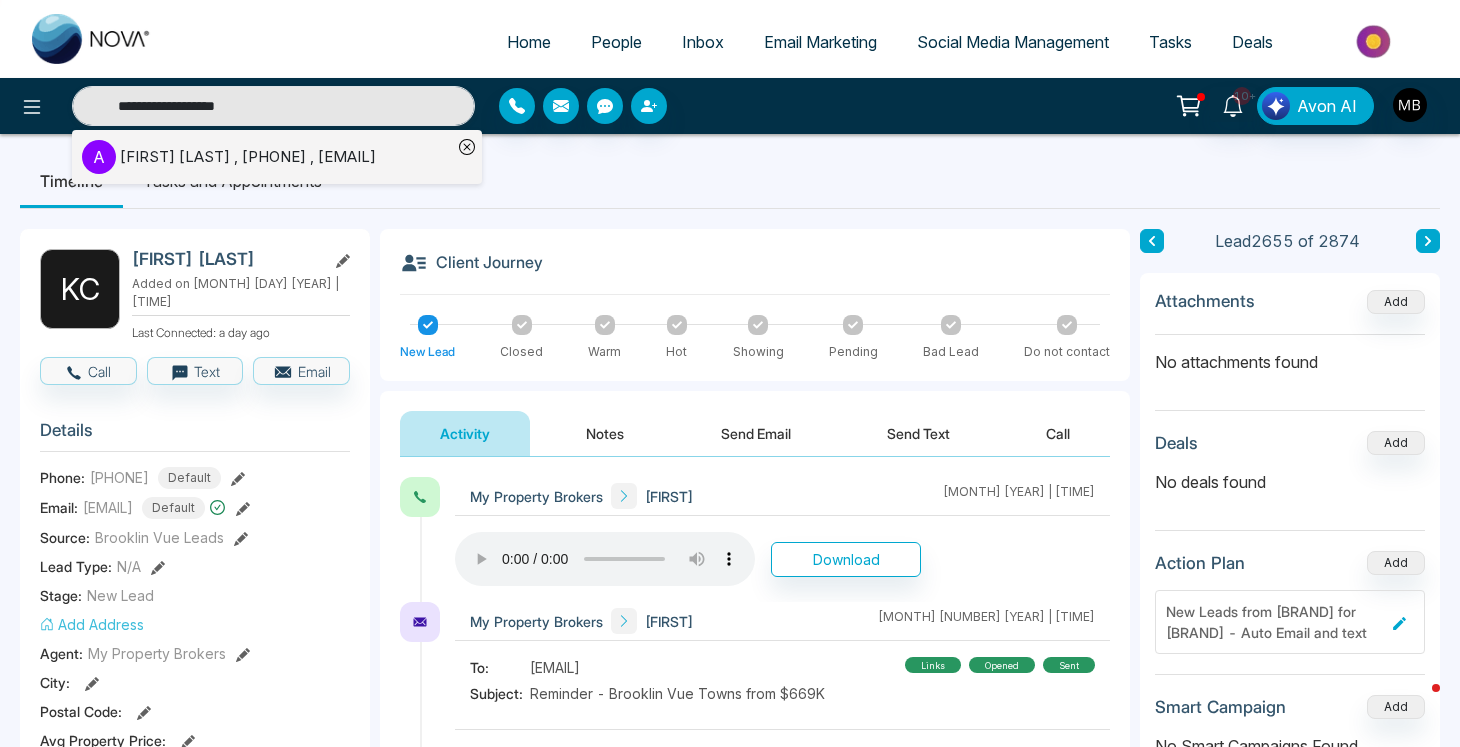 click on "[FIRST] [LAST] , [PHONE] , [EMAIL]" at bounding box center (248, 157) 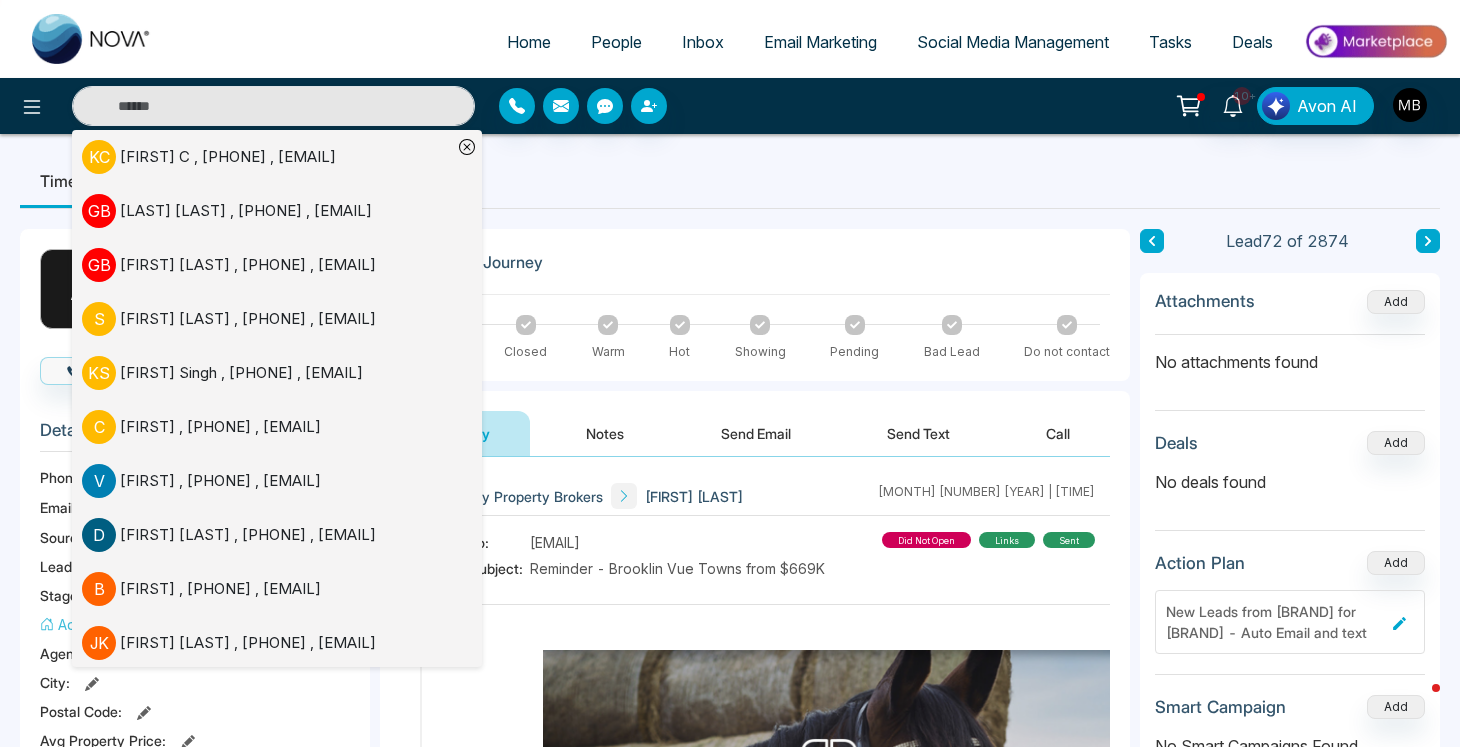 click on "Timeline Tasks and Appointments" at bounding box center [730, 181] 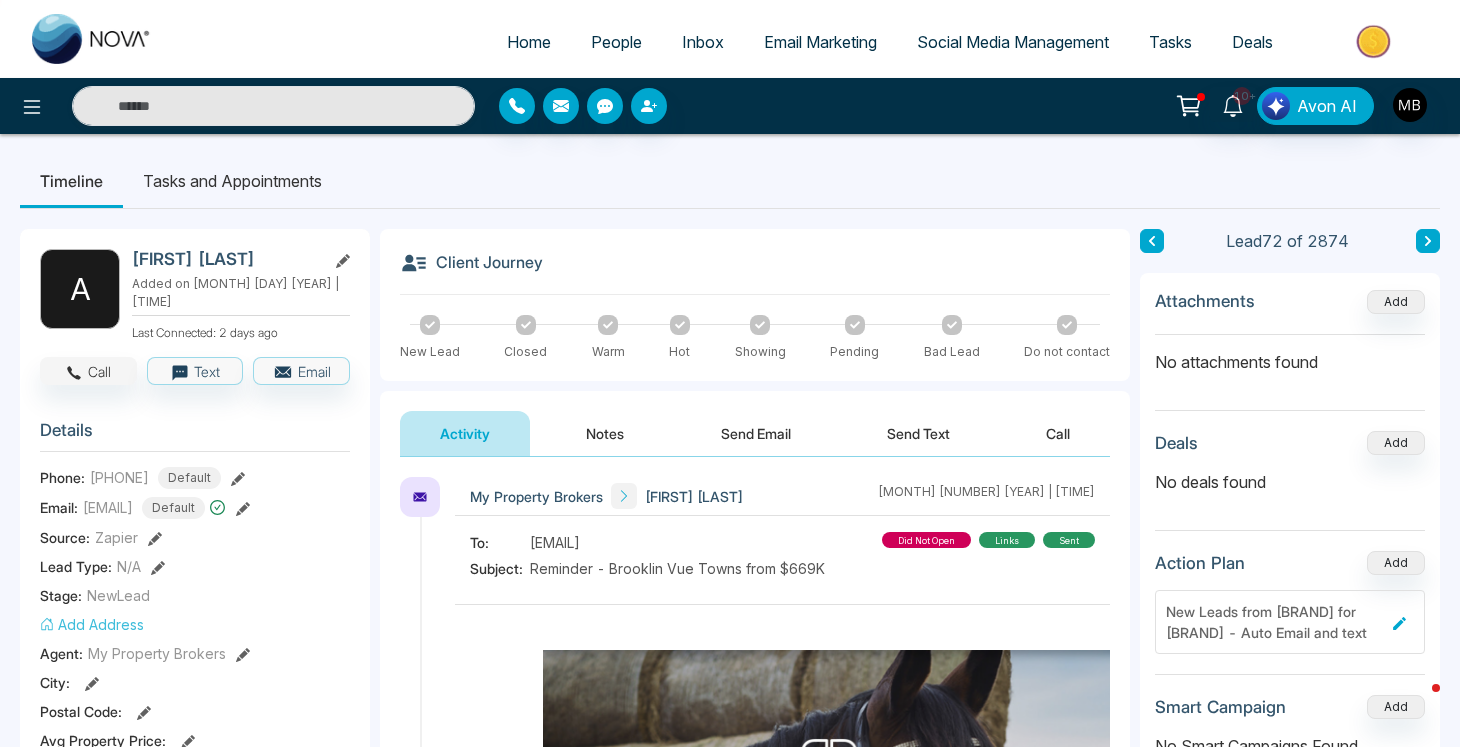 click on "Call" at bounding box center (88, 371) 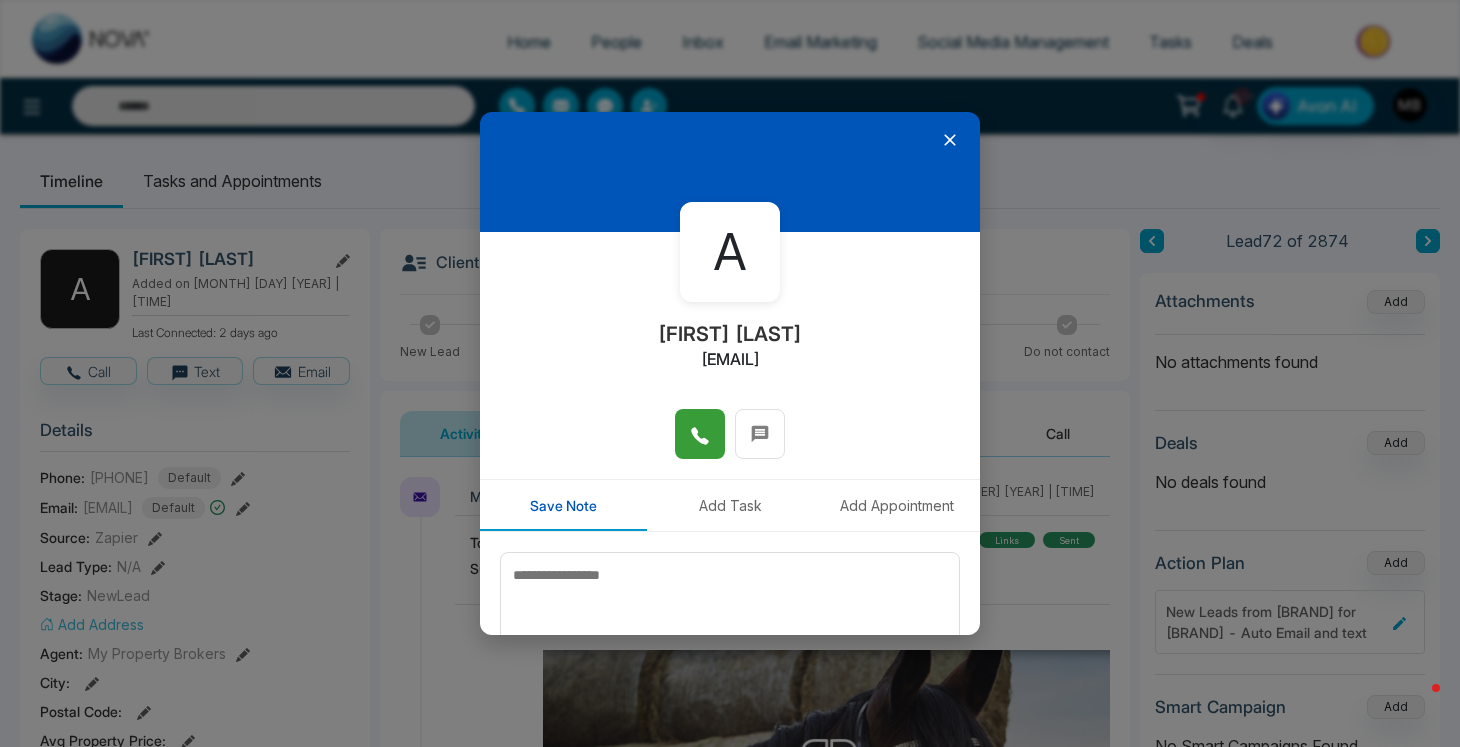 click 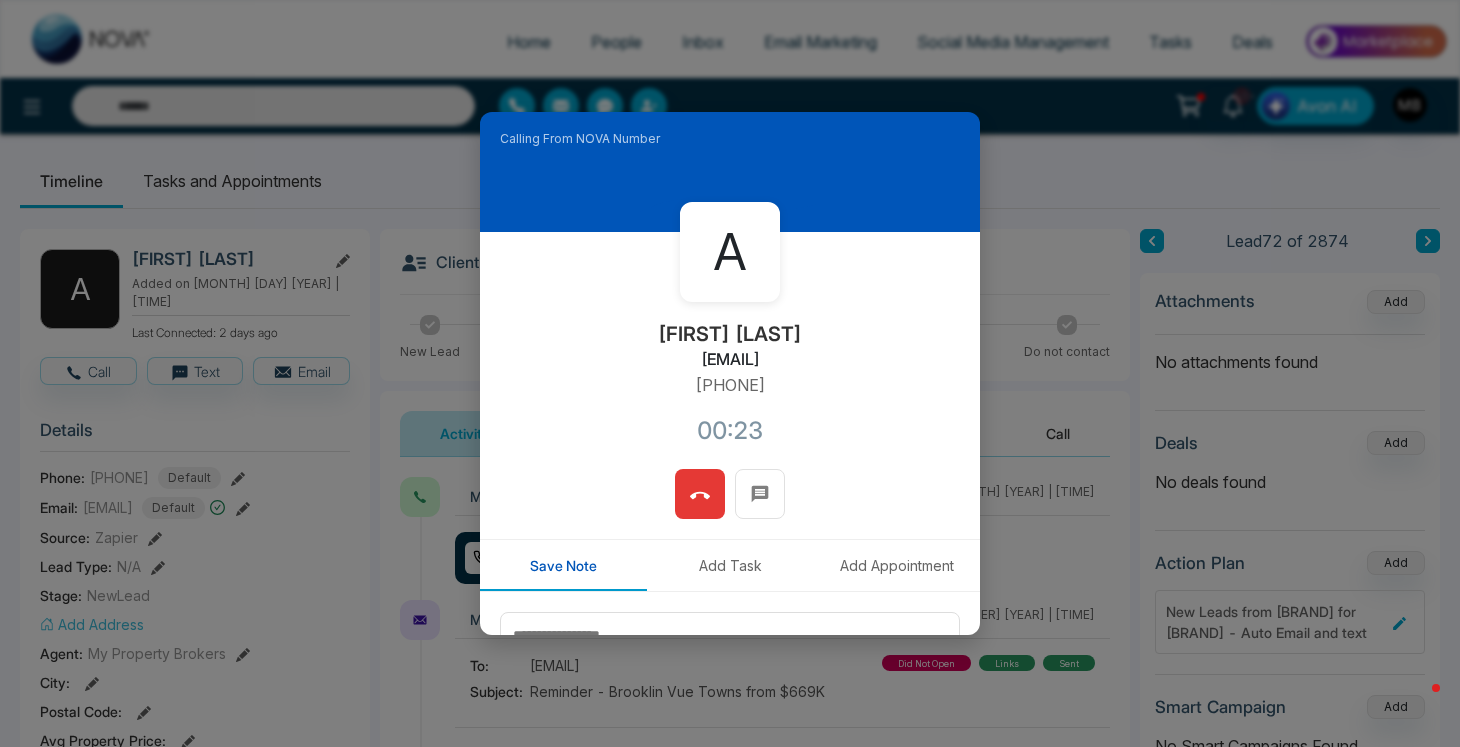 click at bounding box center (700, 494) 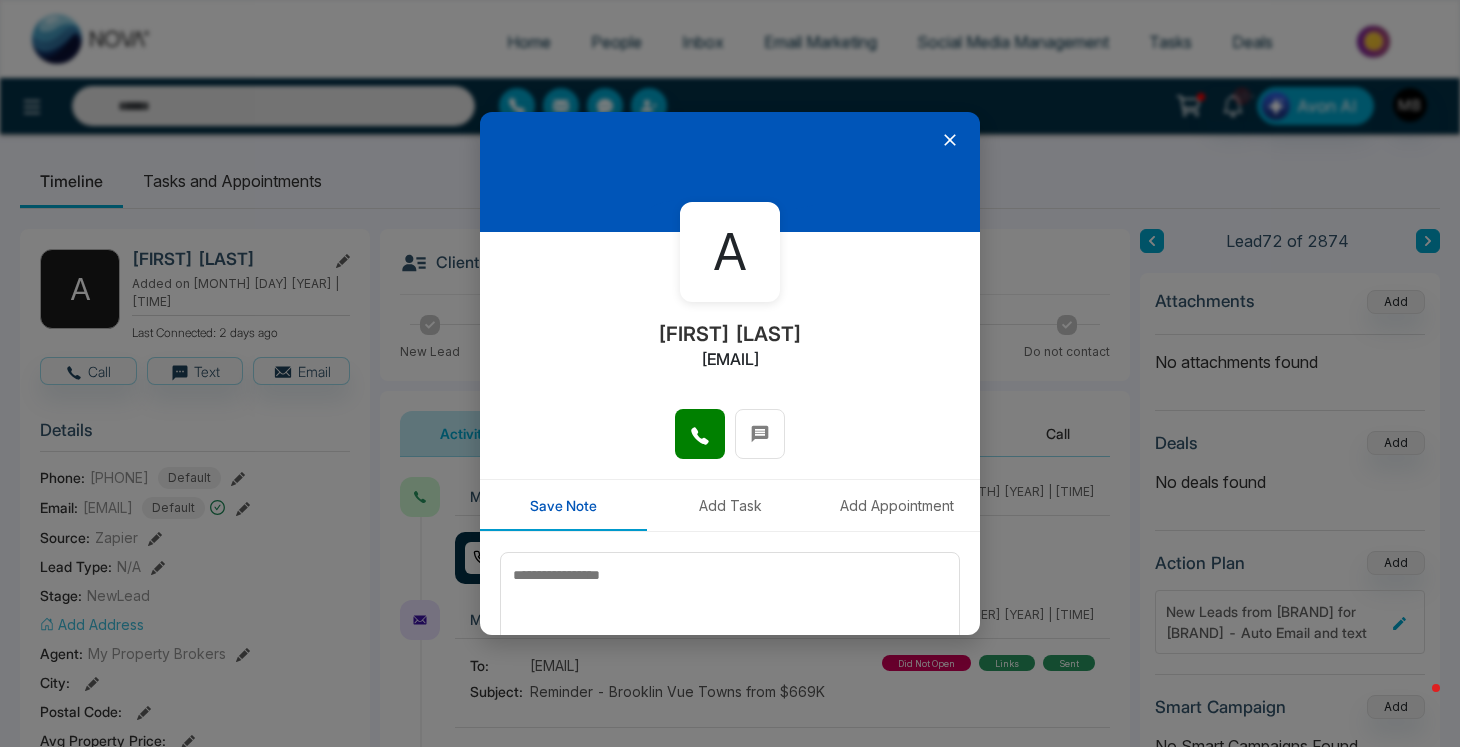click 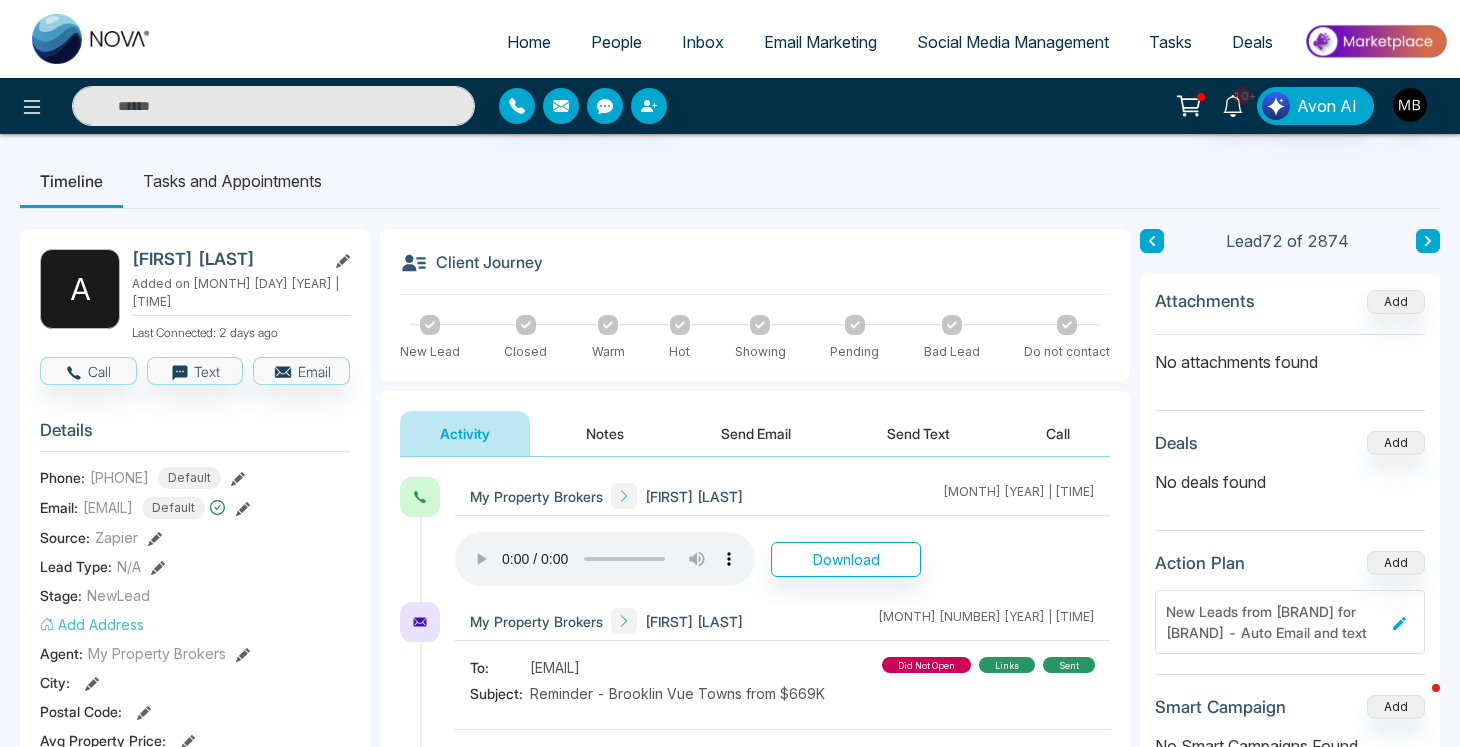 click at bounding box center (273, 106) 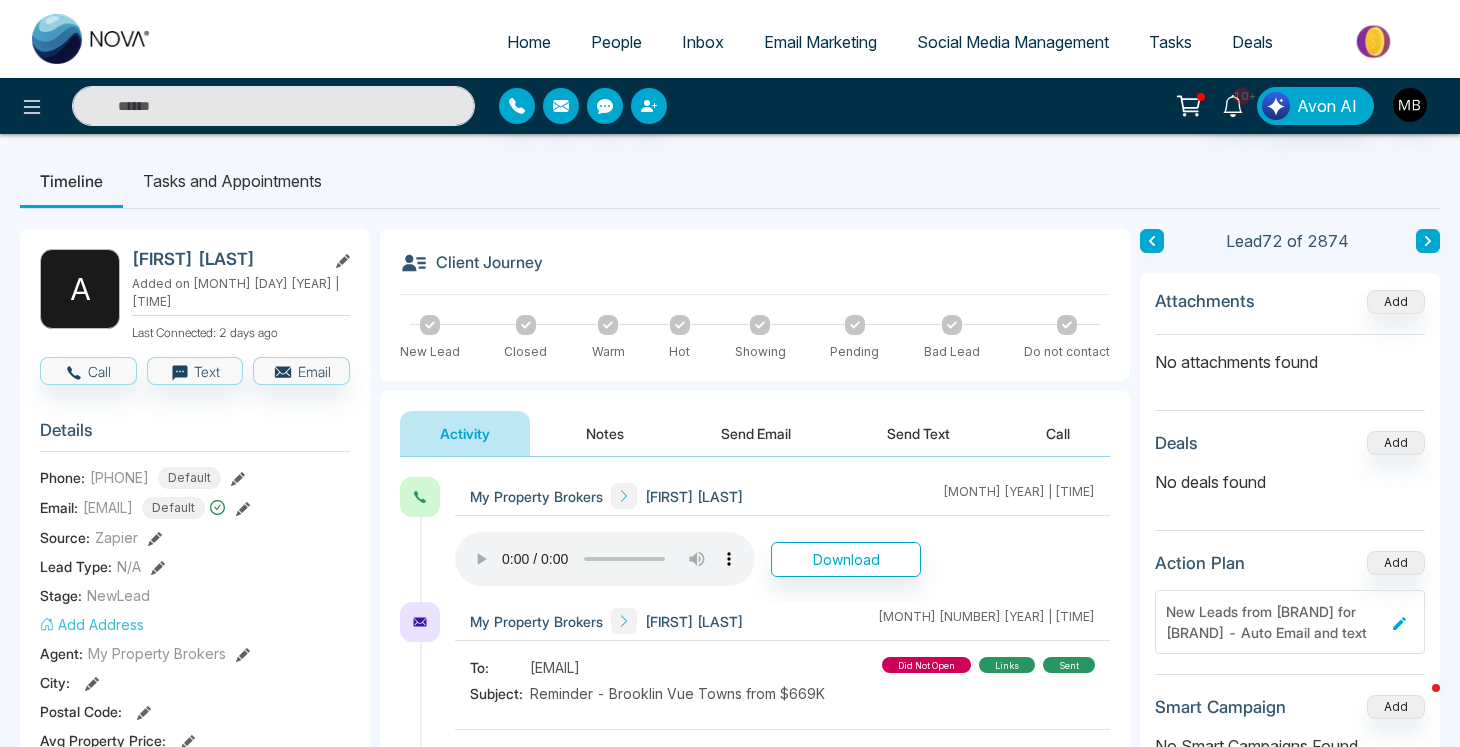 paste on "**********" 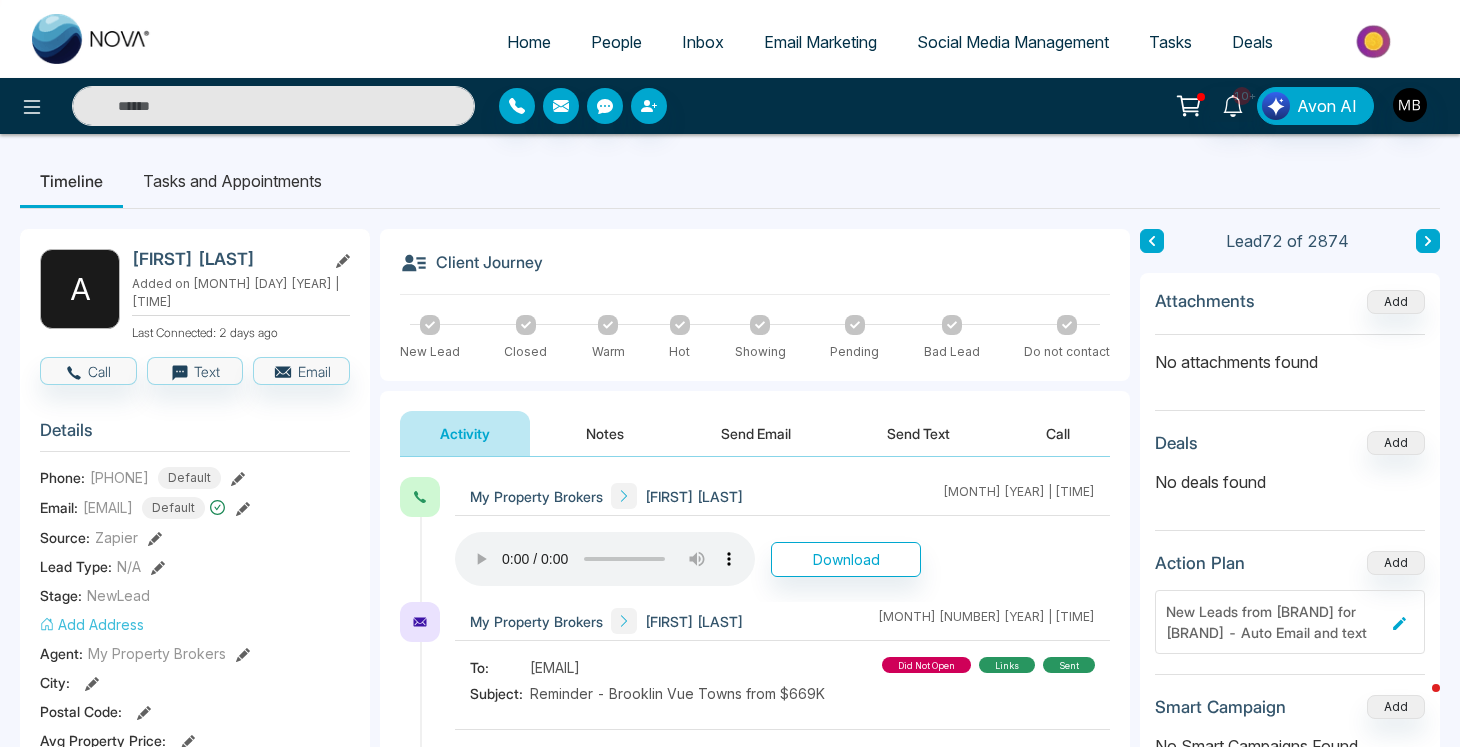 type on "**********" 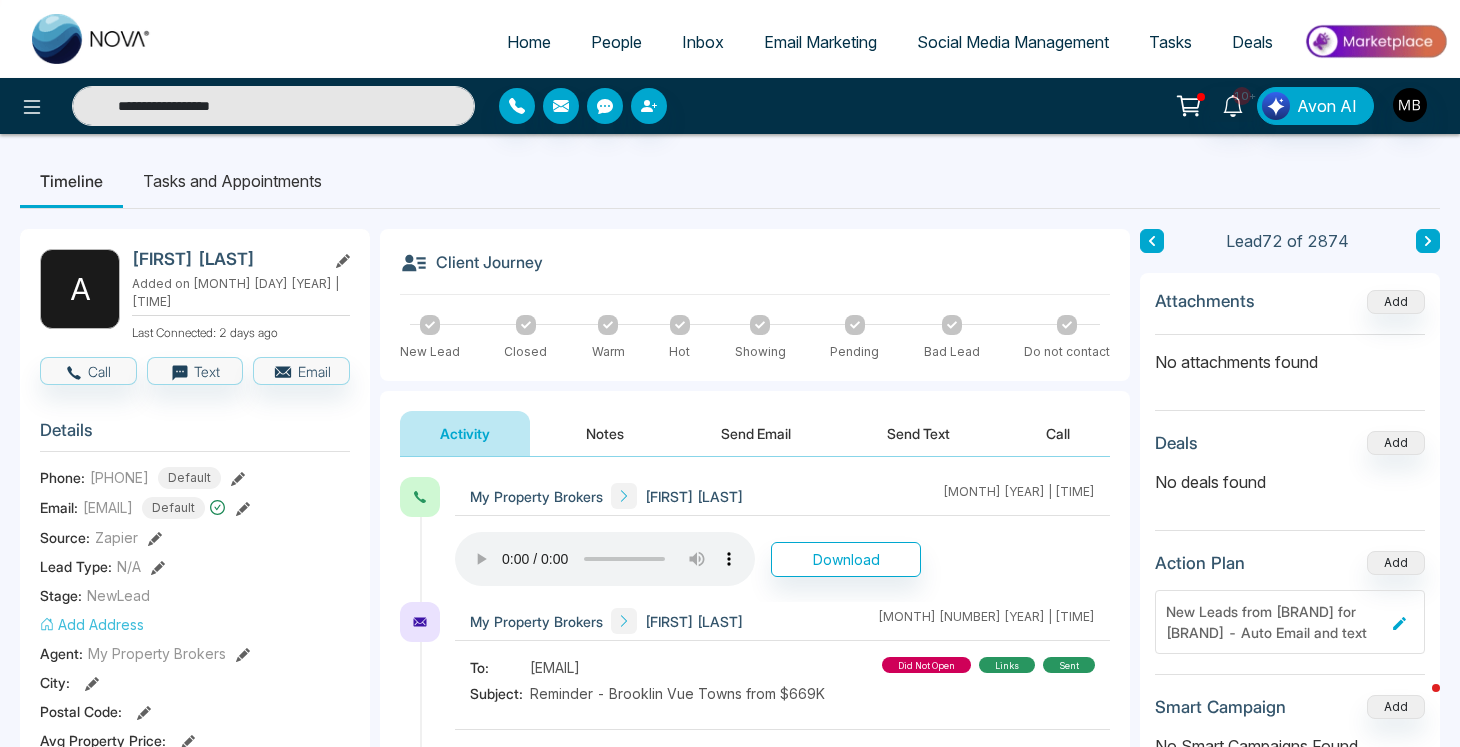 click on "**********" at bounding box center (273, 106) 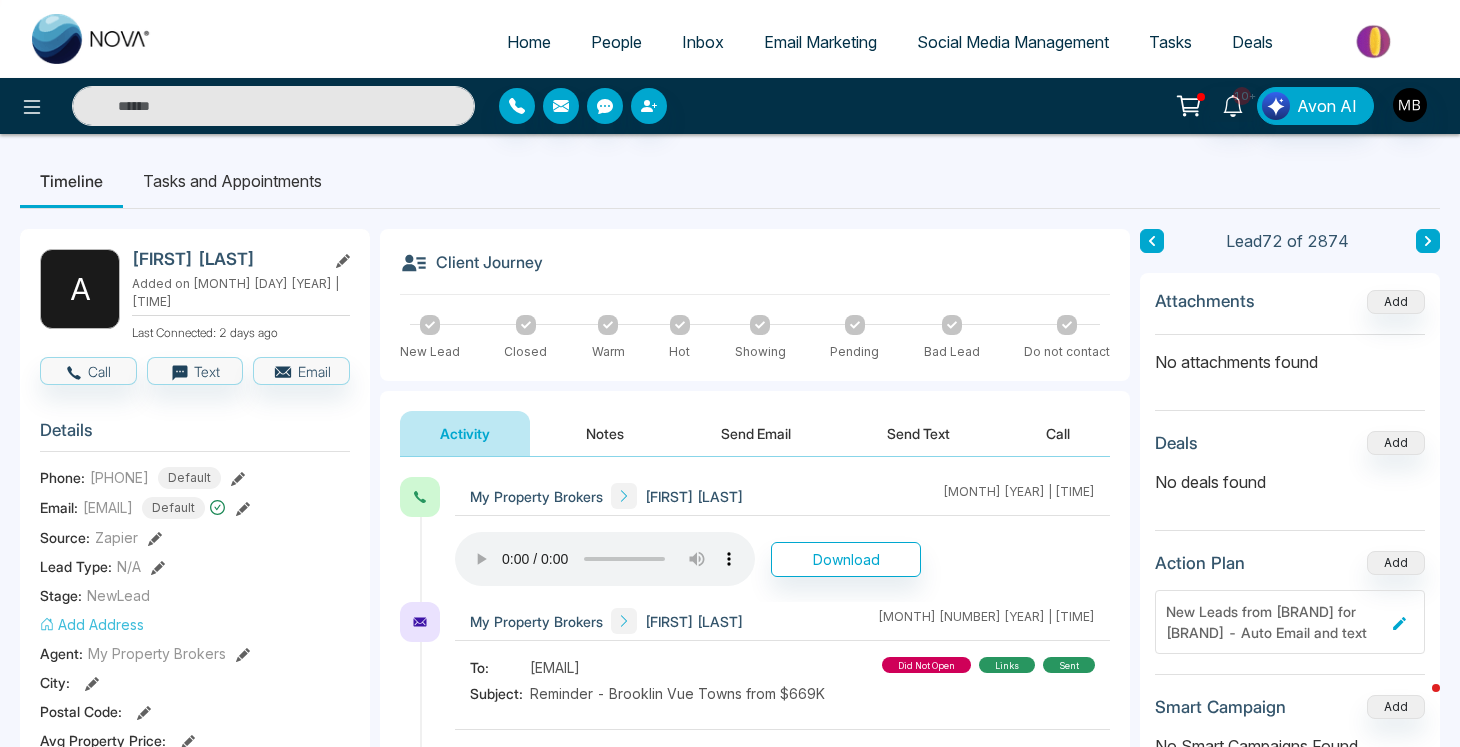 click at bounding box center [273, 106] 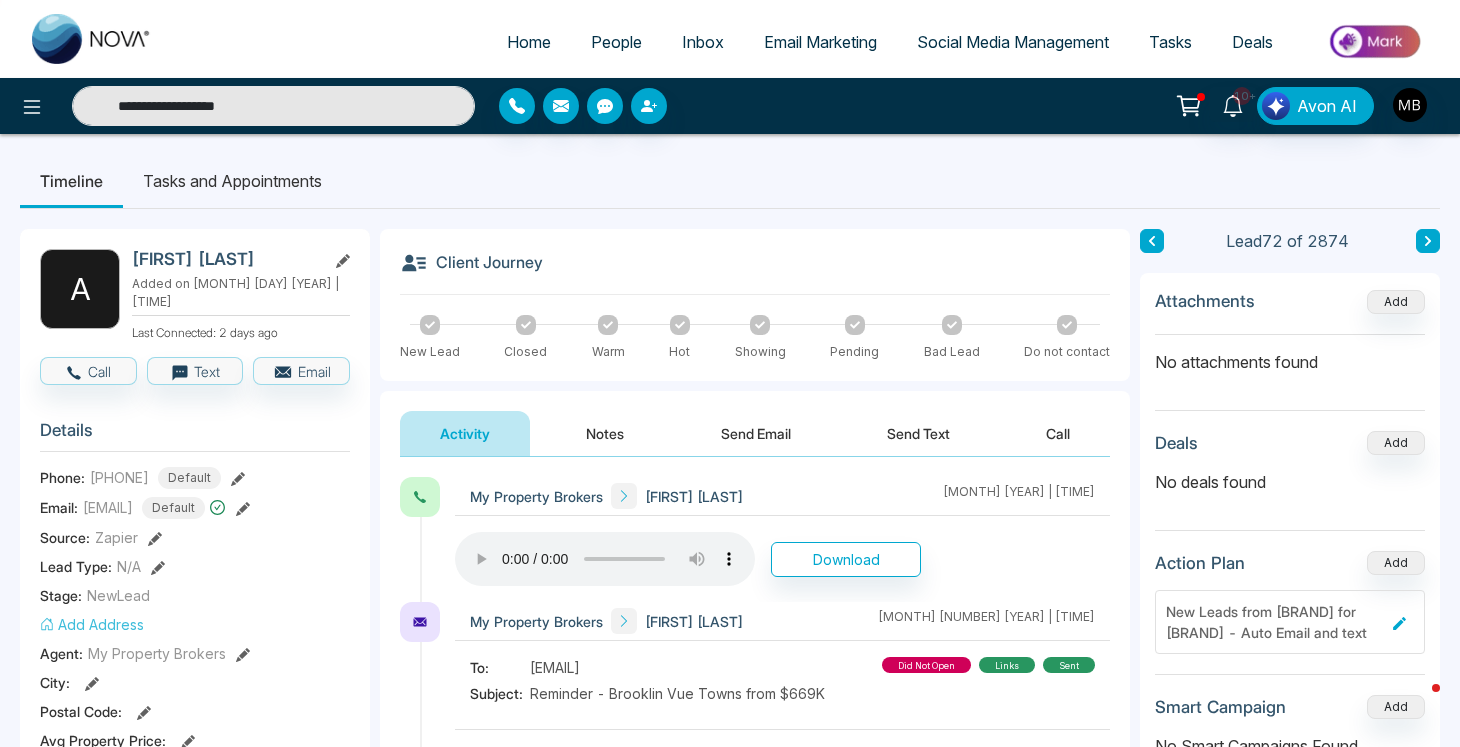 type on "**********" 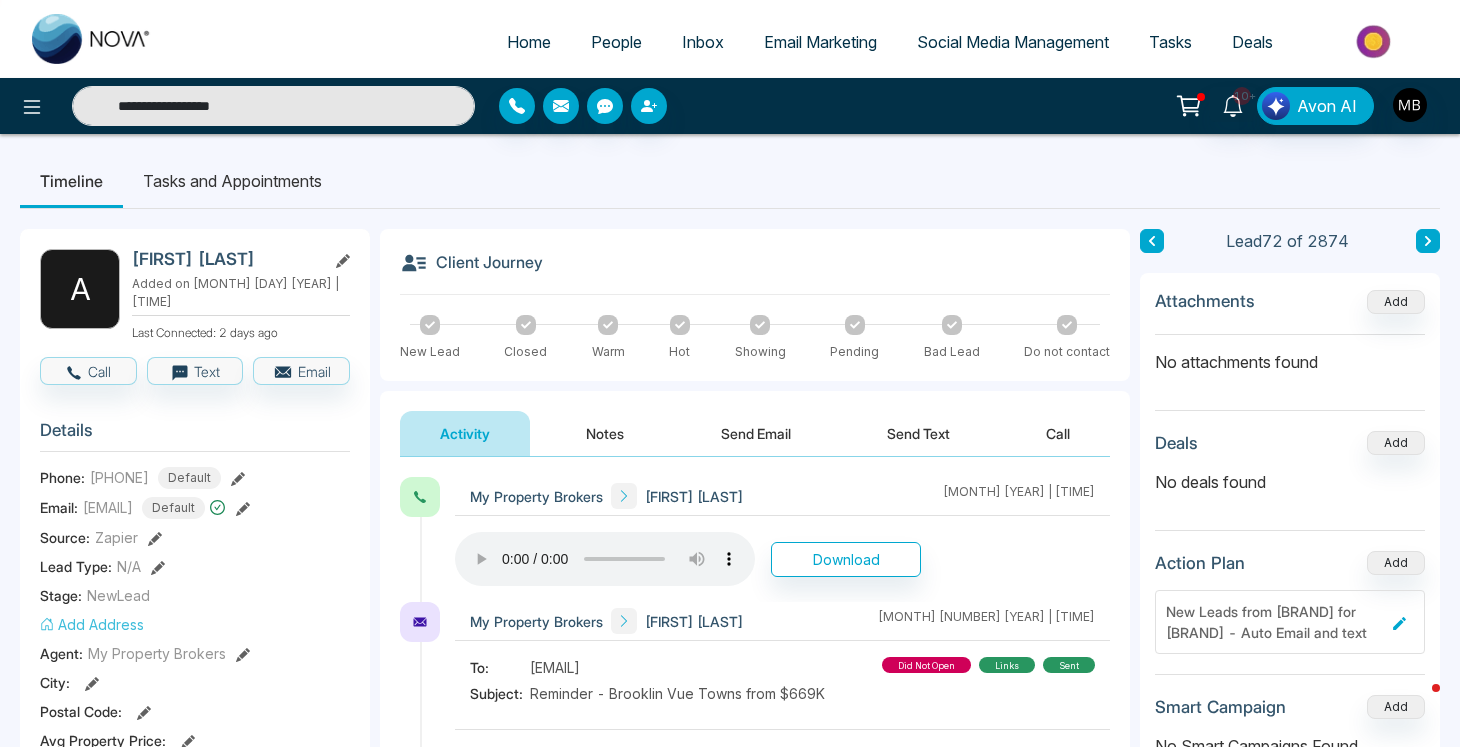 click on "**********" at bounding box center [273, 106] 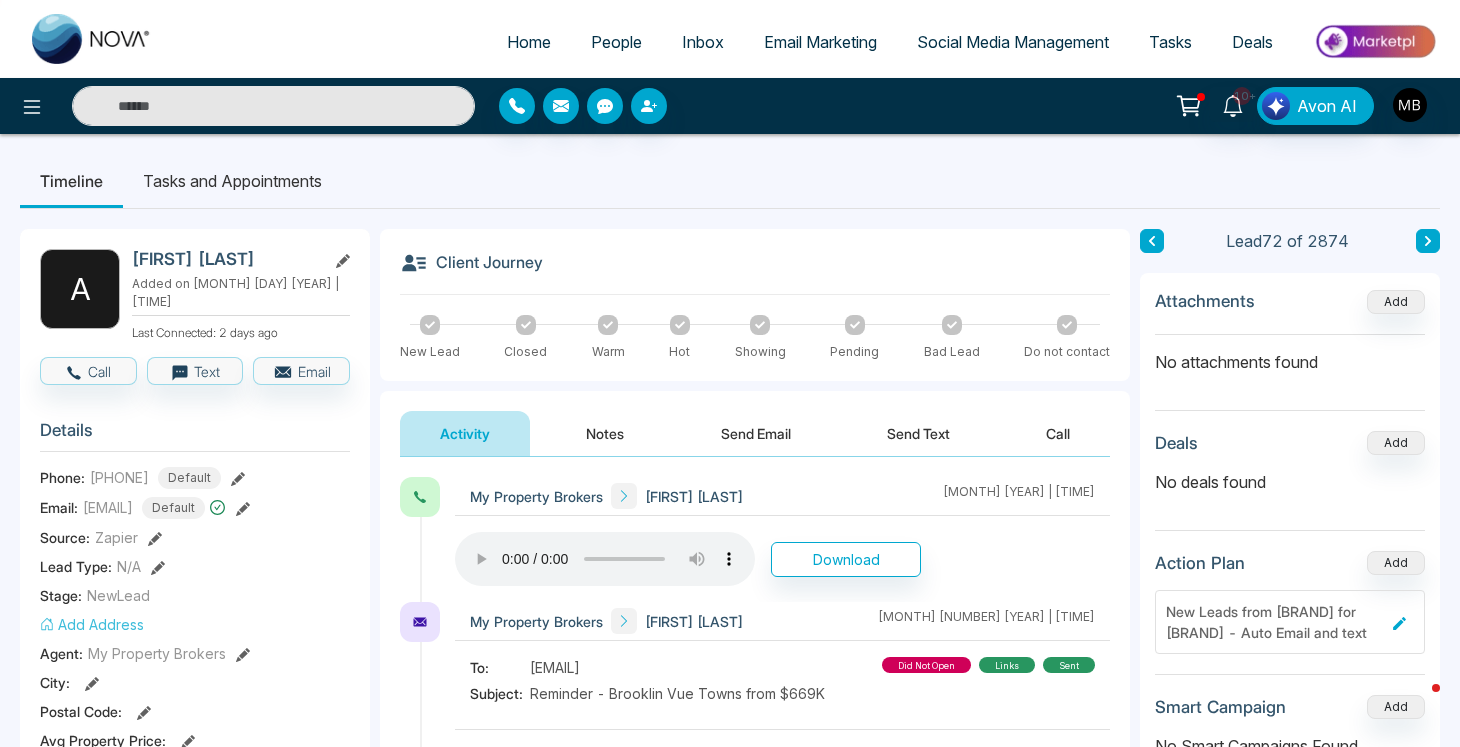 click at bounding box center [273, 106] 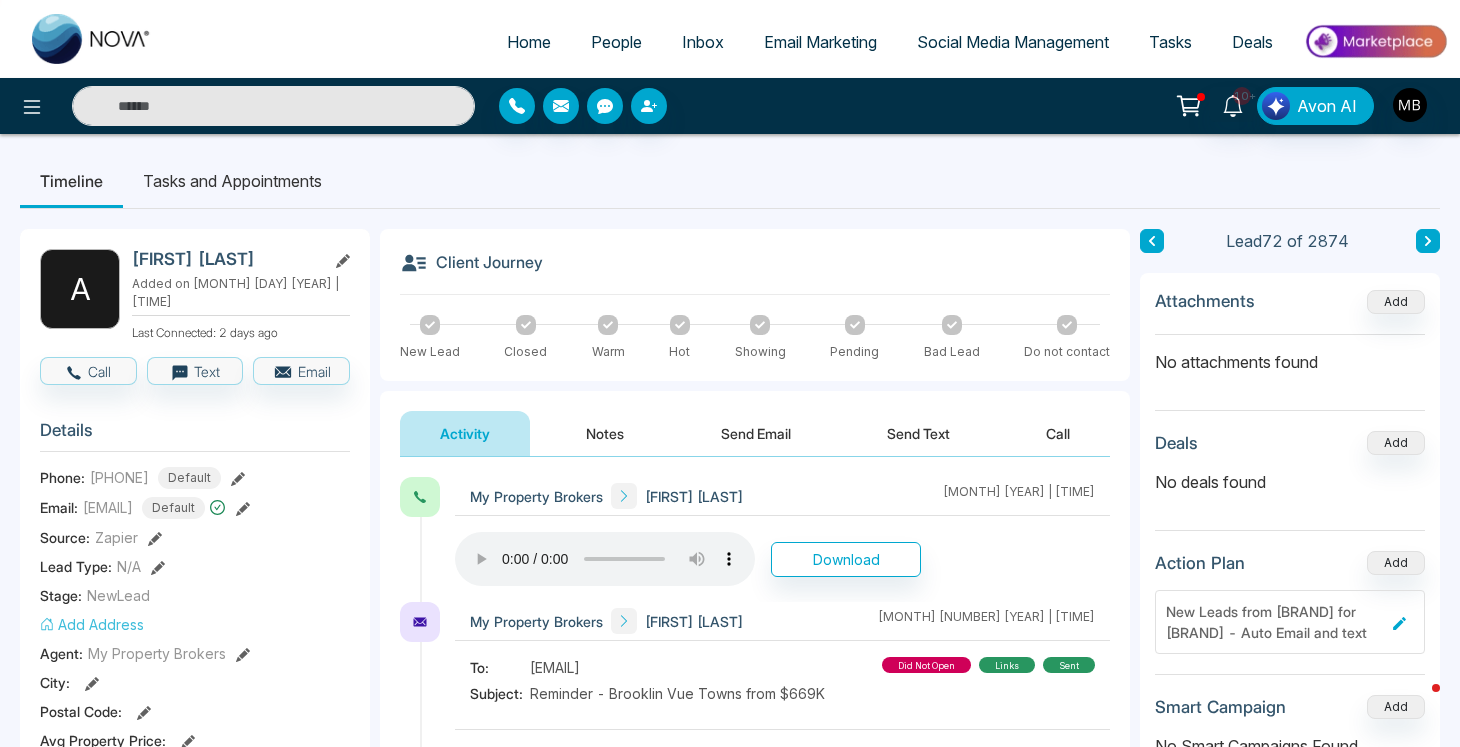 type on "**********" 